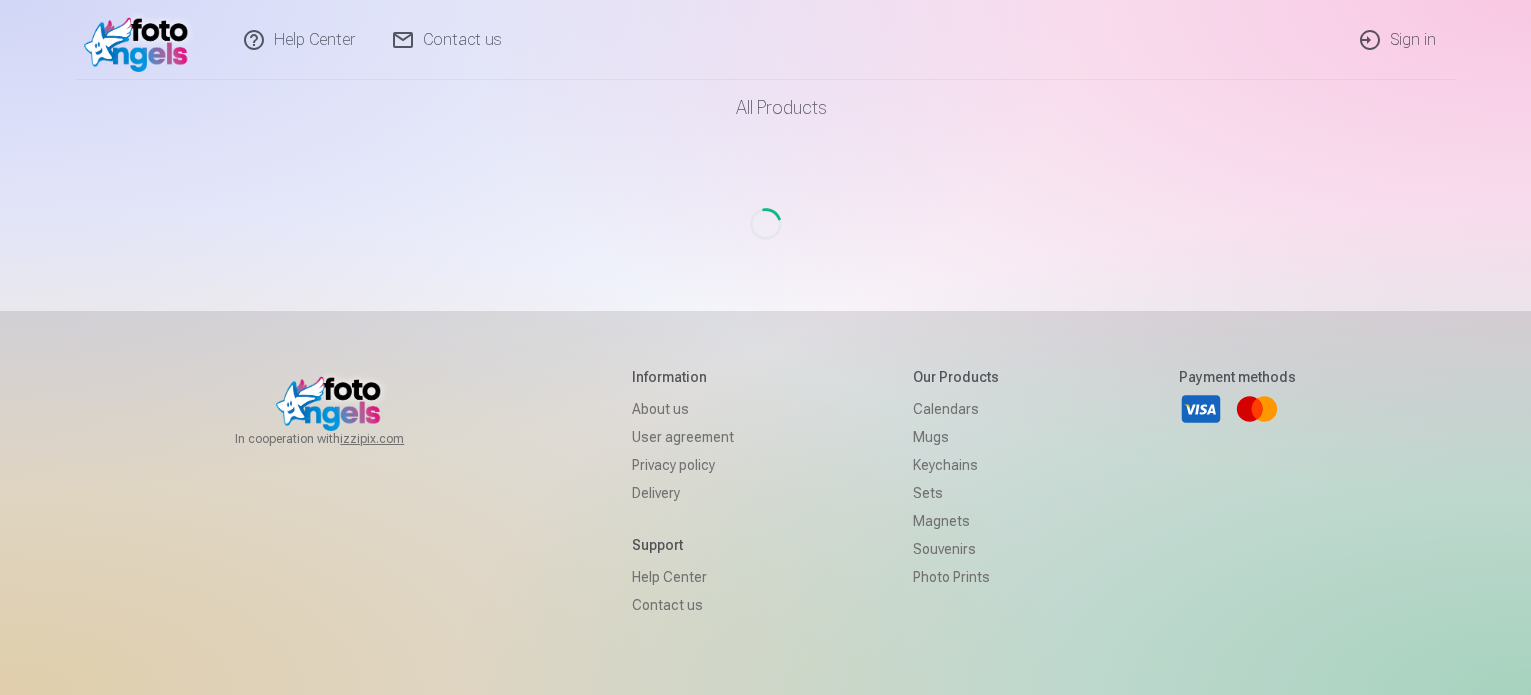 scroll, scrollTop: 0, scrollLeft: 0, axis: both 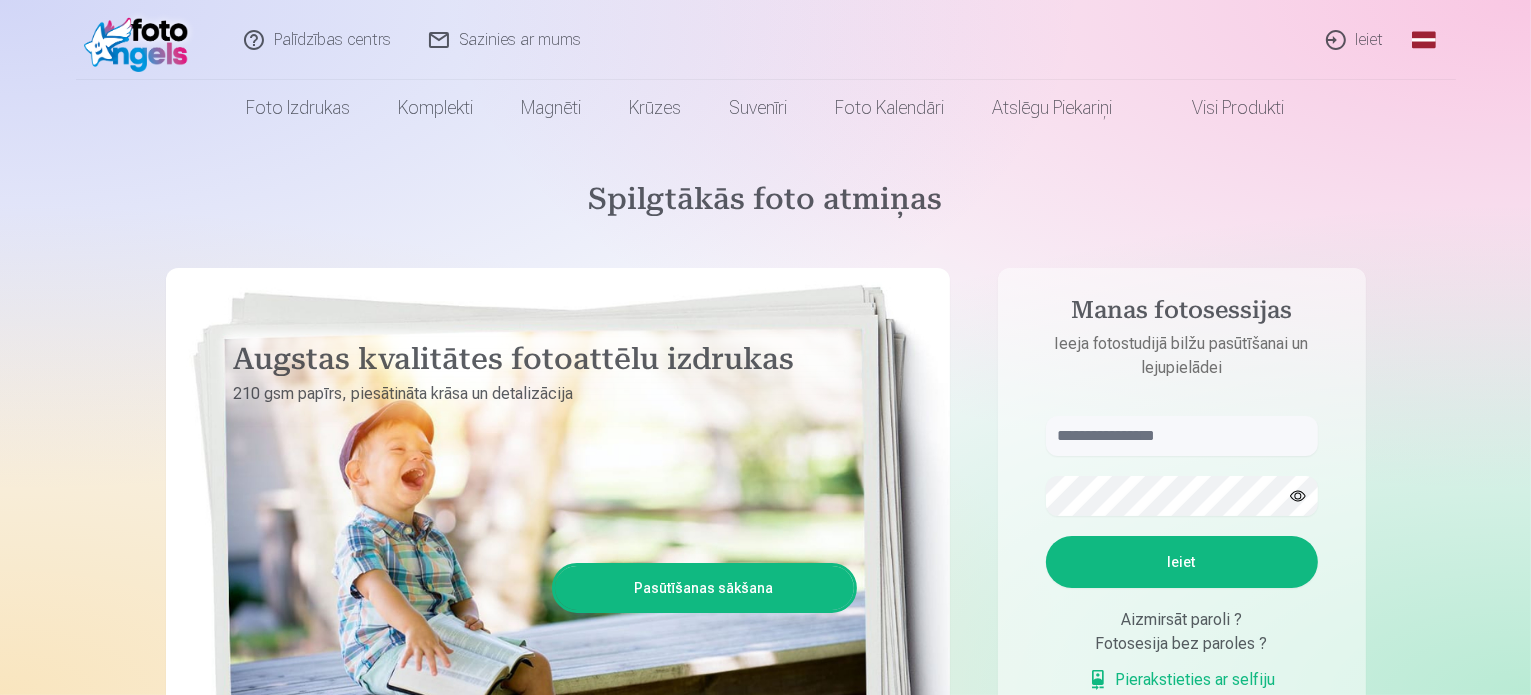 click on "Ieiet" at bounding box center [1356, 40] 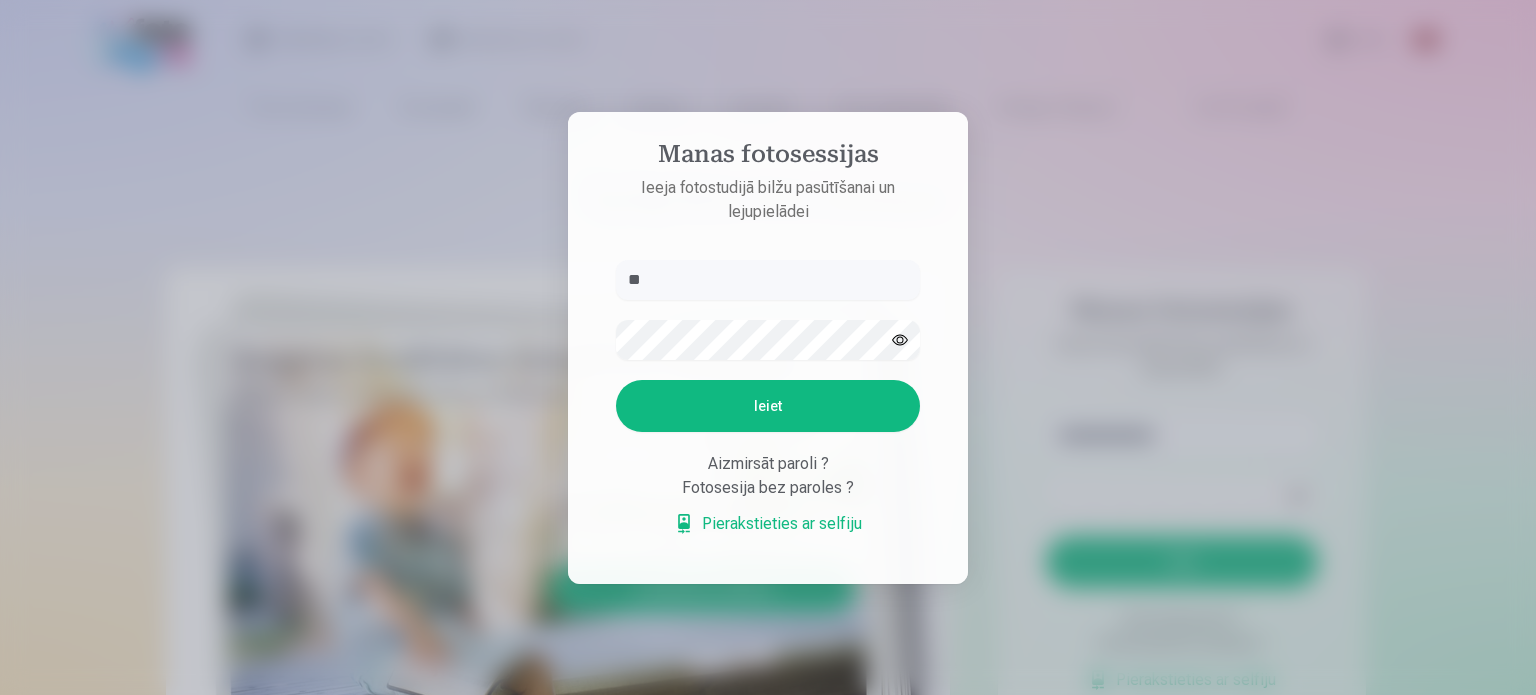 type on "*" 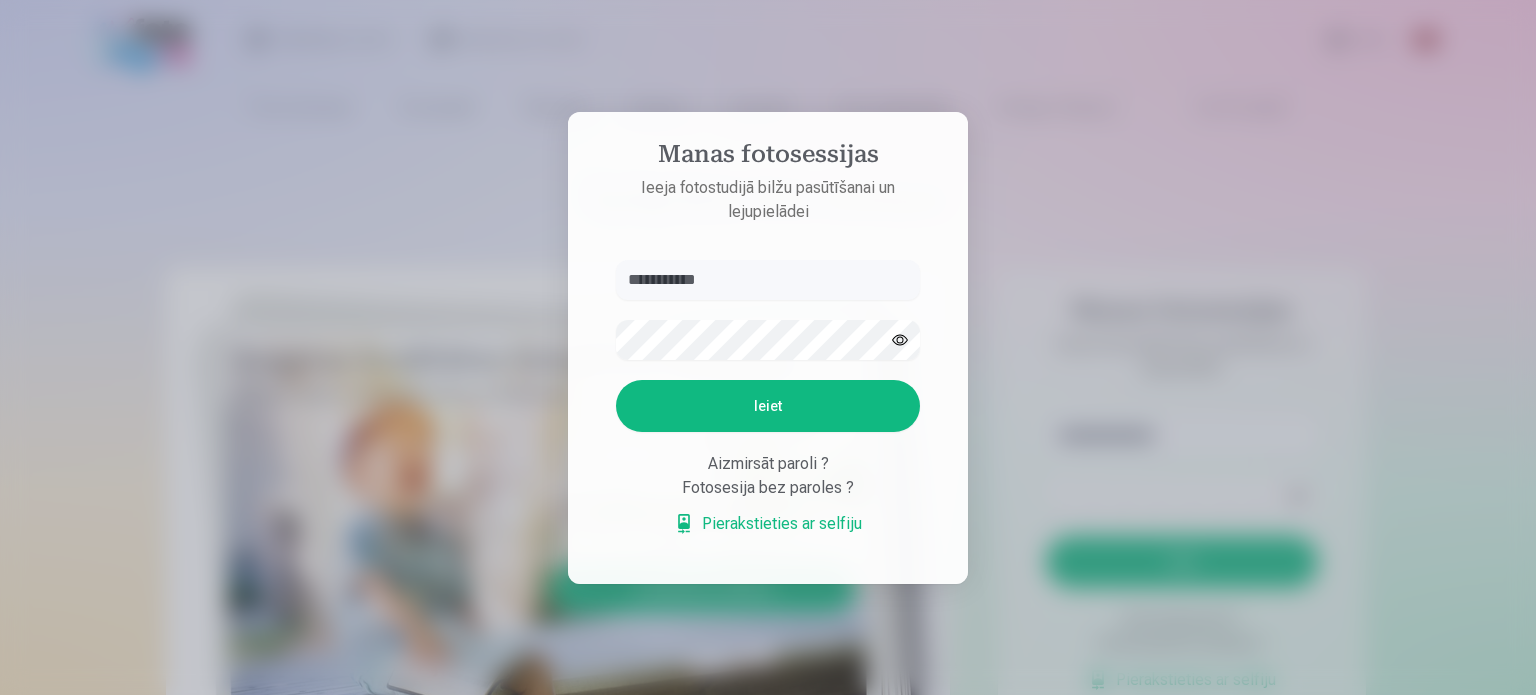 type on "**********" 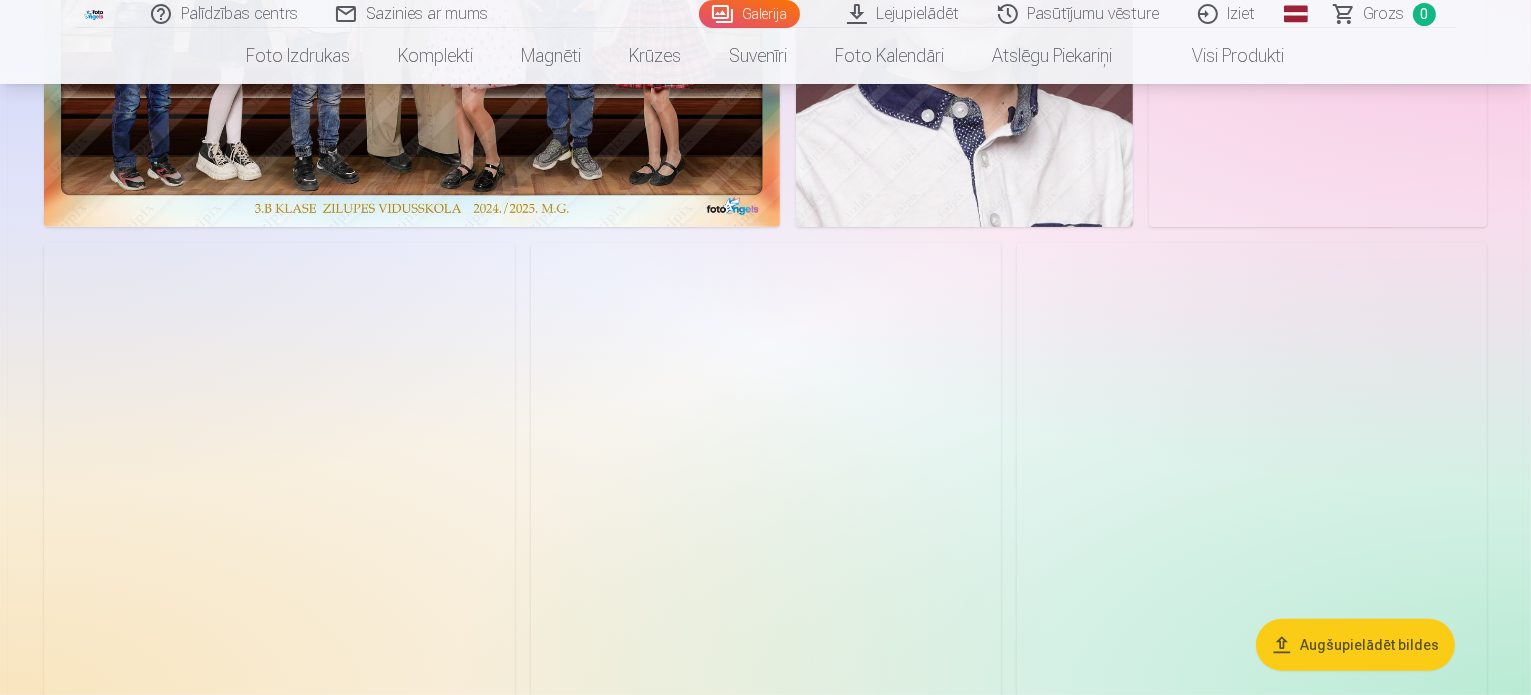 scroll, scrollTop: 200, scrollLeft: 0, axis: vertical 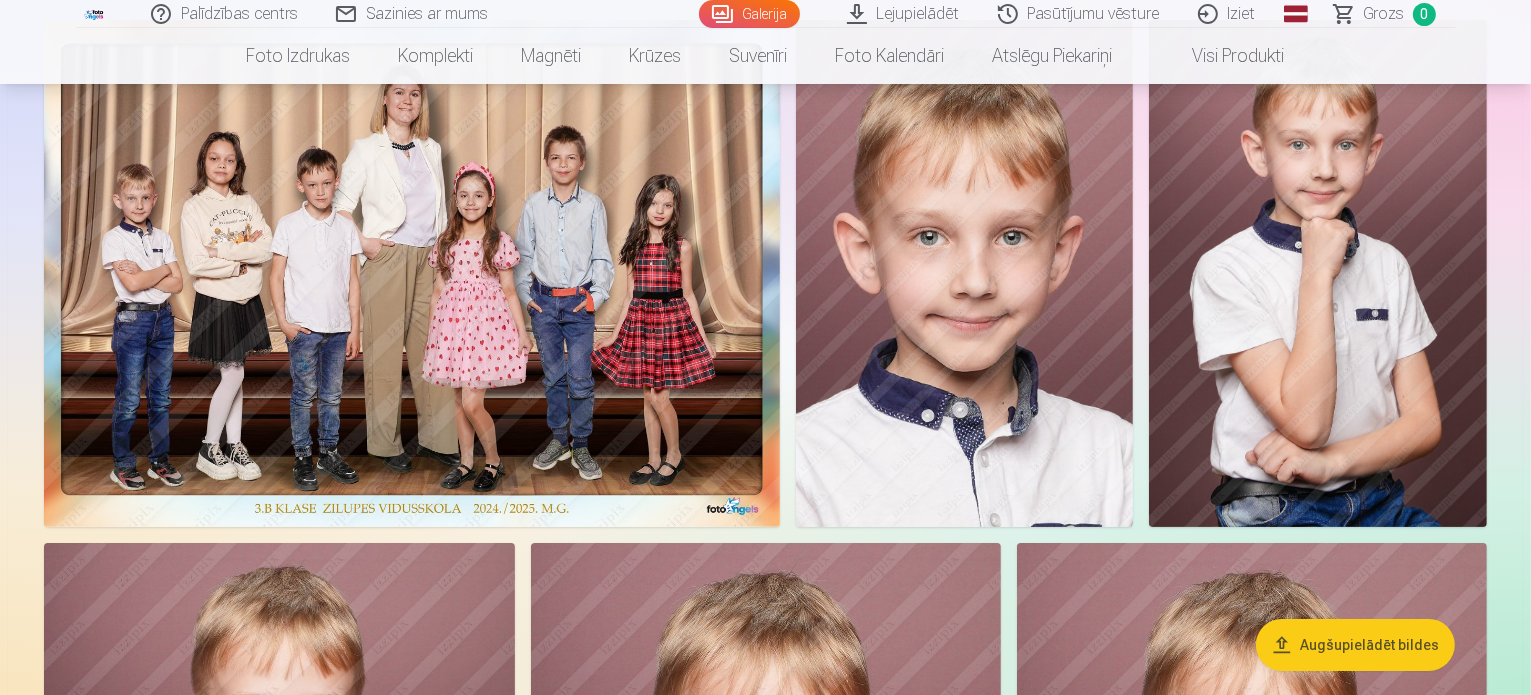 click at bounding box center (412, 273) 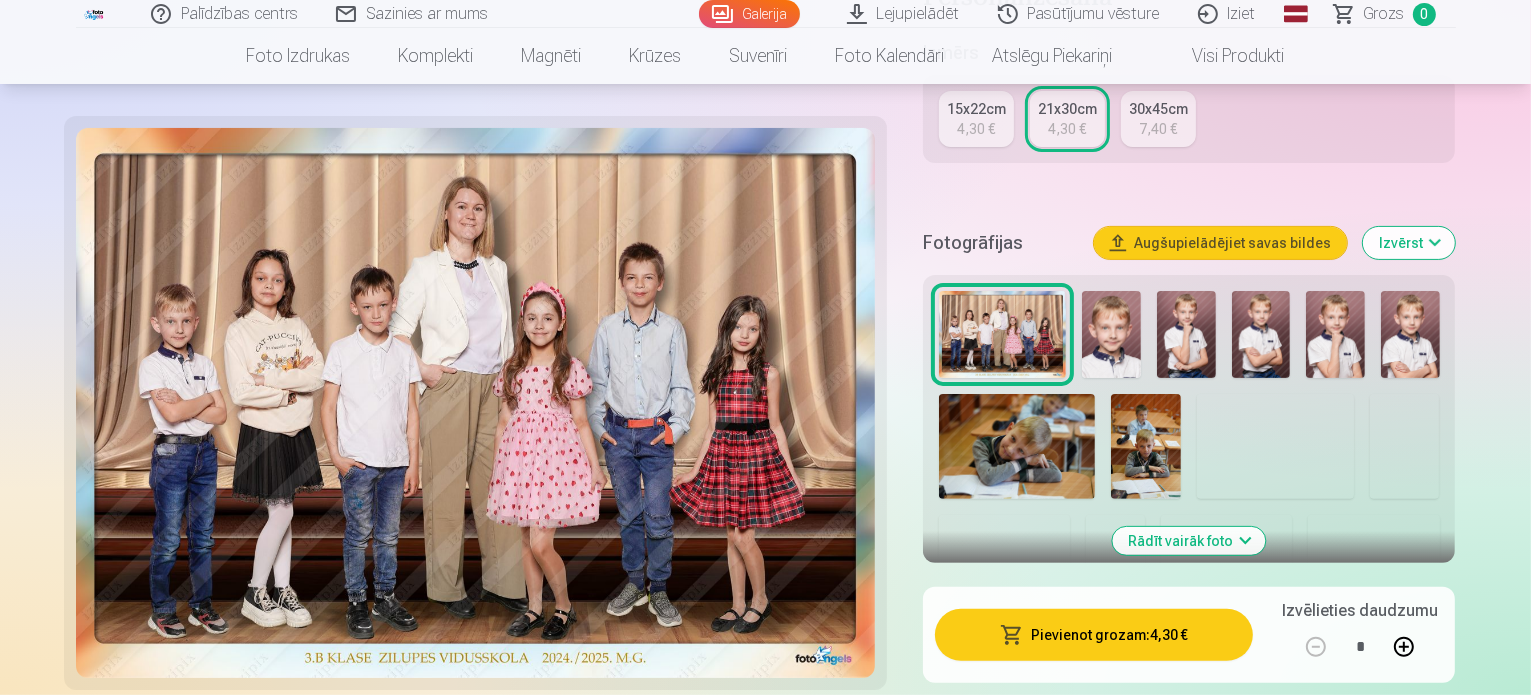 scroll, scrollTop: 700, scrollLeft: 0, axis: vertical 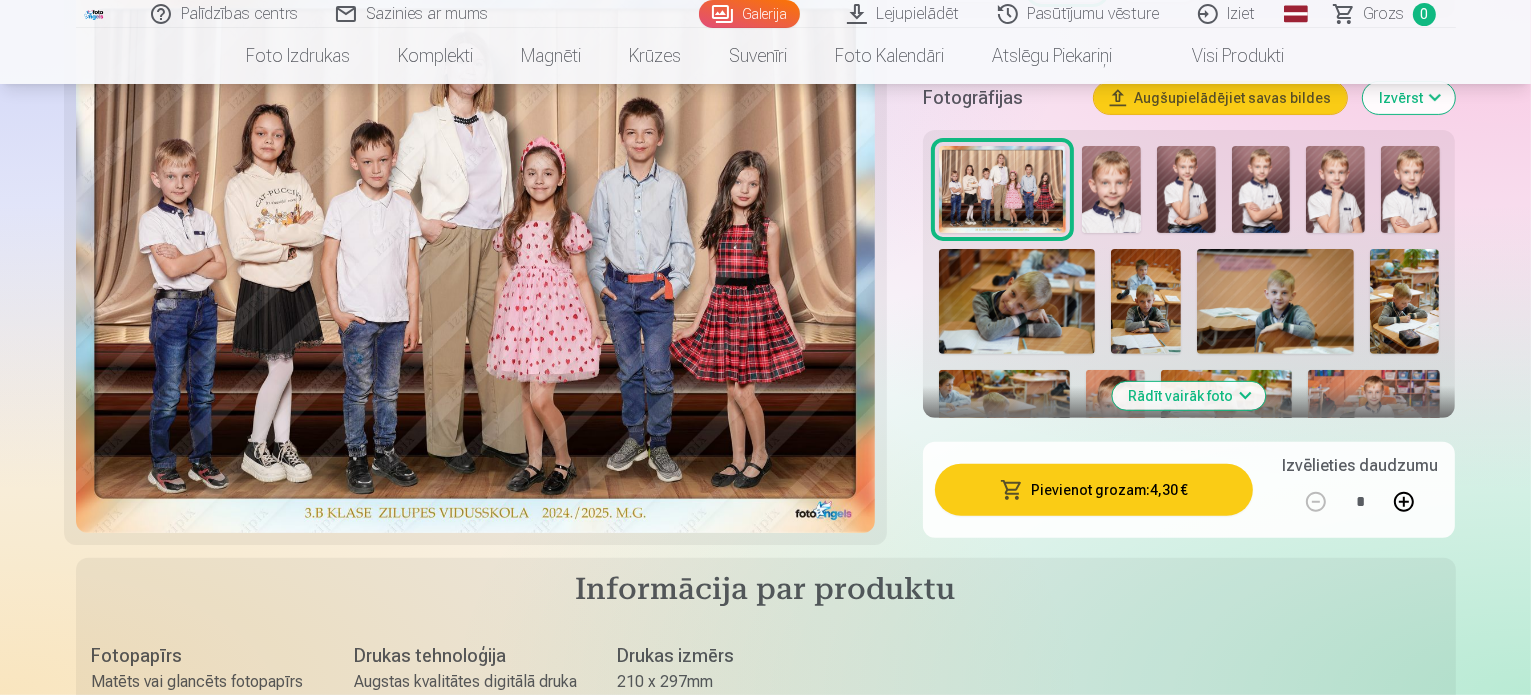click on "Pievienot grozam :  4,30 €" at bounding box center (1094, 490) 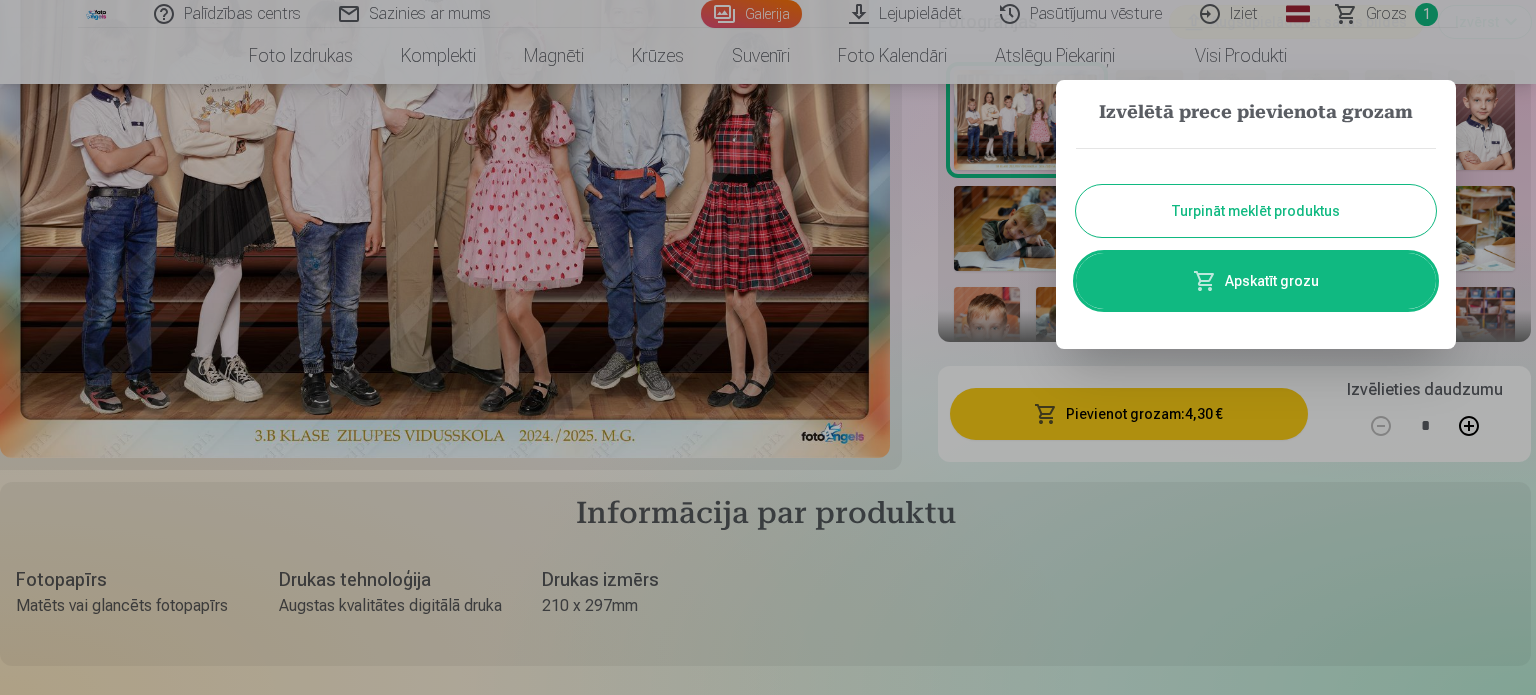 click on "Turpināt meklēt produktus" at bounding box center [1256, 211] 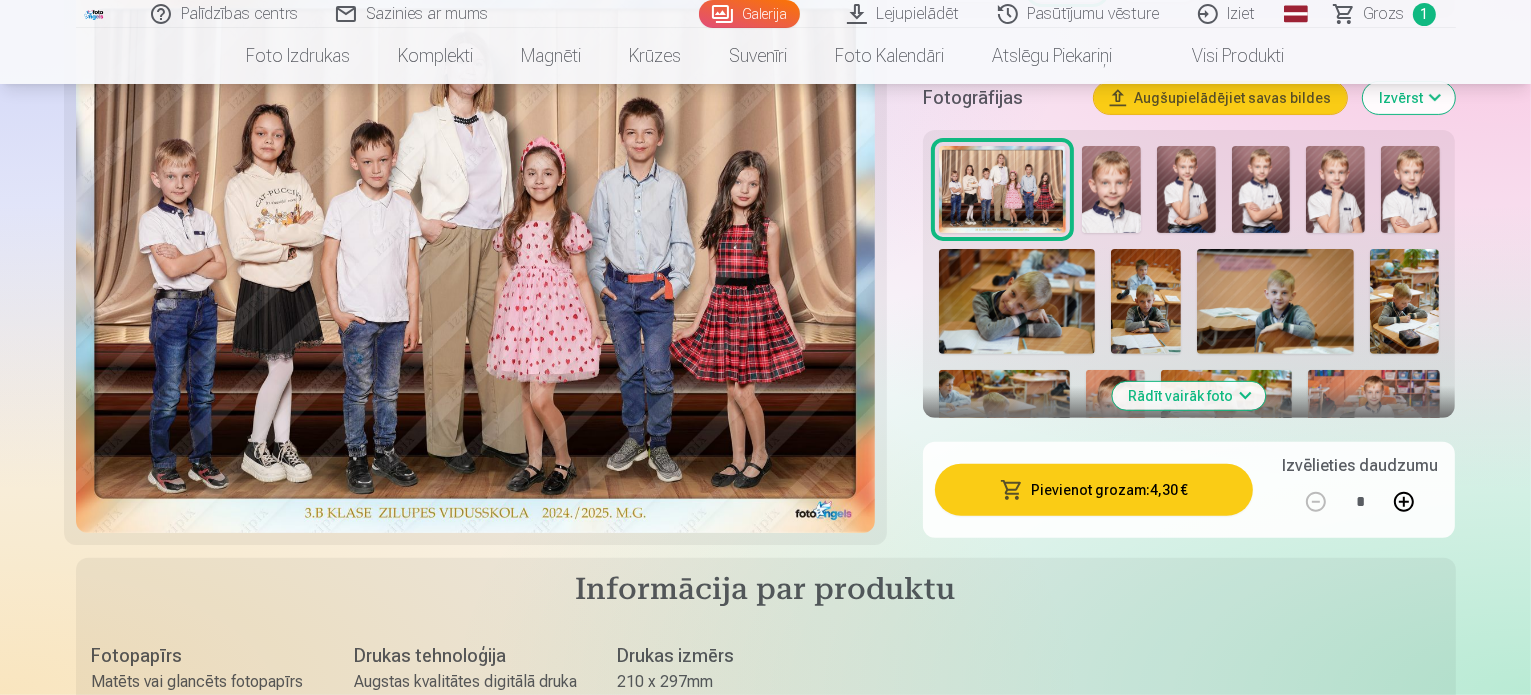 scroll, scrollTop: 600, scrollLeft: 0, axis: vertical 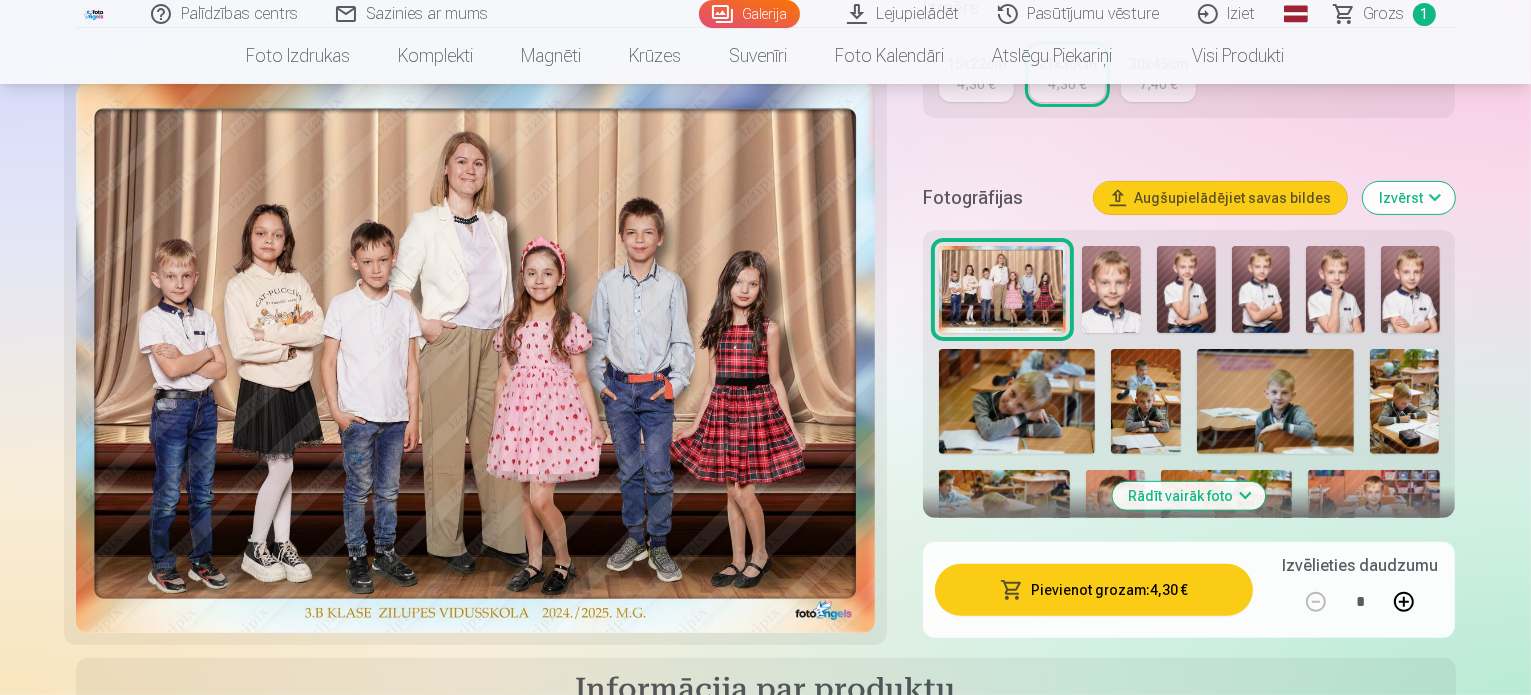 click at bounding box center [1261, 290] 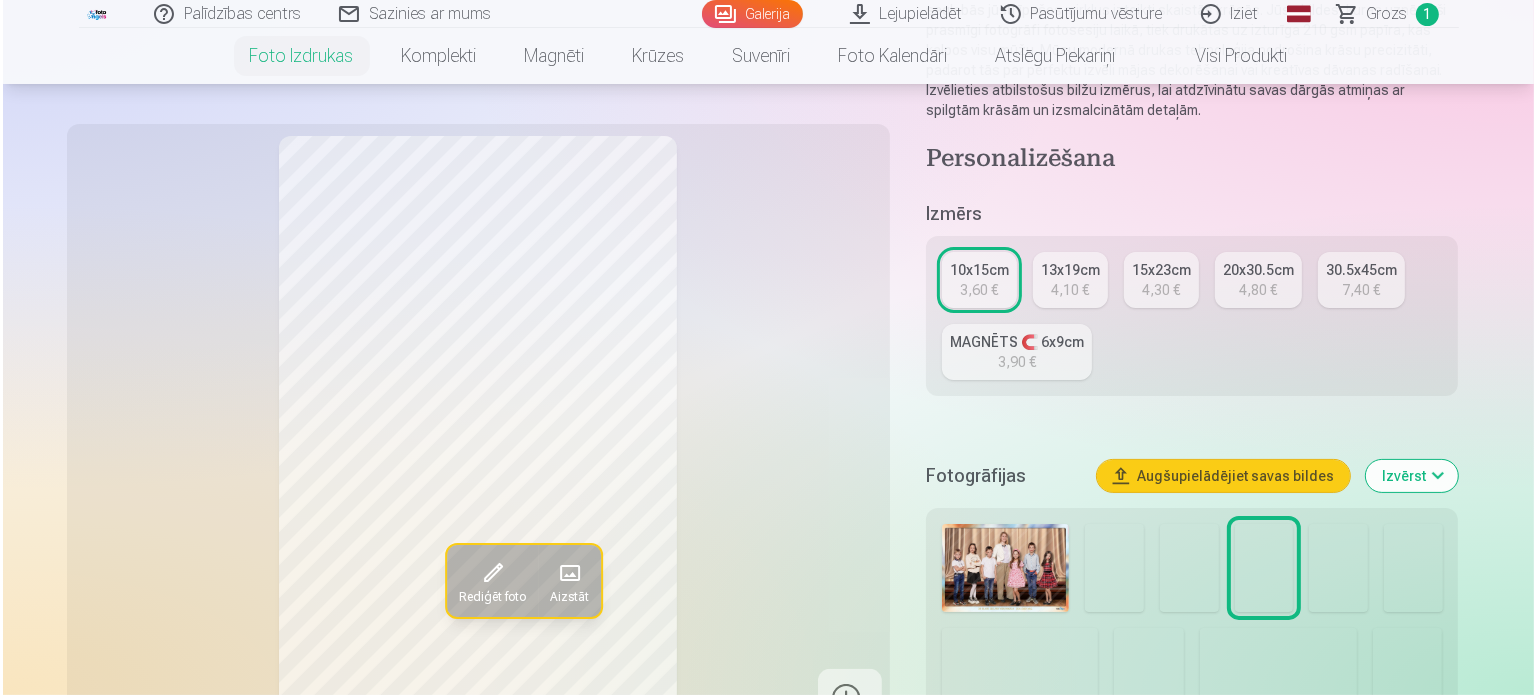 scroll, scrollTop: 300, scrollLeft: 0, axis: vertical 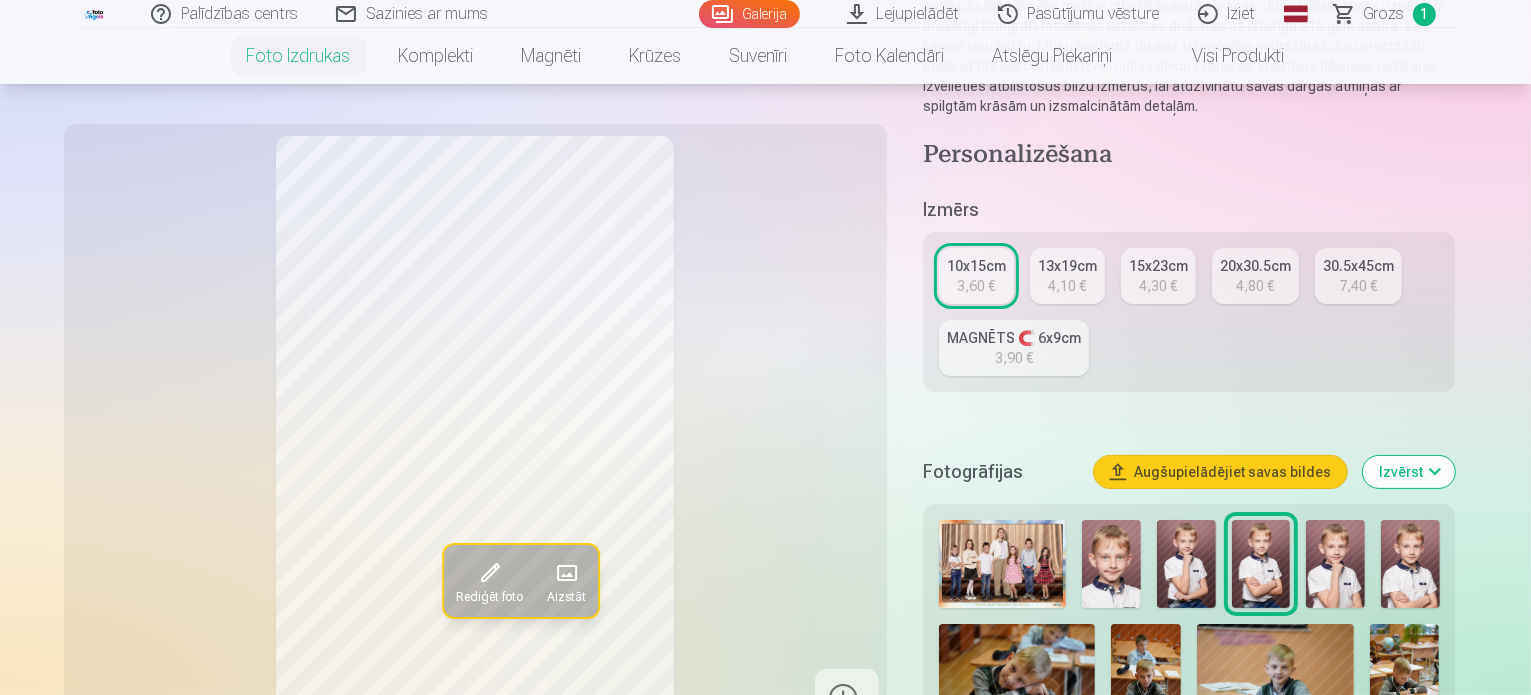 click at bounding box center [489, 573] 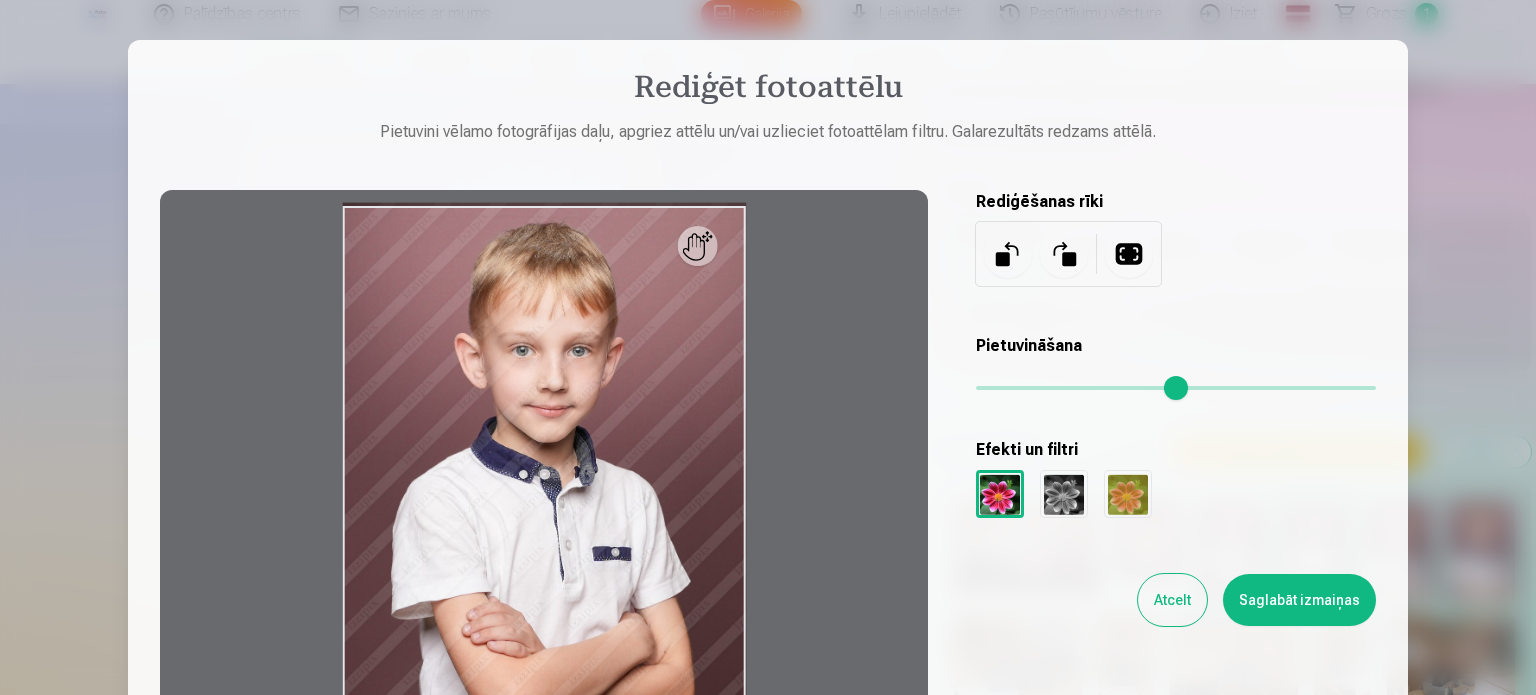 click at bounding box center (1064, 494) 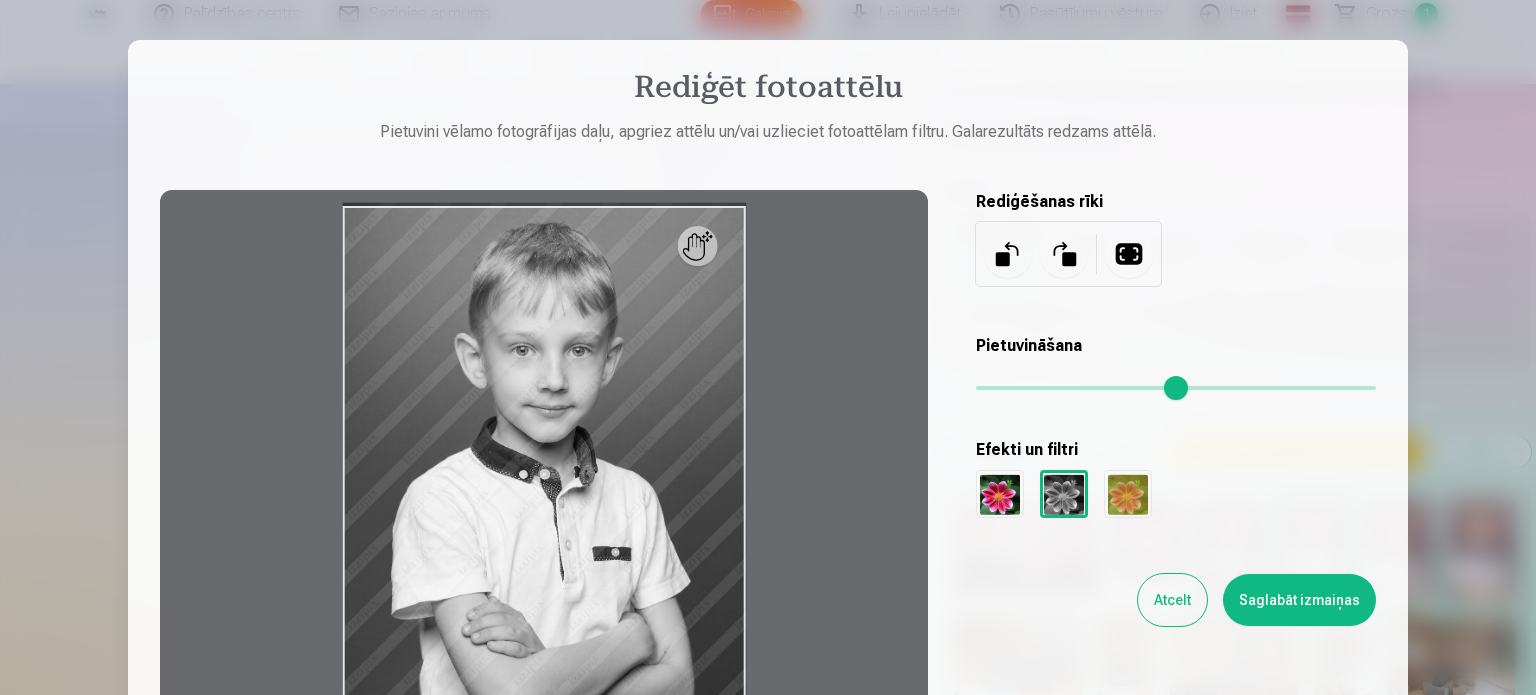 click at bounding box center [1128, 494] 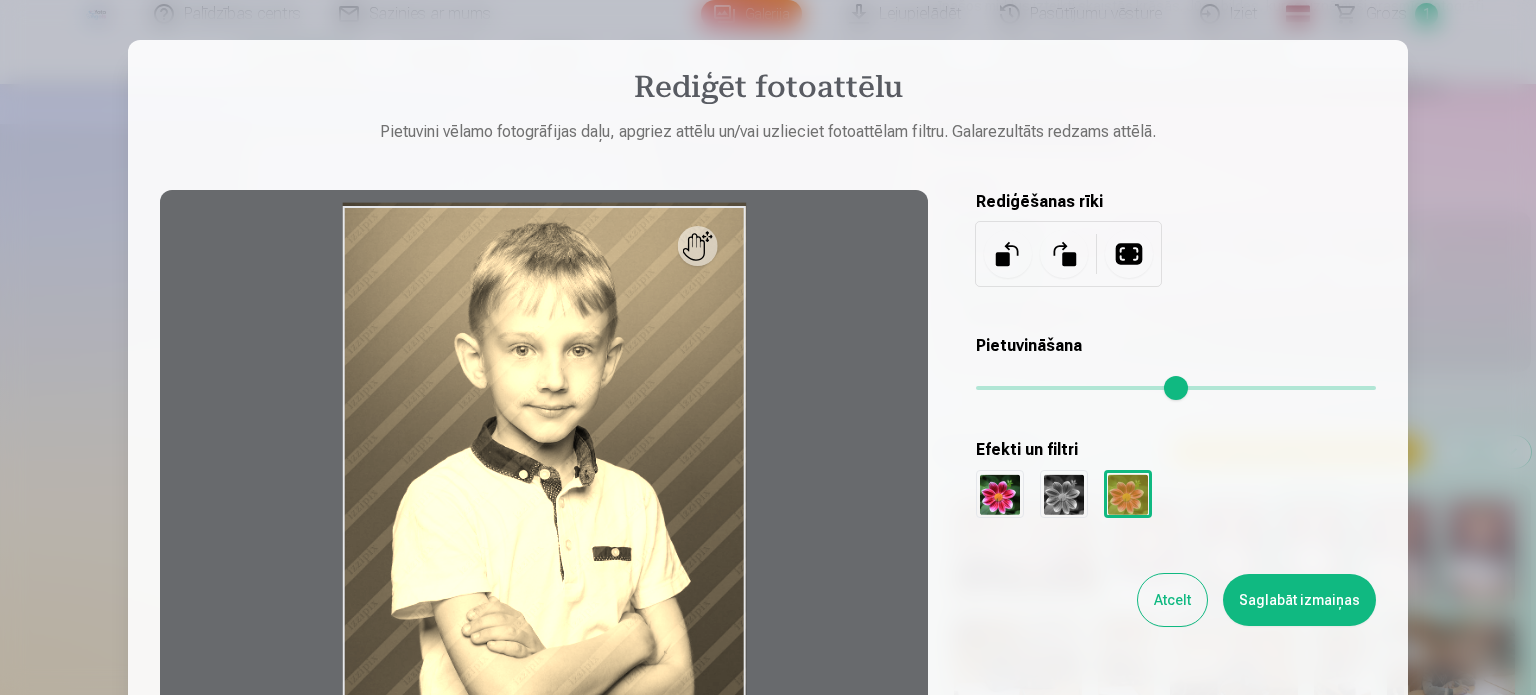 click at bounding box center [1000, 494] 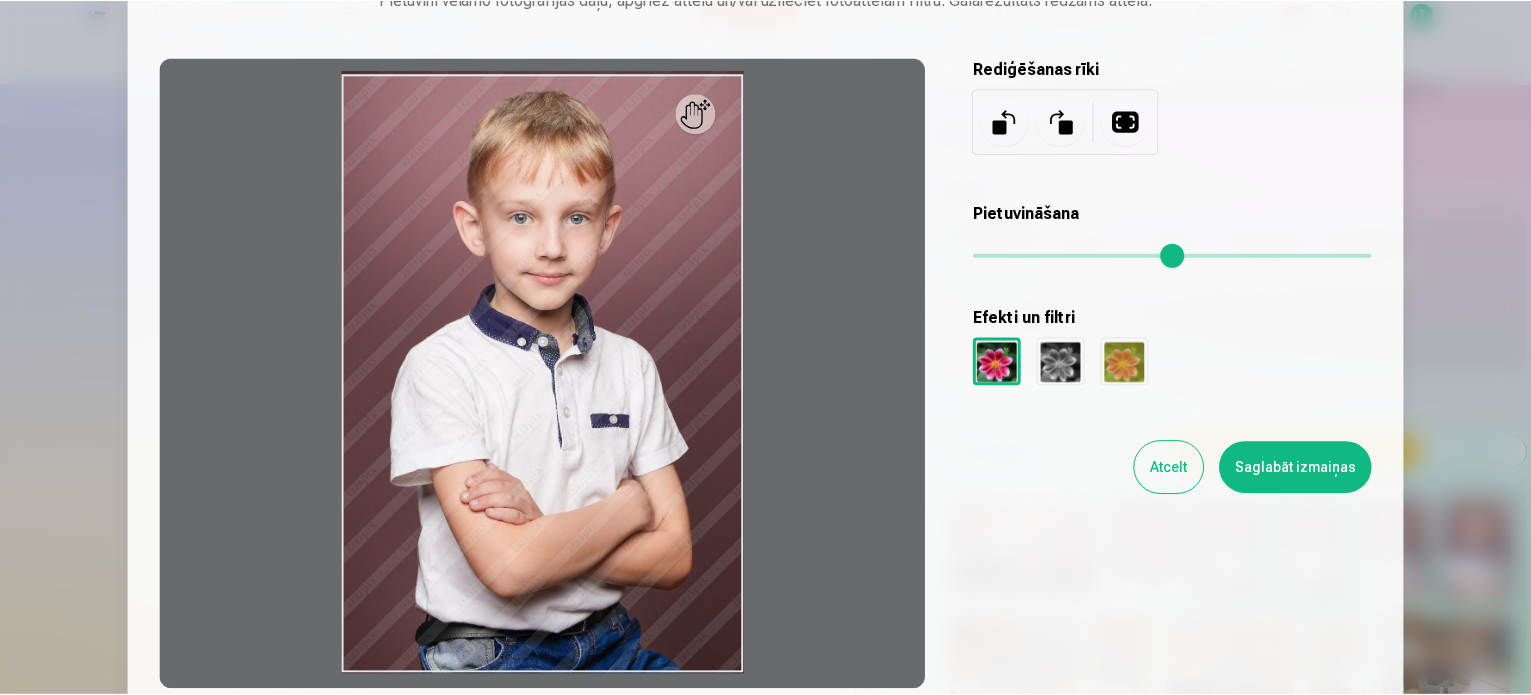 scroll, scrollTop: 200, scrollLeft: 0, axis: vertical 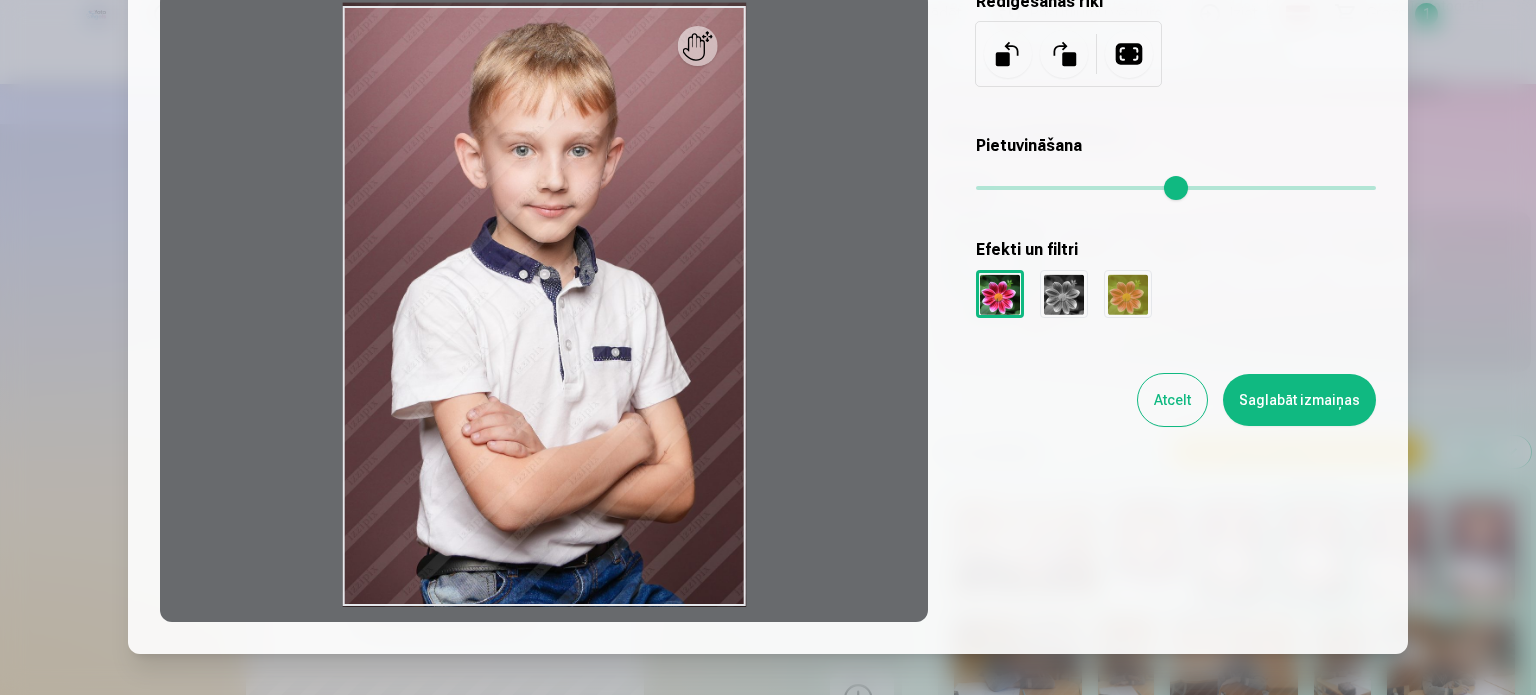 click on "Atcelt" at bounding box center (1172, 400) 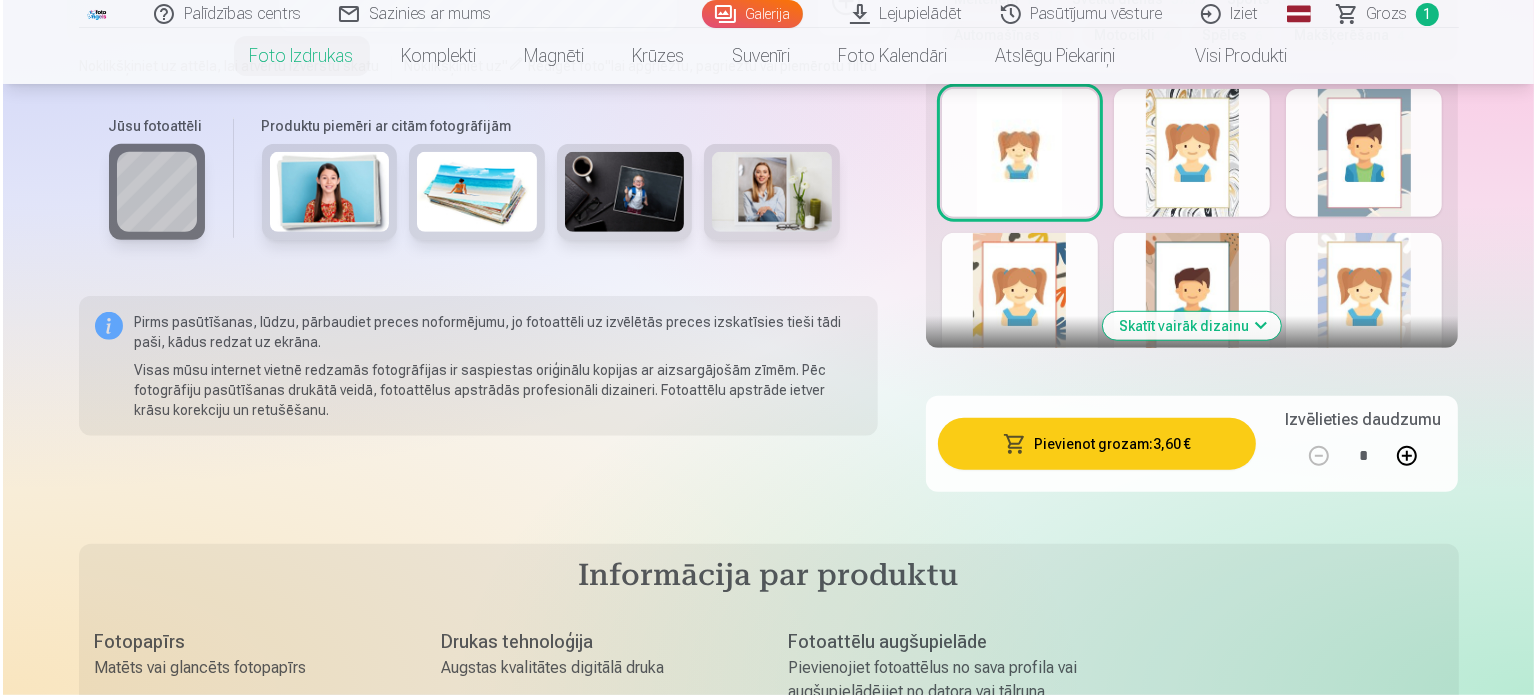 scroll, scrollTop: 1500, scrollLeft: 0, axis: vertical 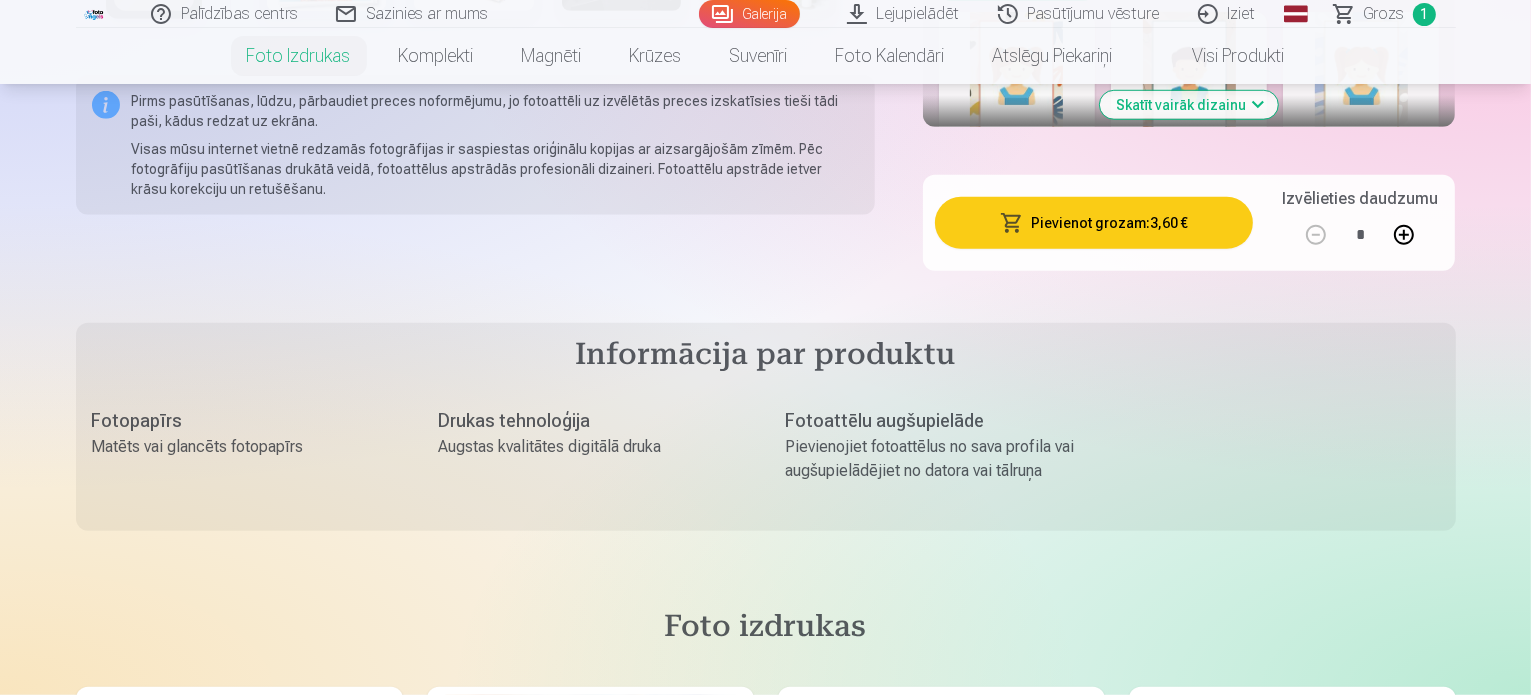 click on "Pievienot grozam :  3,60 €" at bounding box center (1094, 223) 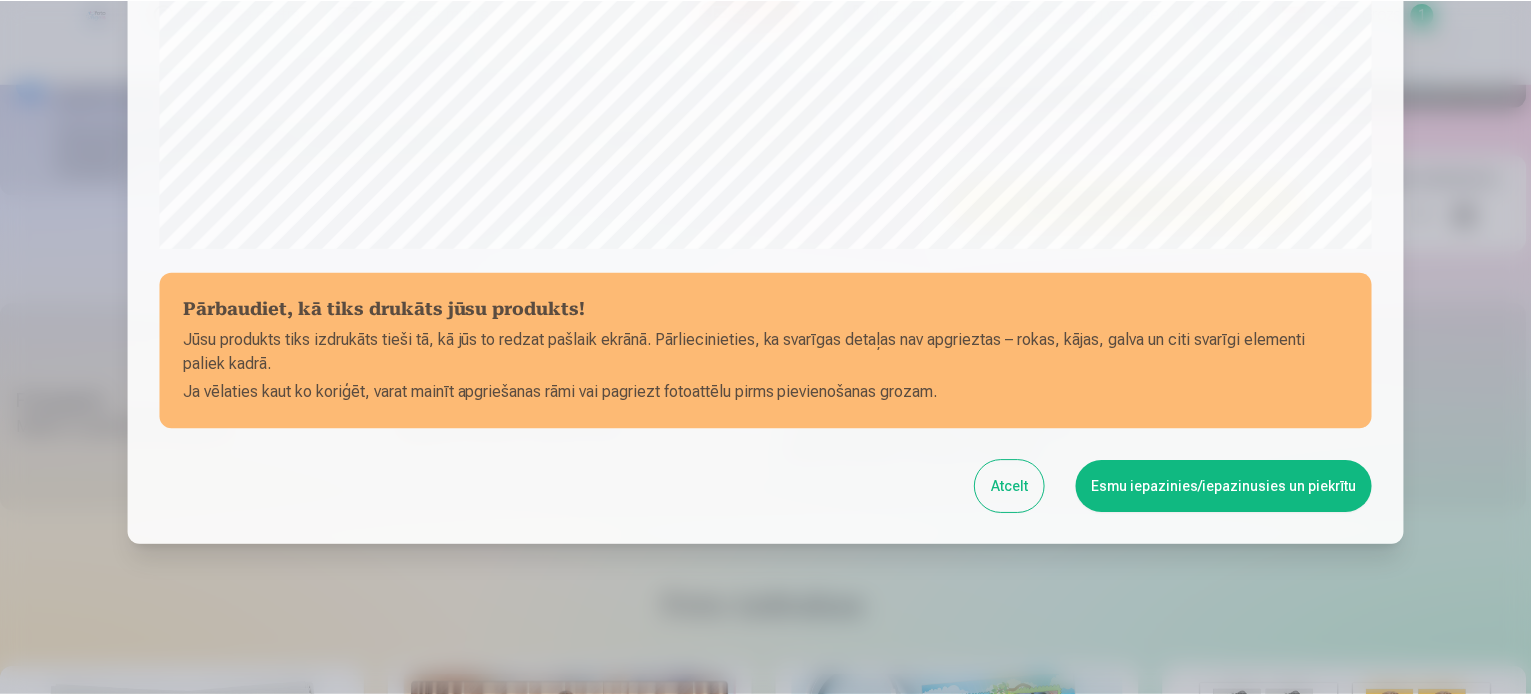 scroll, scrollTop: 744, scrollLeft: 0, axis: vertical 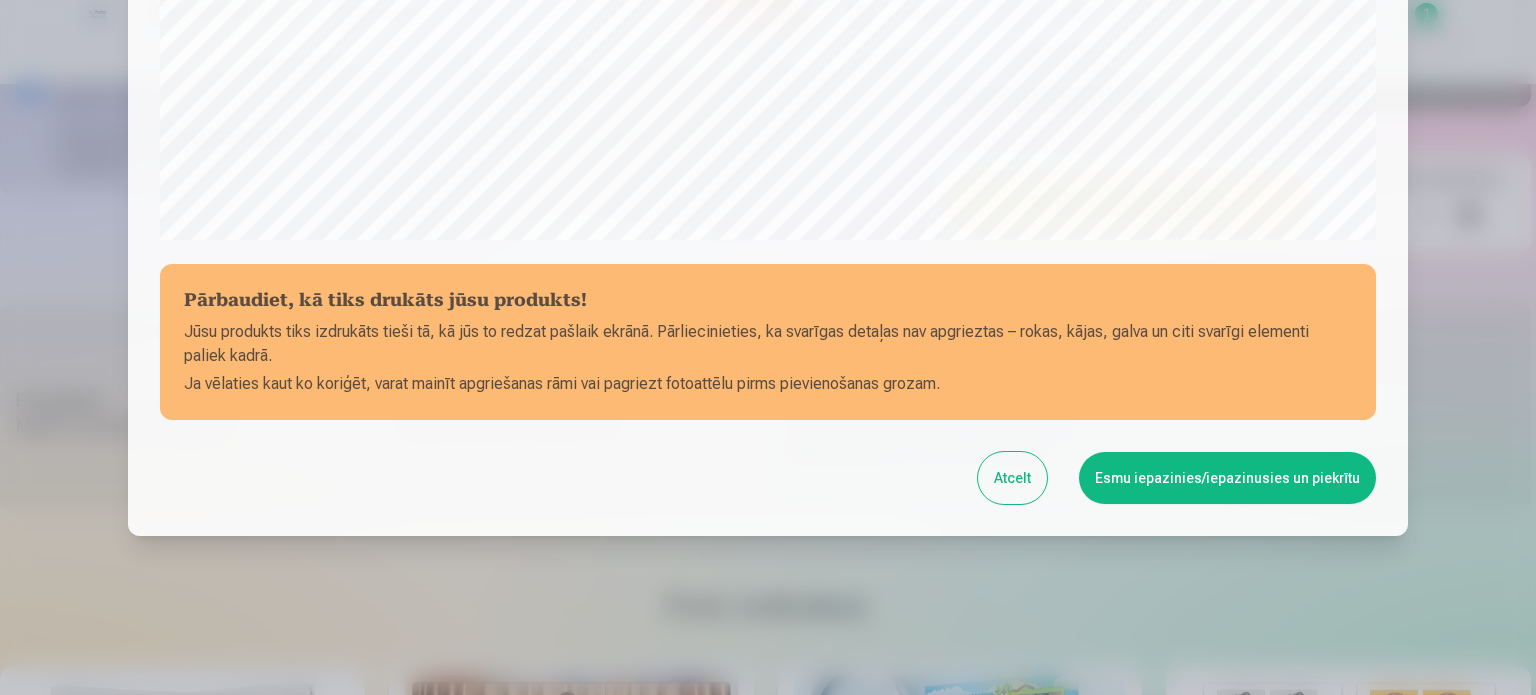 click on "Esmu iepazinies/iepazinusies un piekrītu" at bounding box center [1227, 478] 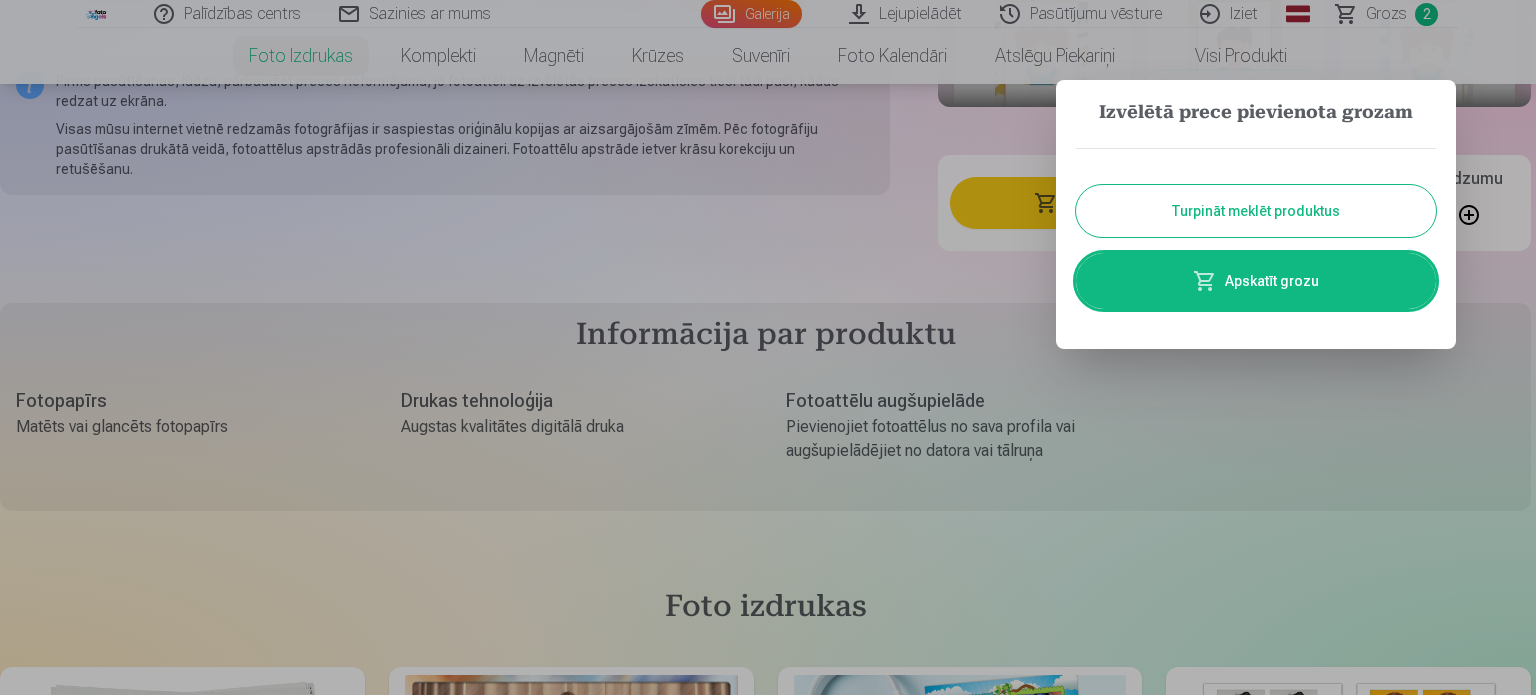 click on "Turpināt meklēt produktus" at bounding box center (1256, 211) 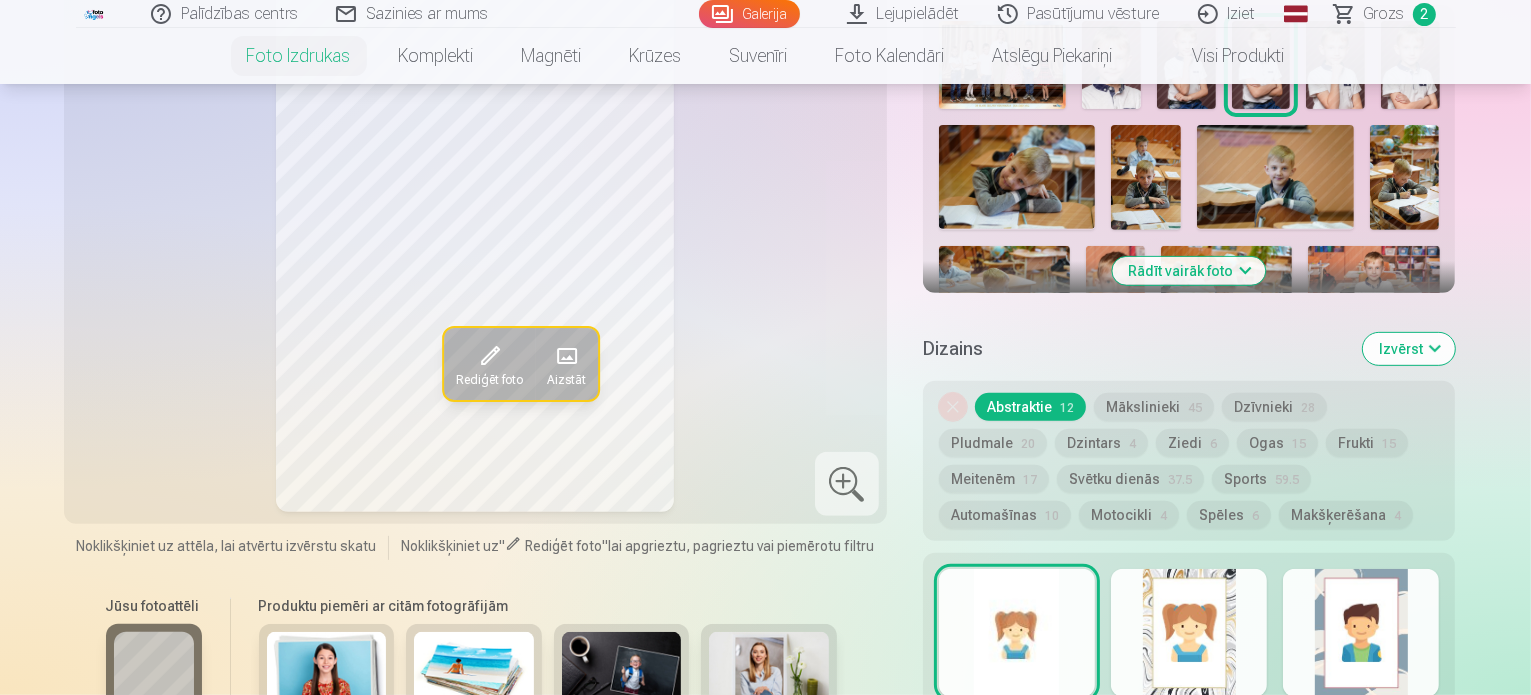 scroll, scrollTop: 600, scrollLeft: 0, axis: vertical 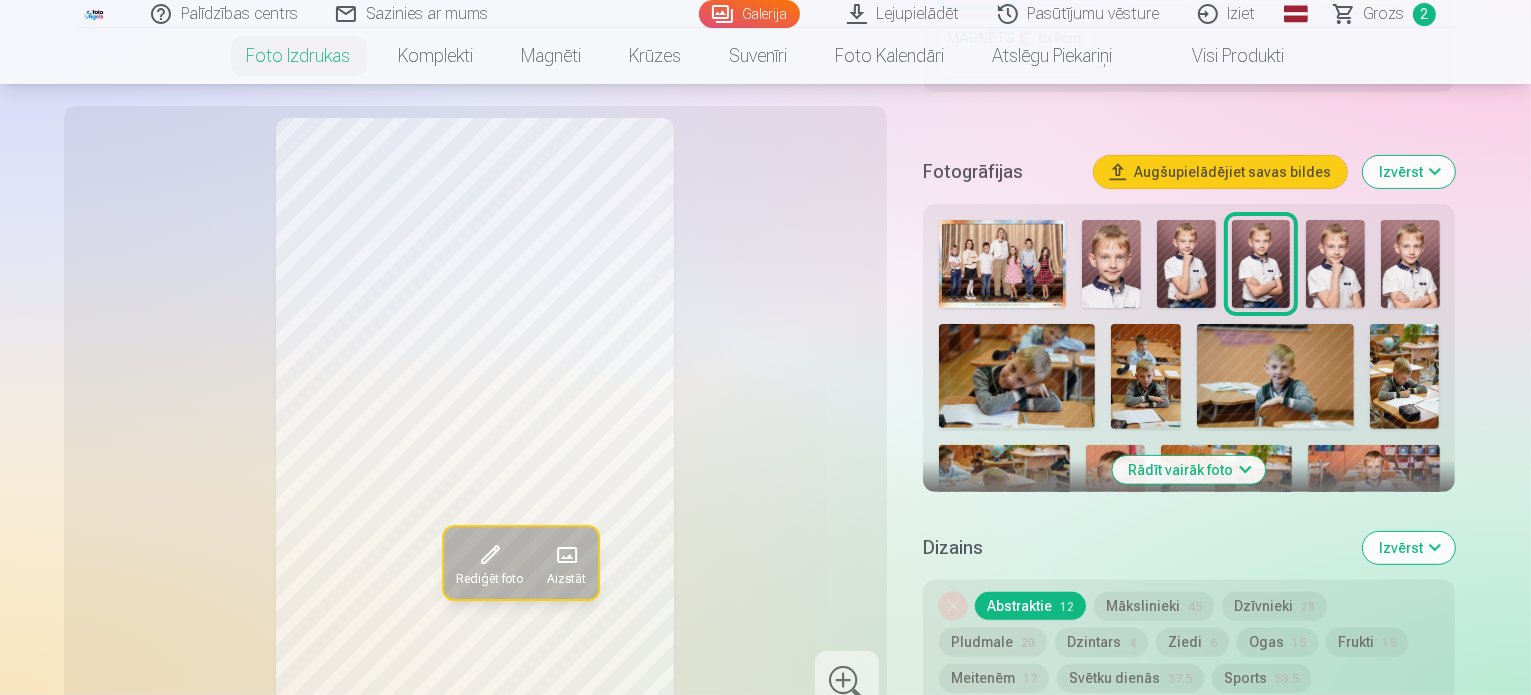 click at bounding box center [1111, 264] 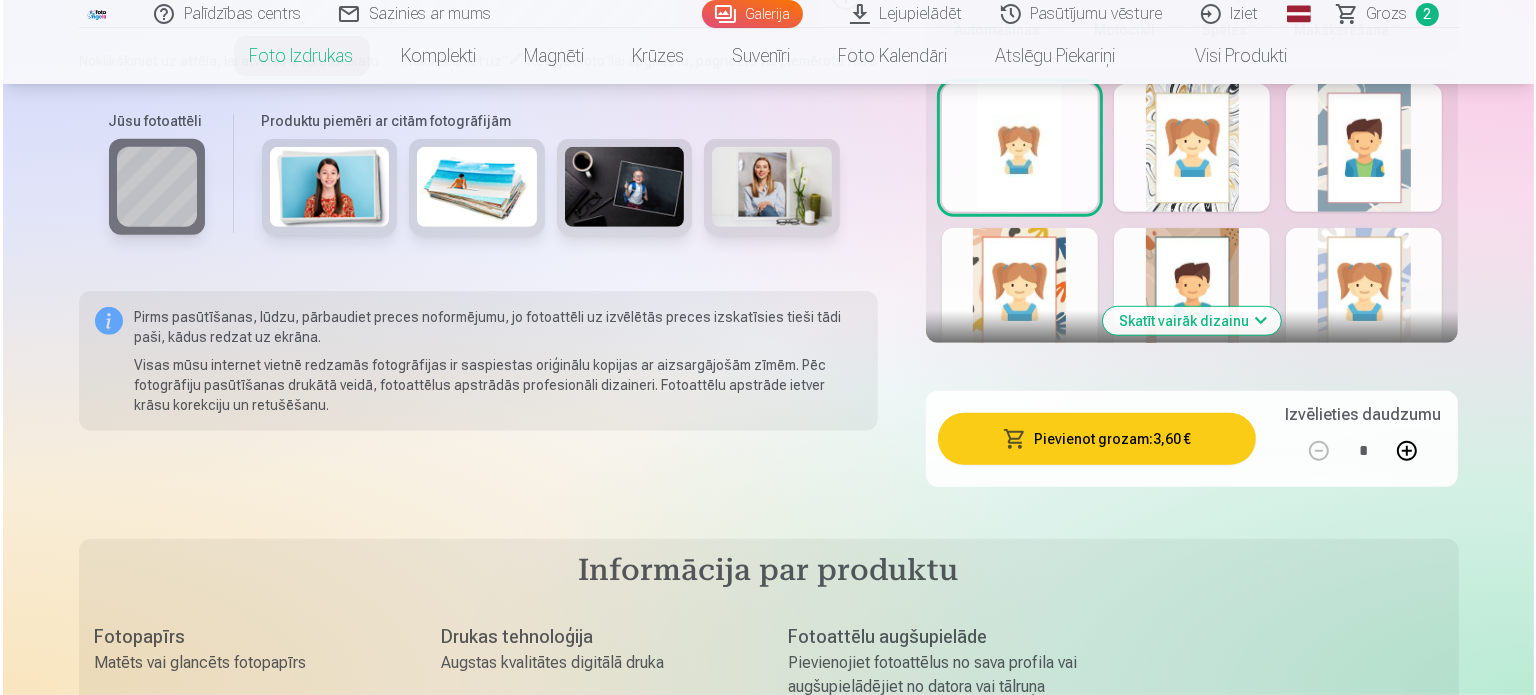 scroll, scrollTop: 1300, scrollLeft: 0, axis: vertical 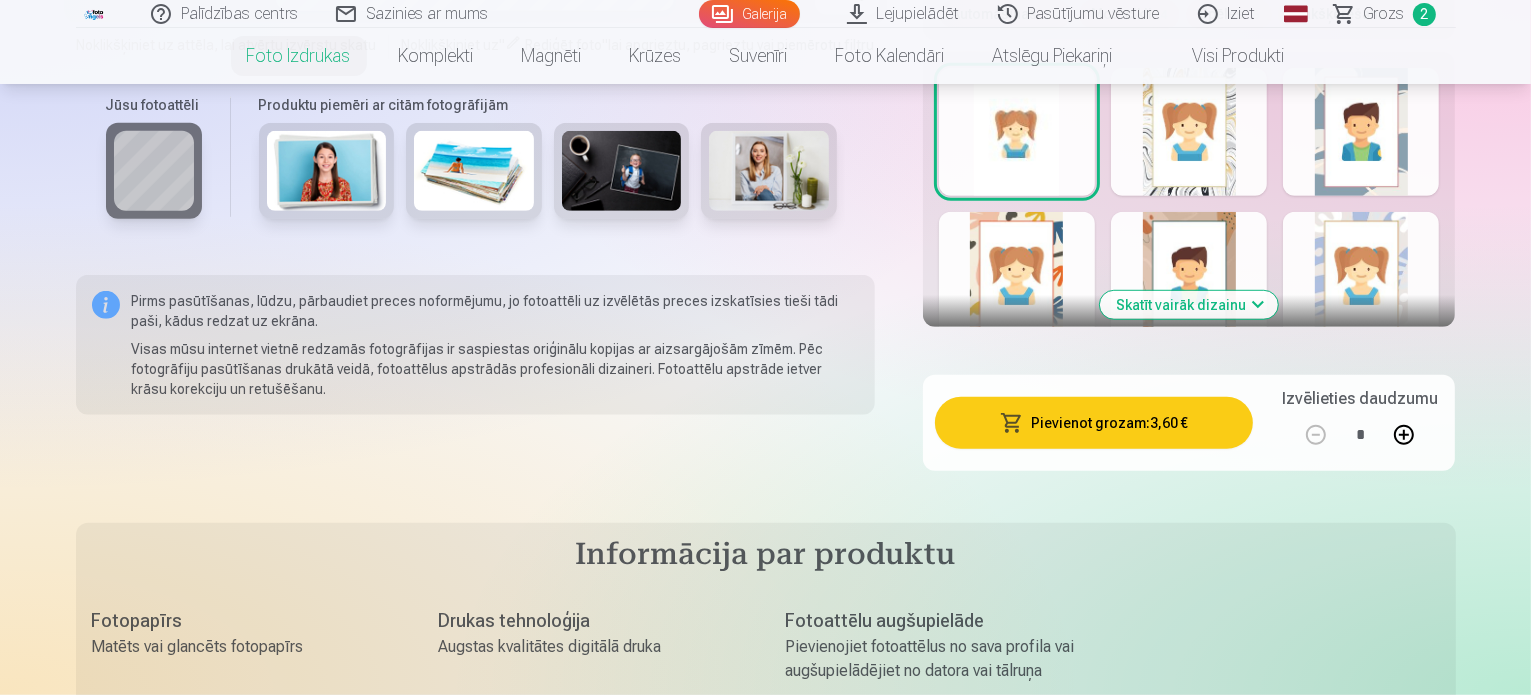 click on "Pievienot grozam :  3,60 €" at bounding box center [1094, 423] 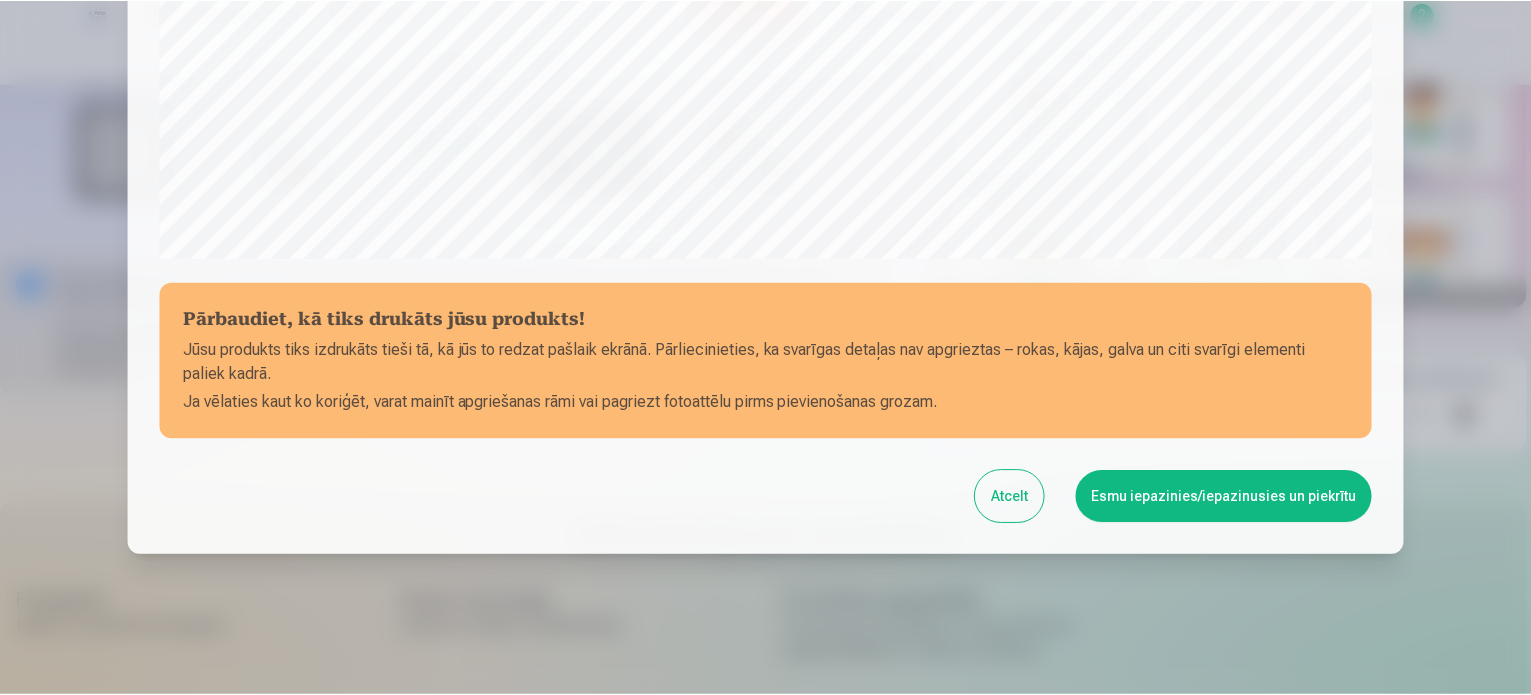 scroll, scrollTop: 744, scrollLeft: 0, axis: vertical 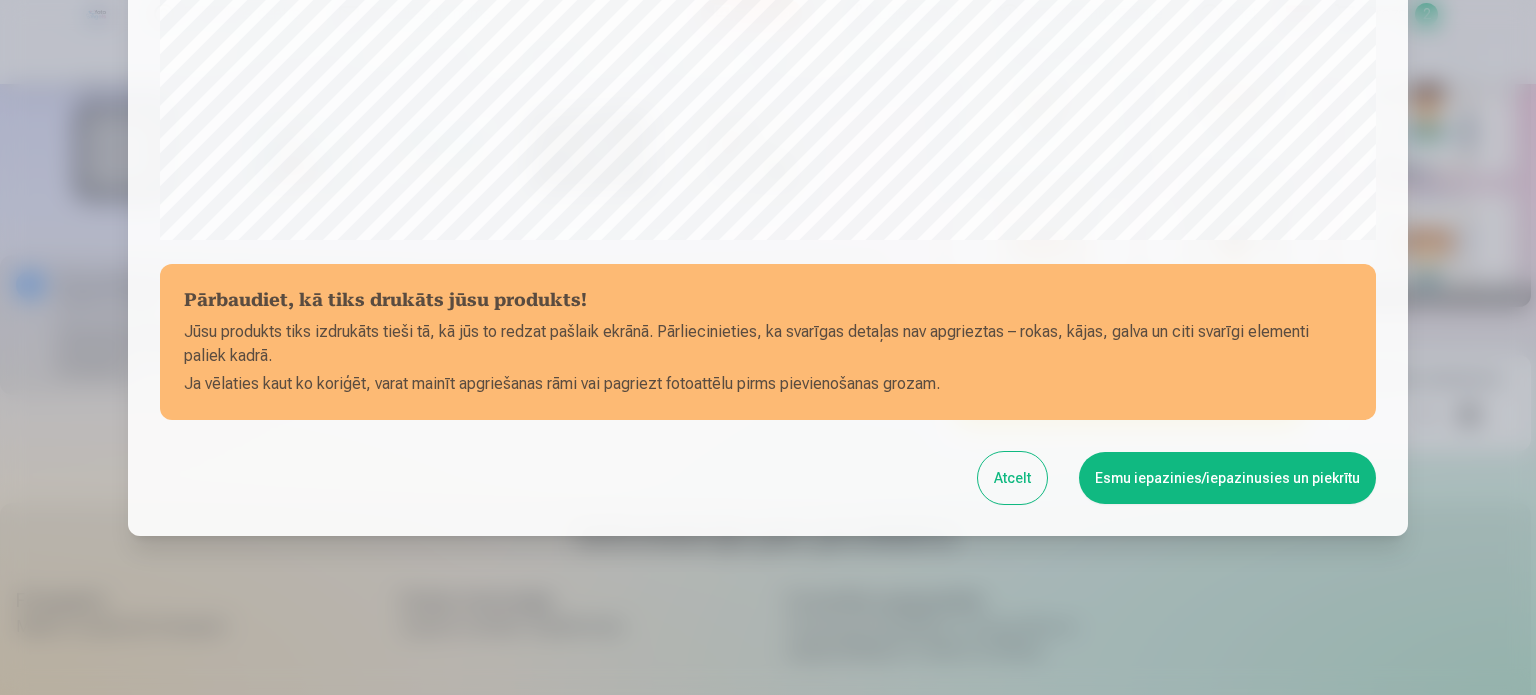click on "Esmu iepazinies/iepazinusies un piekrītu" at bounding box center [1227, 478] 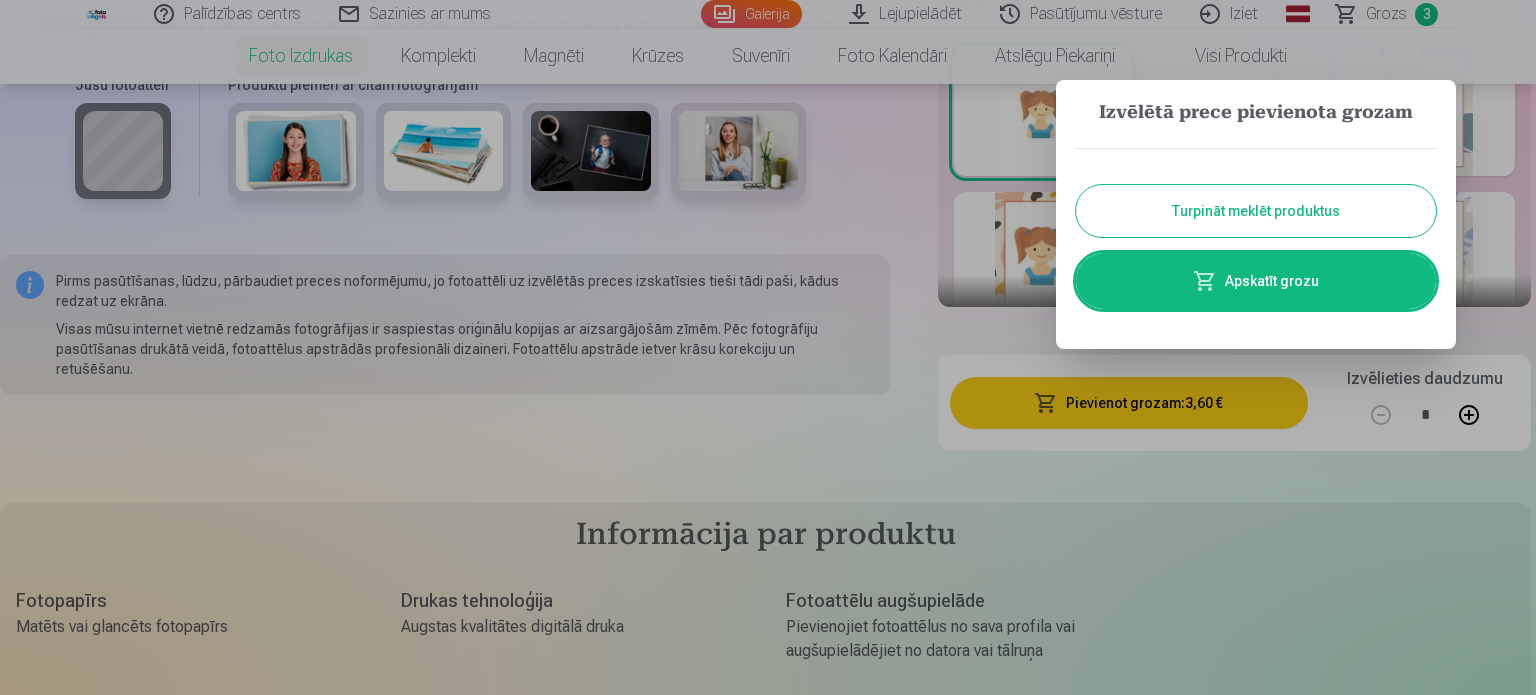 click on "Turpināt meklēt produktus" at bounding box center [1256, 211] 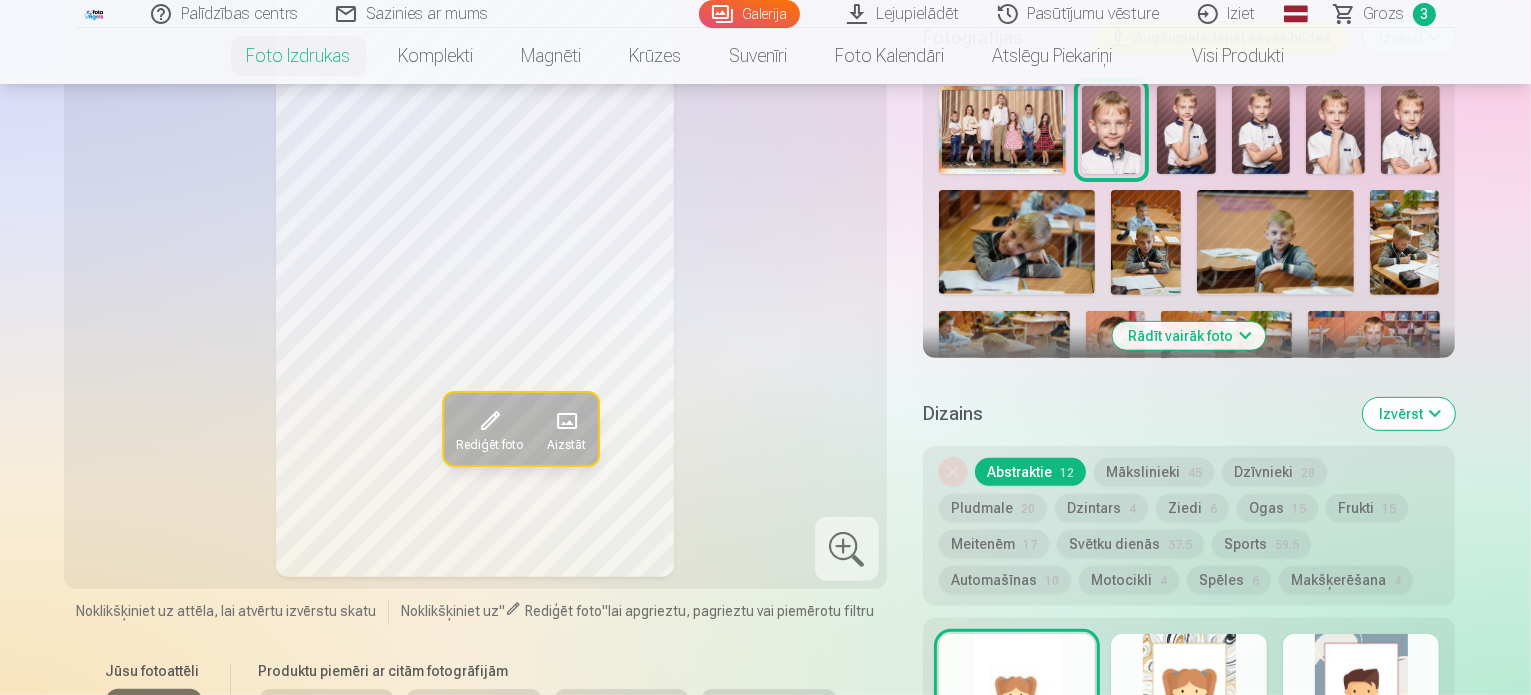 scroll, scrollTop: 700, scrollLeft: 0, axis: vertical 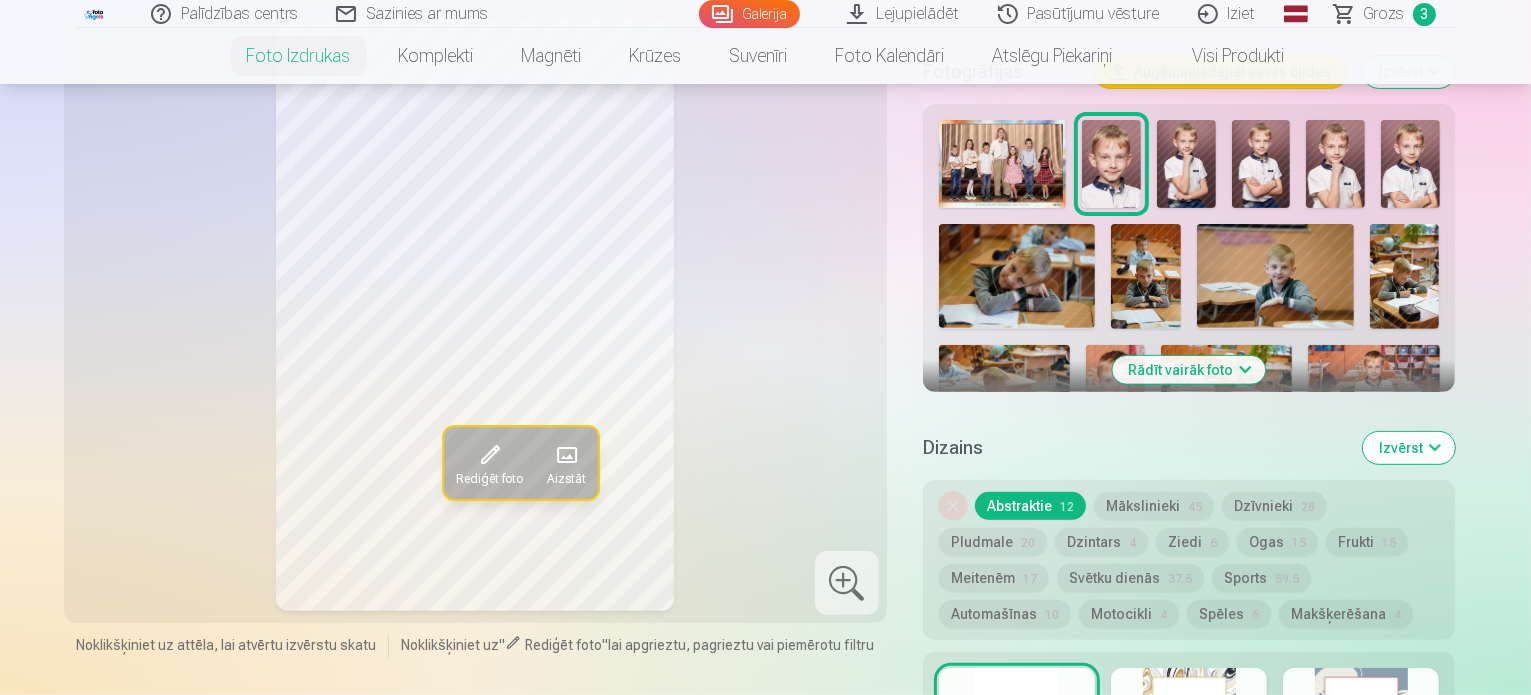 click at bounding box center (1017, 276) 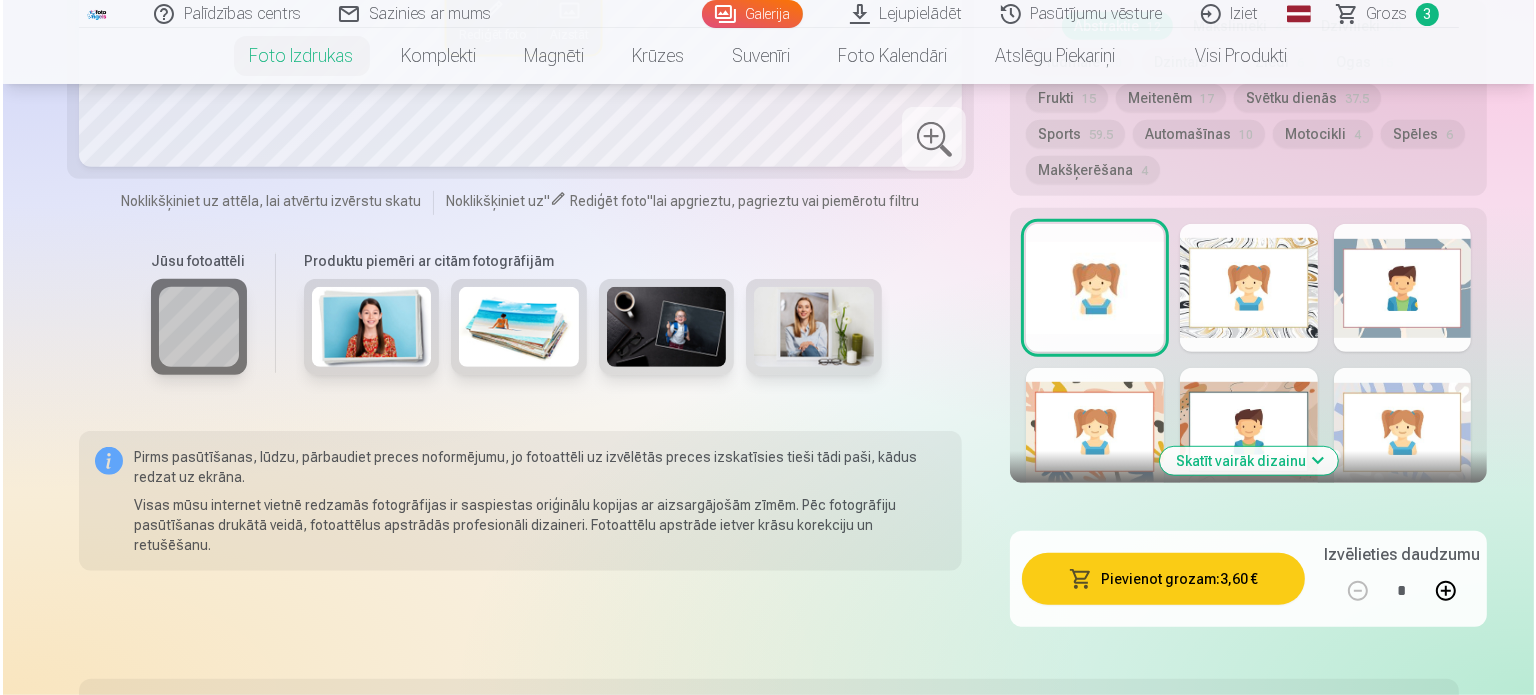 scroll, scrollTop: 1300, scrollLeft: 0, axis: vertical 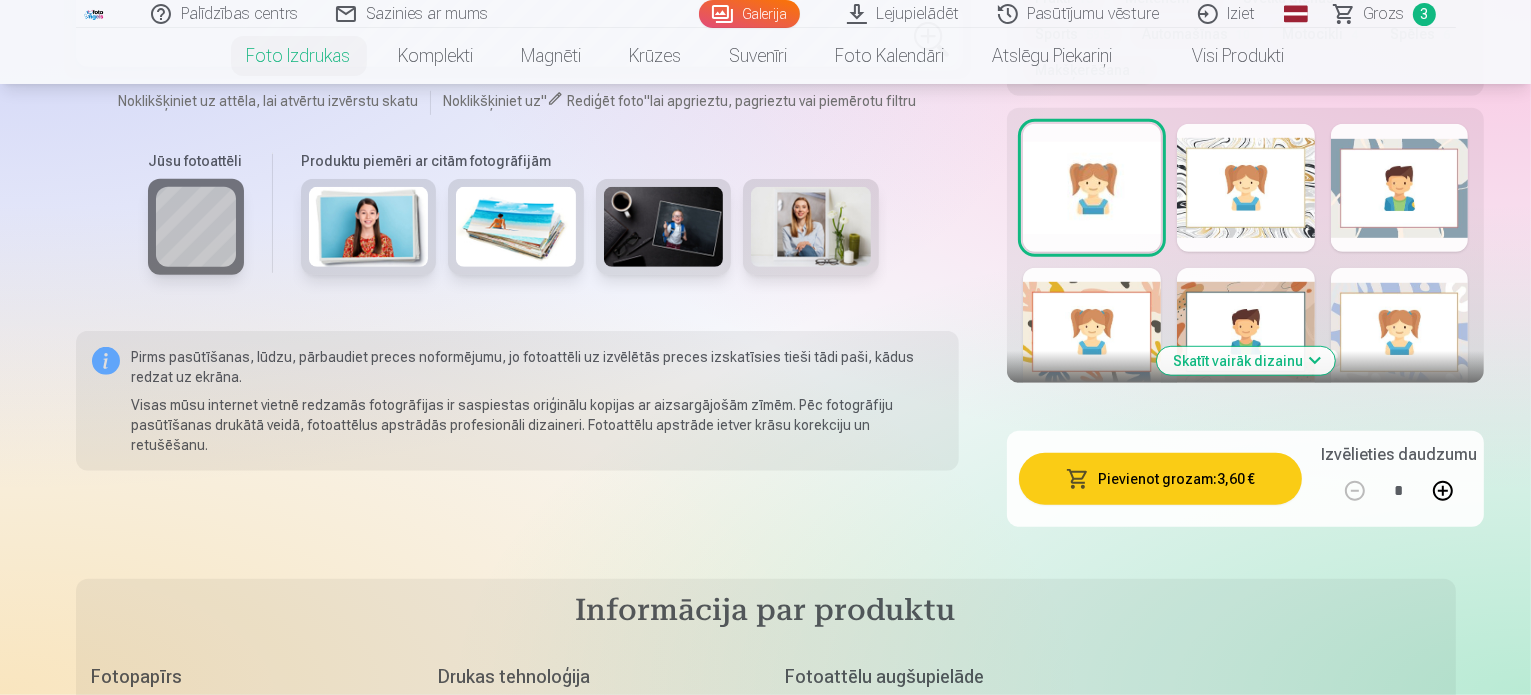 click on "Pievienot grozam :  3,60 €" at bounding box center (1160, 479) 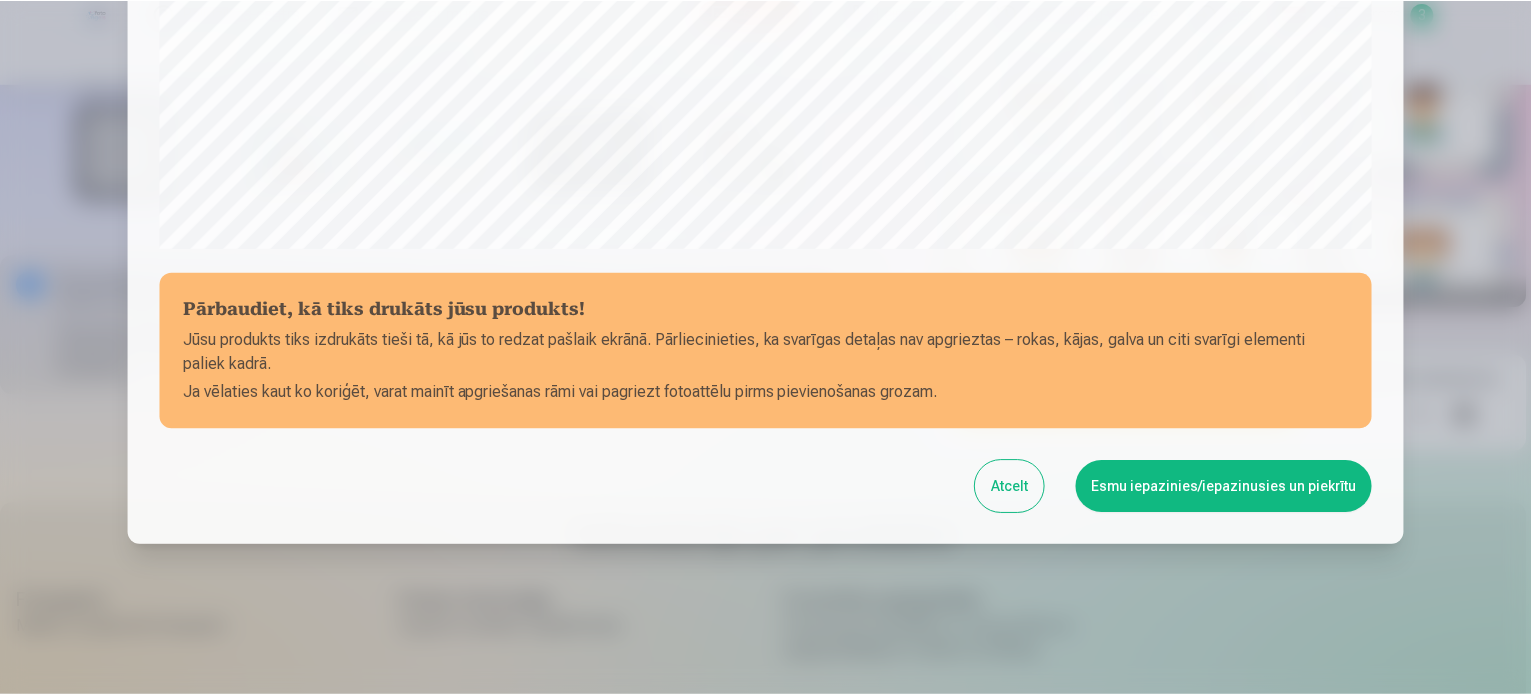 scroll, scrollTop: 744, scrollLeft: 0, axis: vertical 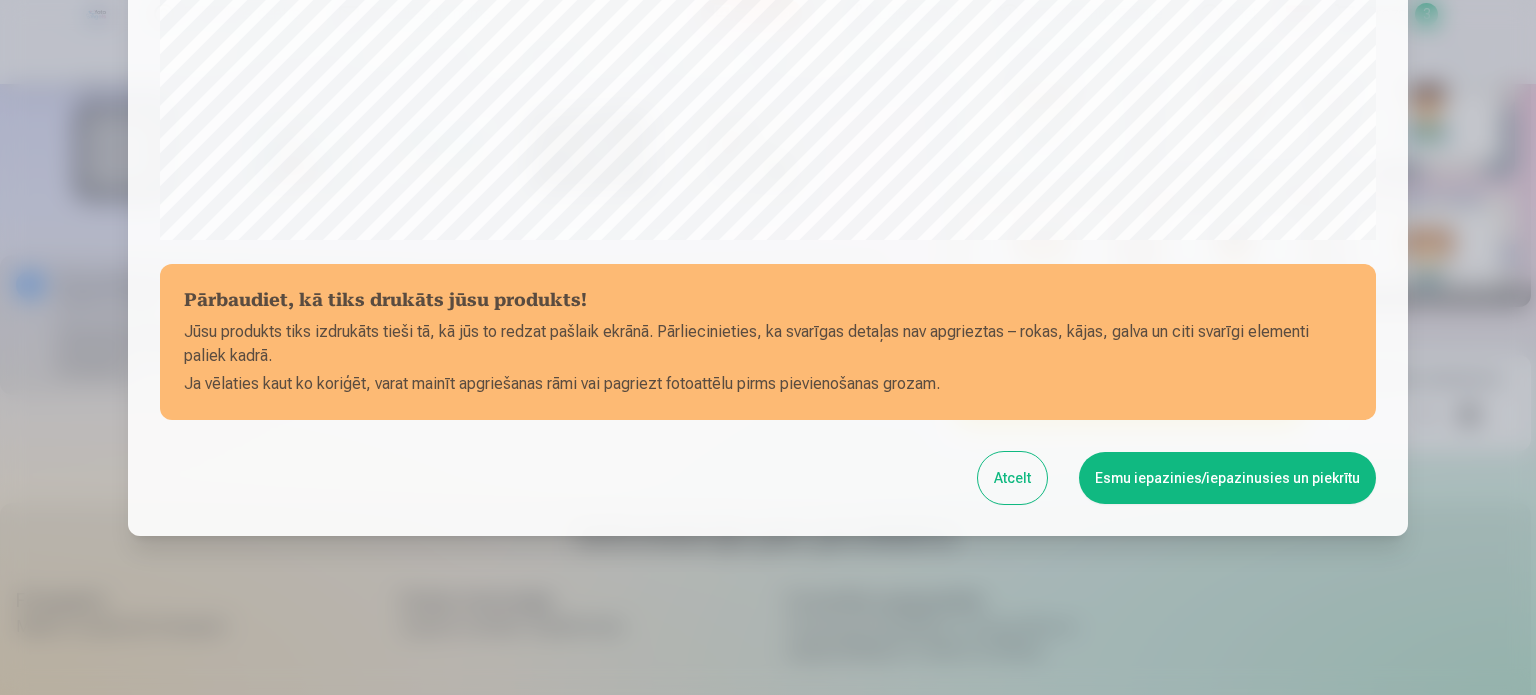 click on "Esmu iepazinies/iepazinusies un piekrītu" at bounding box center [1227, 478] 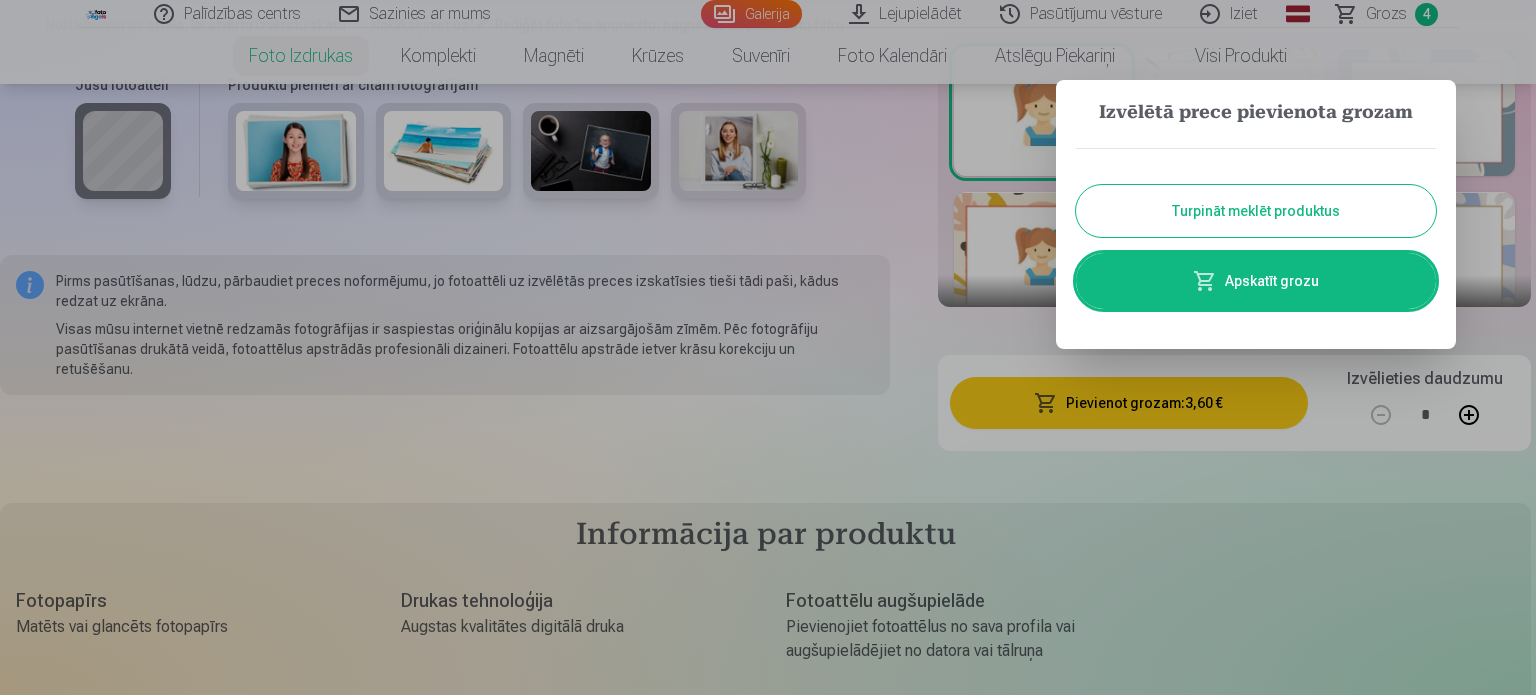 click on "Turpināt meklēt produktus" at bounding box center (1256, 211) 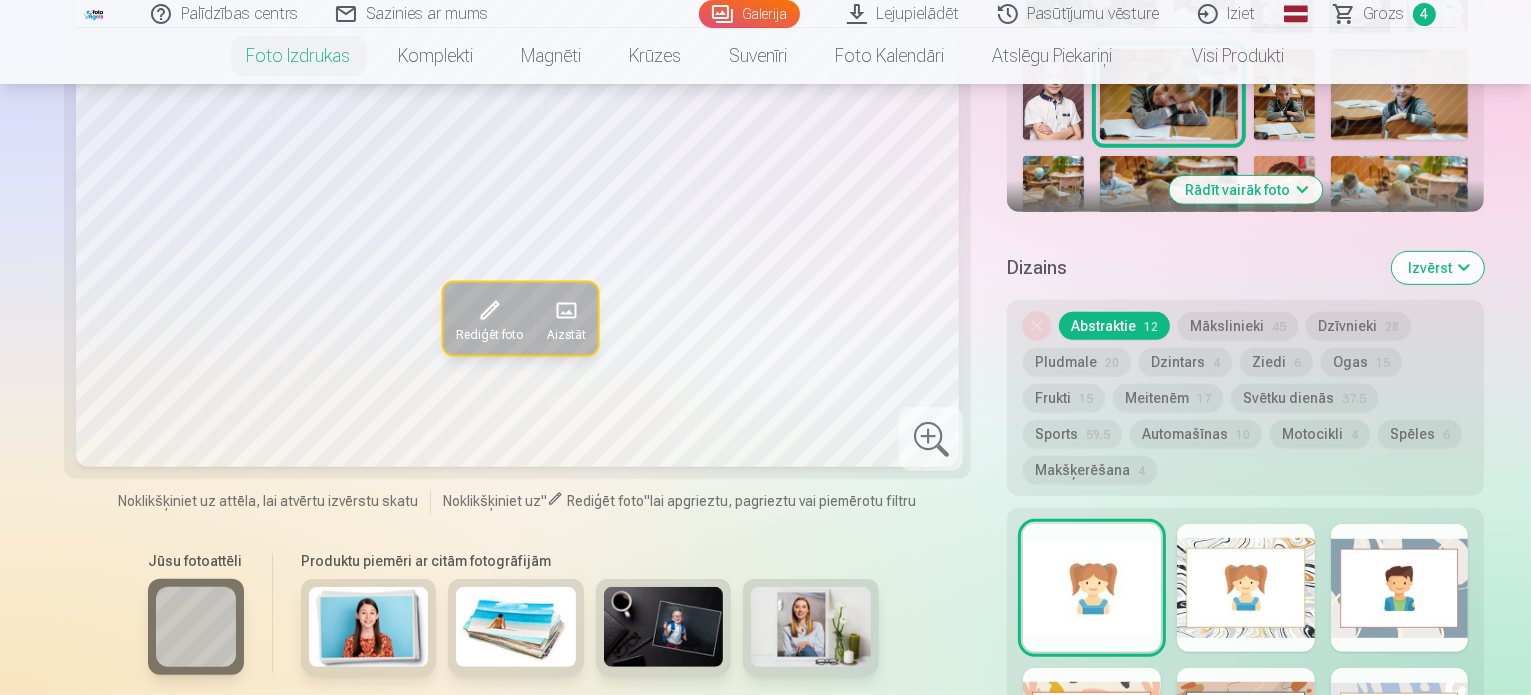 scroll, scrollTop: 500, scrollLeft: 0, axis: vertical 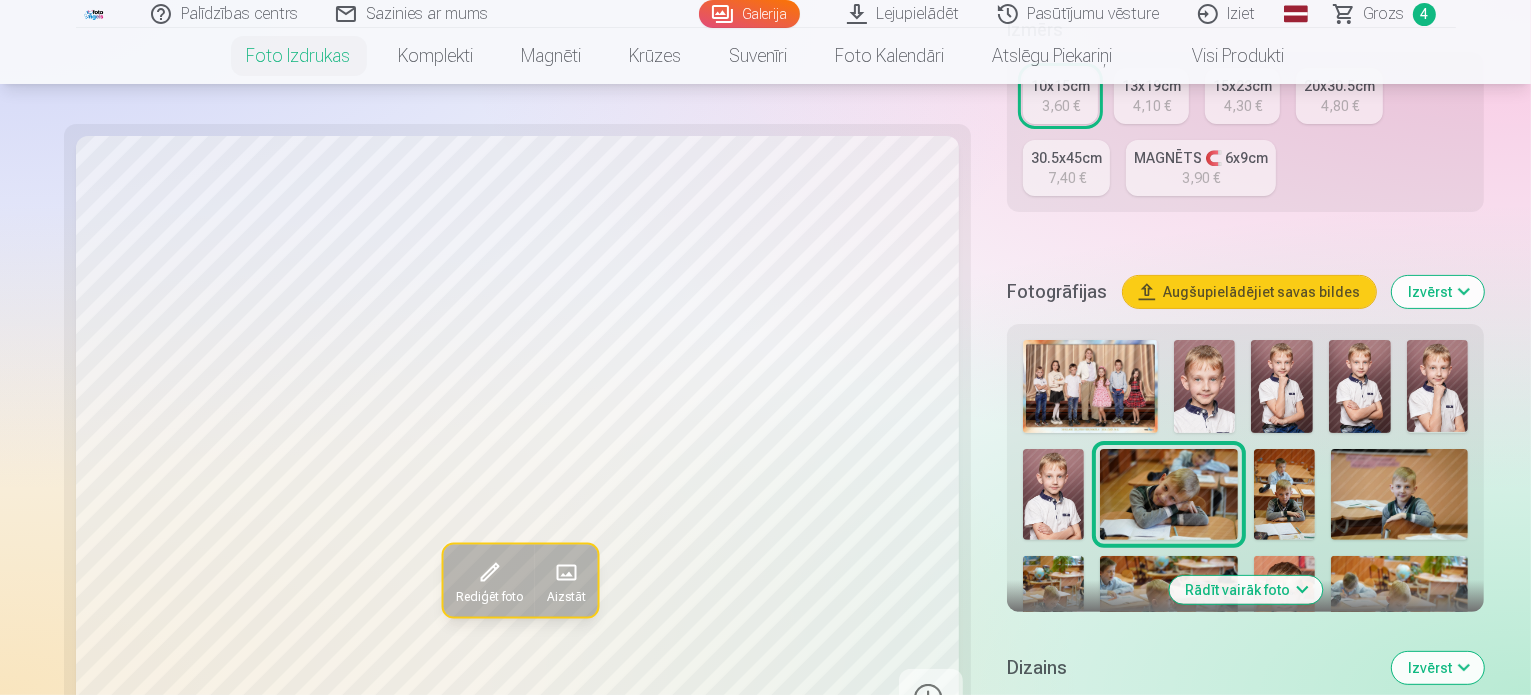 click at bounding box center [1284, 495] 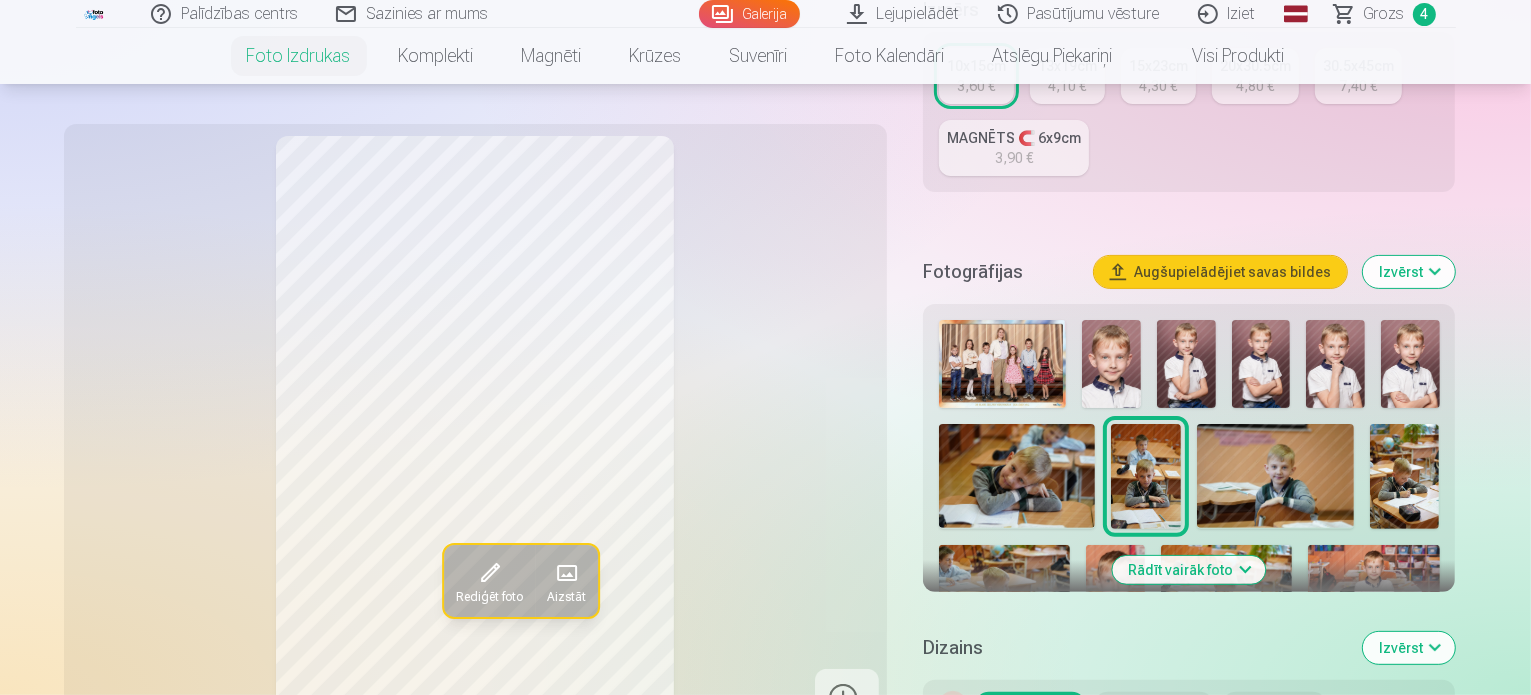 click at bounding box center [1275, 476] 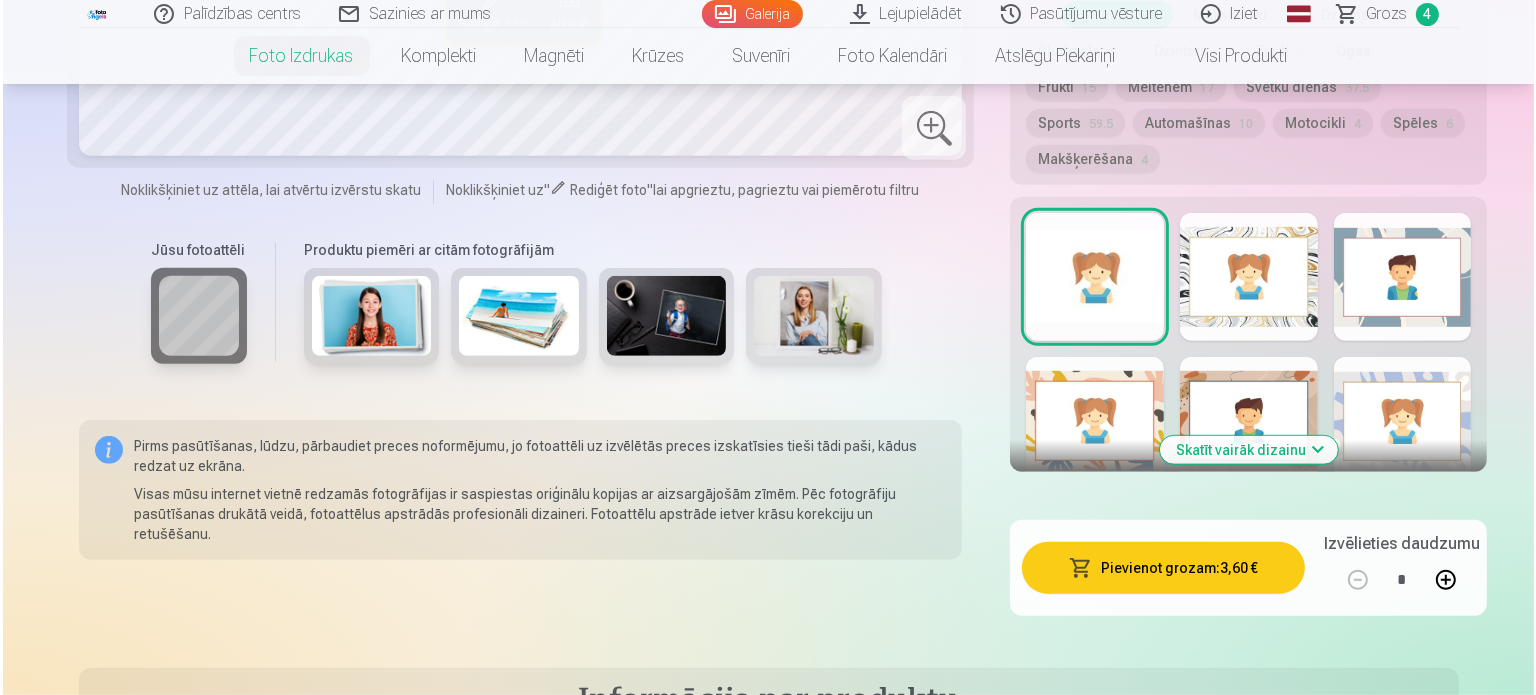 scroll, scrollTop: 1300, scrollLeft: 0, axis: vertical 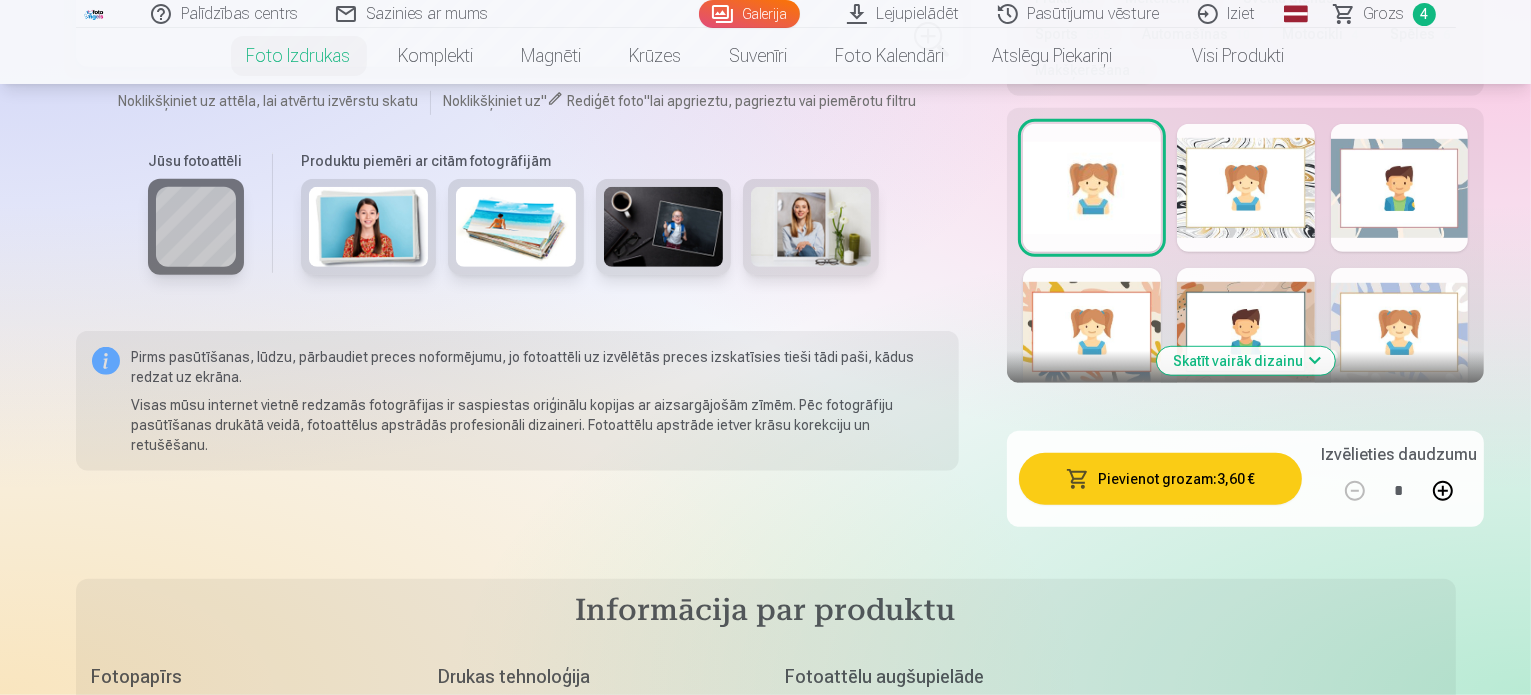 click on "Pievienot grozam :  3,60 €" at bounding box center (1160, 479) 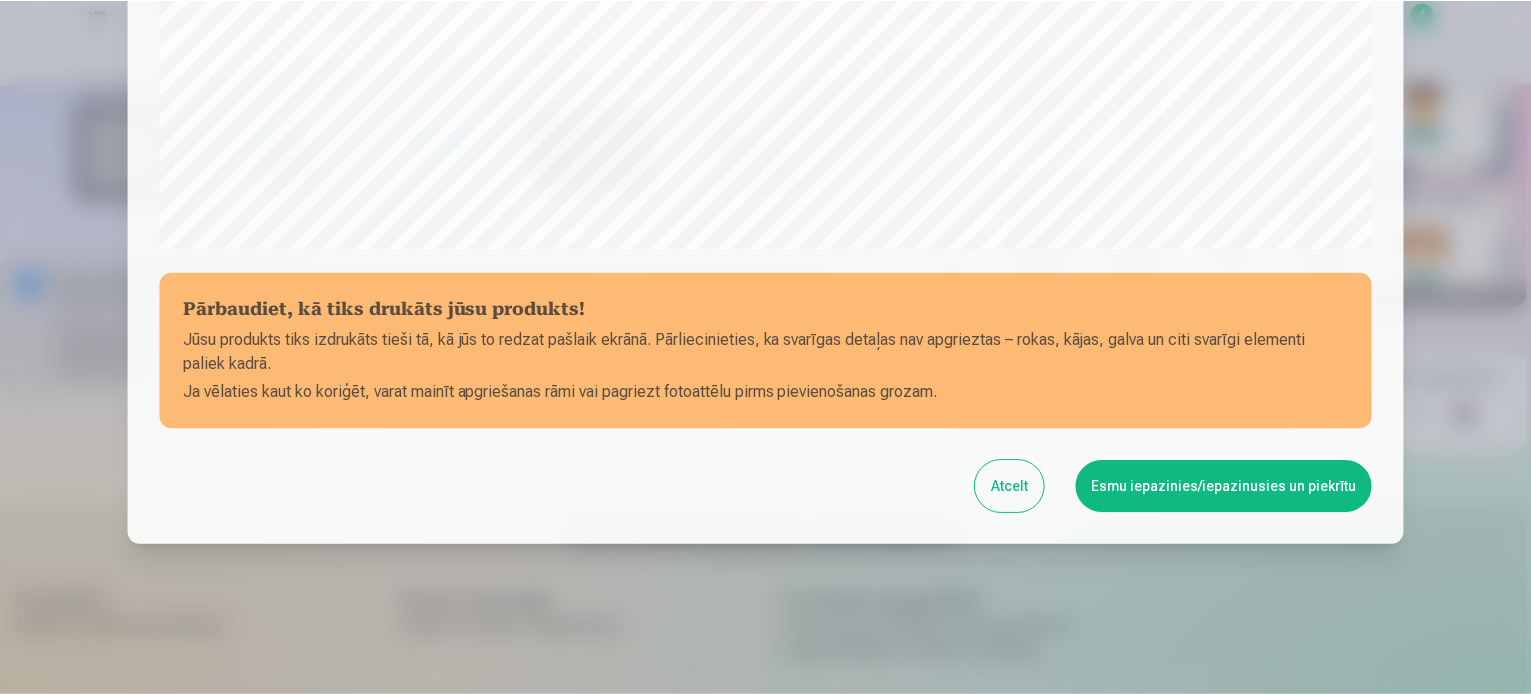 scroll, scrollTop: 744, scrollLeft: 0, axis: vertical 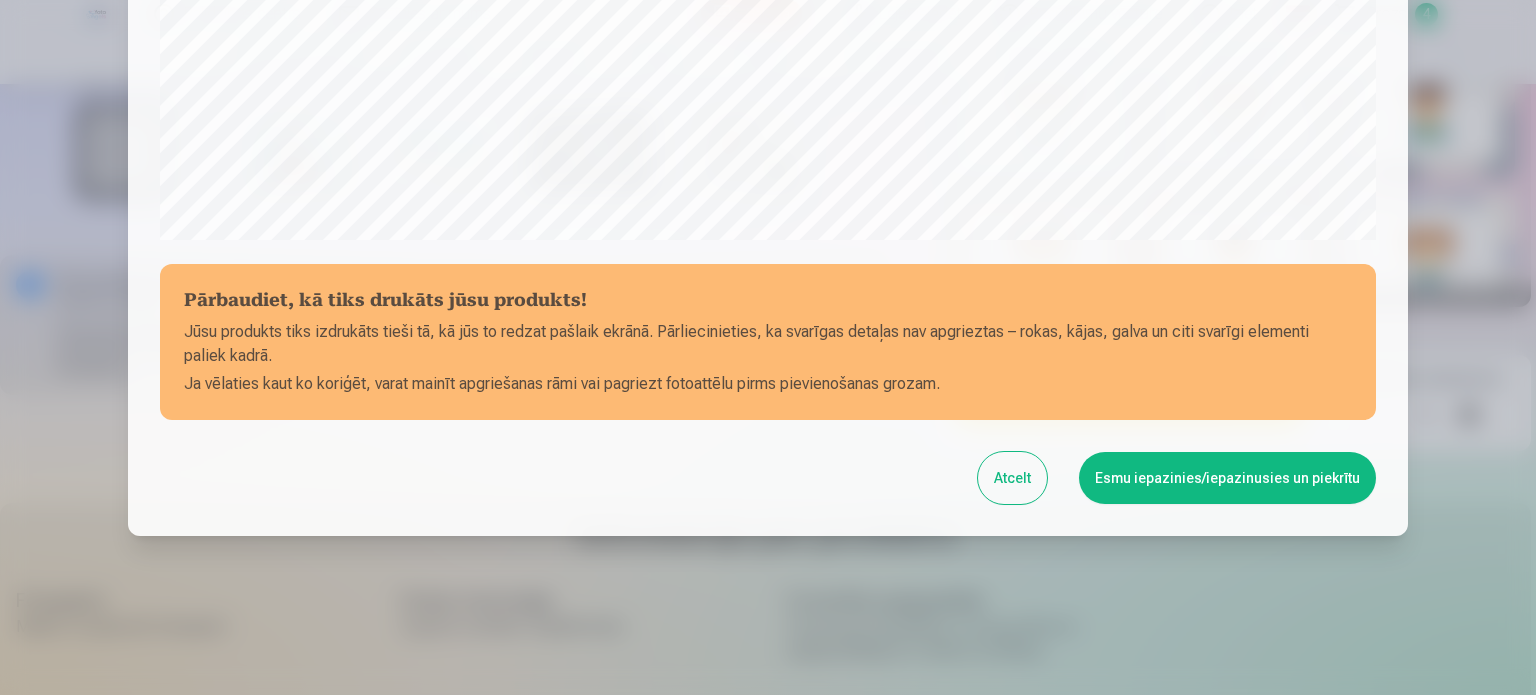 click on "Esmu iepazinies/iepazinusies un piekrītu" at bounding box center [1227, 478] 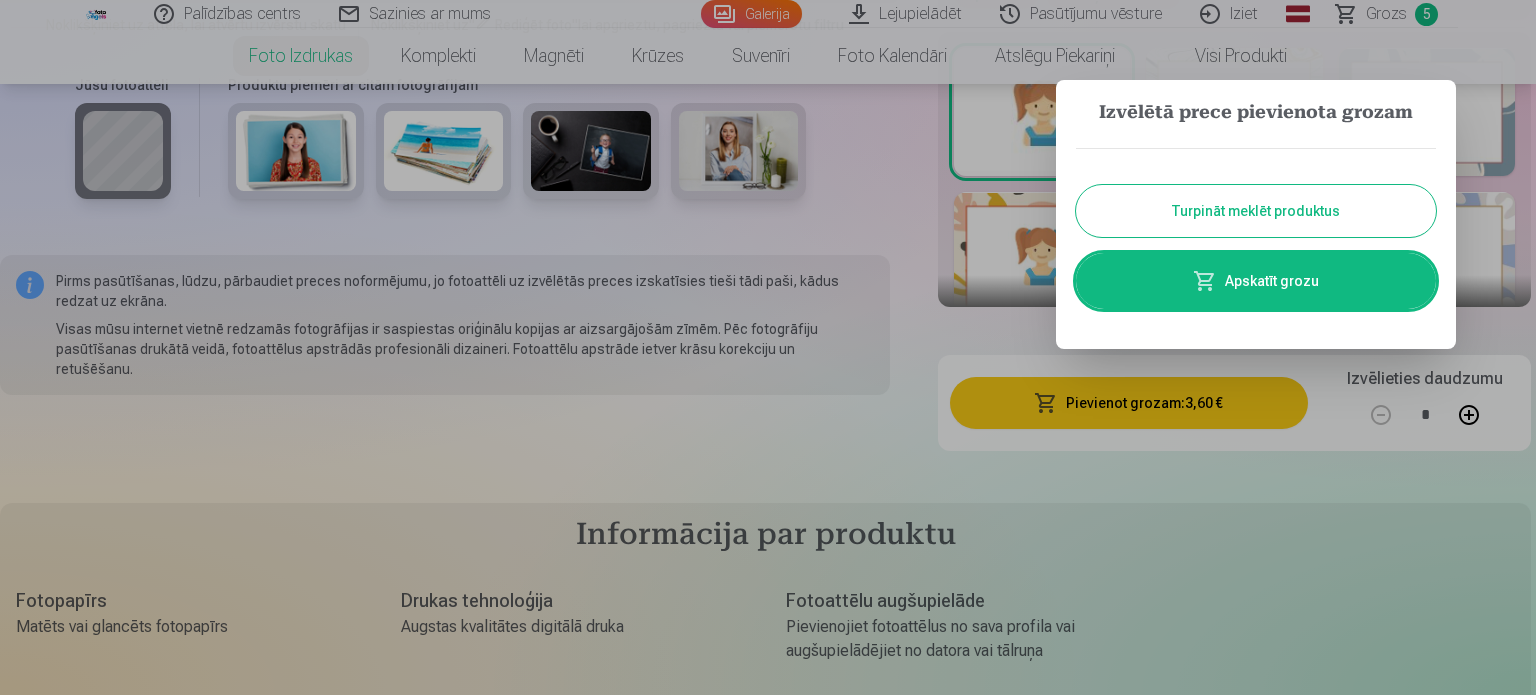 click on "Turpināt meklēt produktus" at bounding box center [1256, 211] 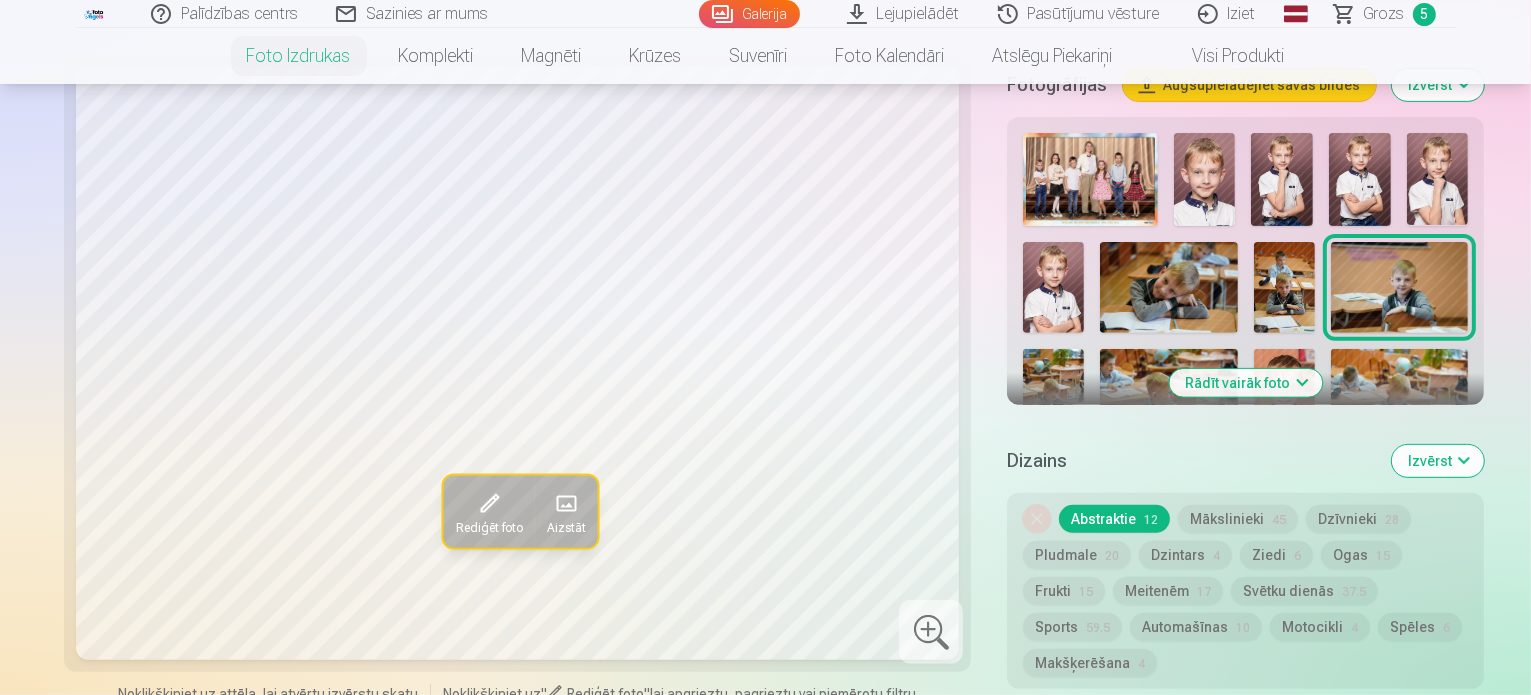 scroll, scrollTop: 600, scrollLeft: 0, axis: vertical 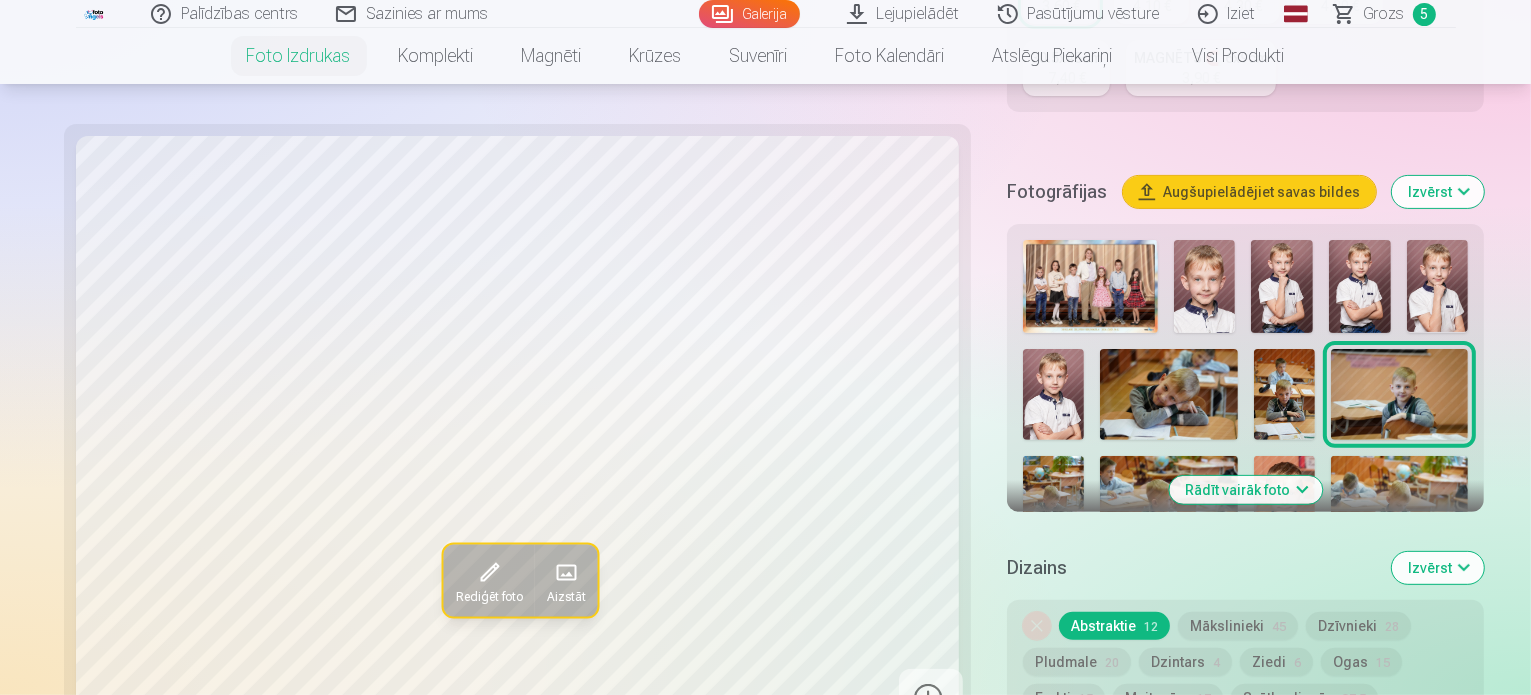 click at bounding box center [1053, 502] 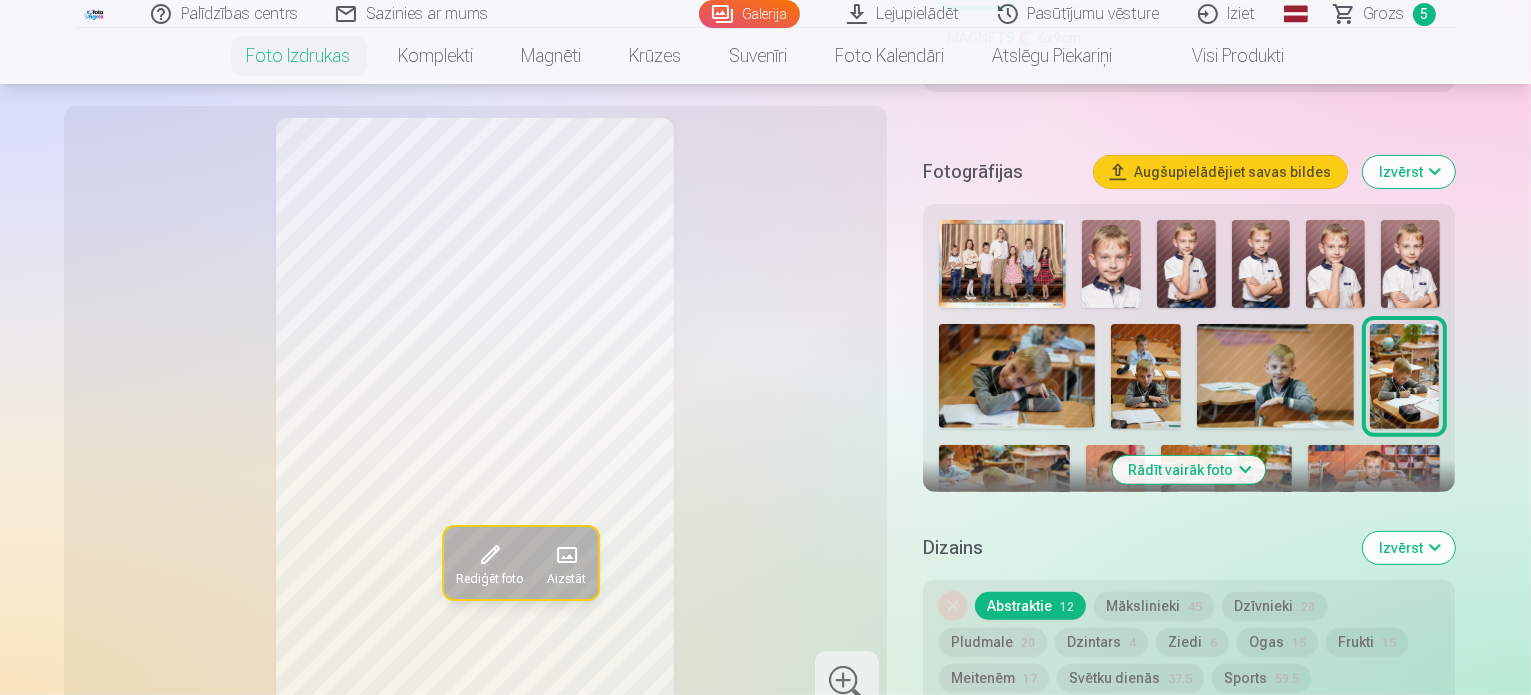 click at bounding box center [1004, 489] 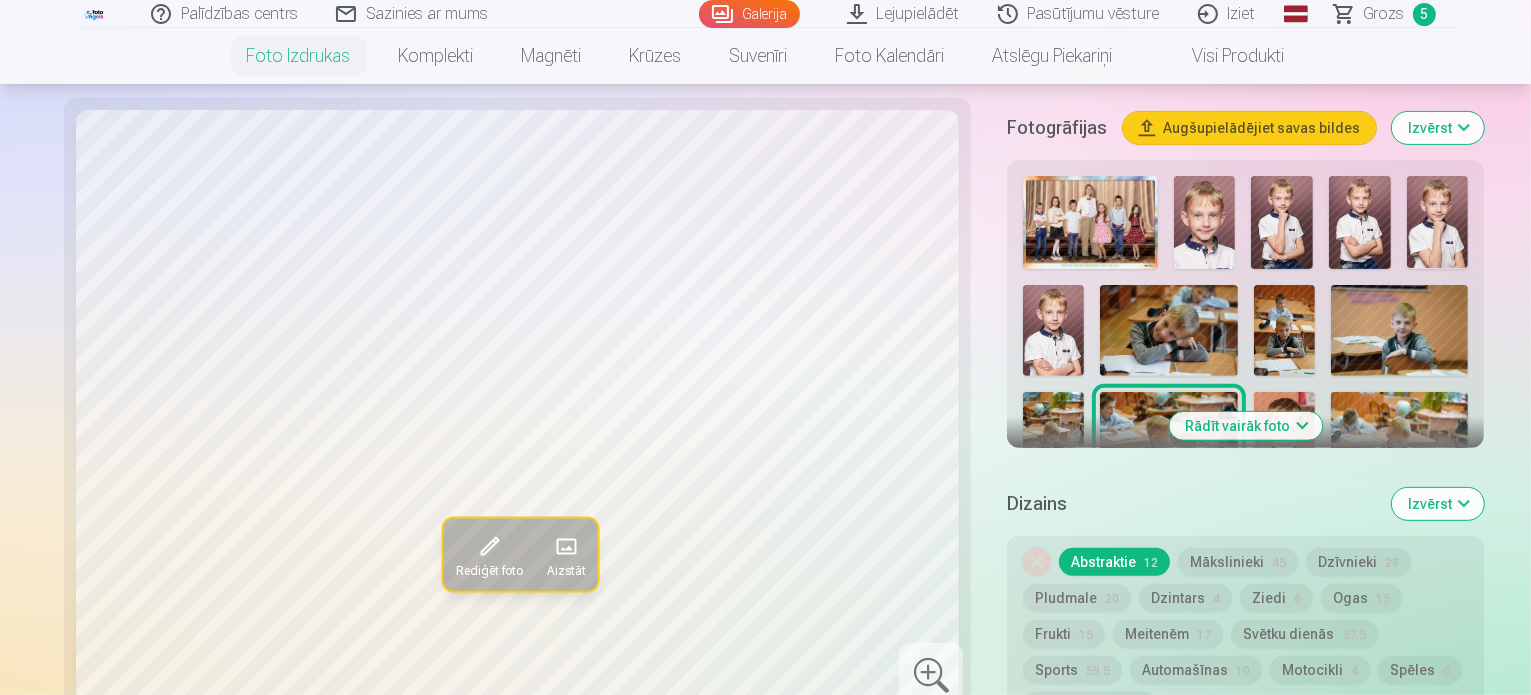 scroll, scrollTop: 700, scrollLeft: 0, axis: vertical 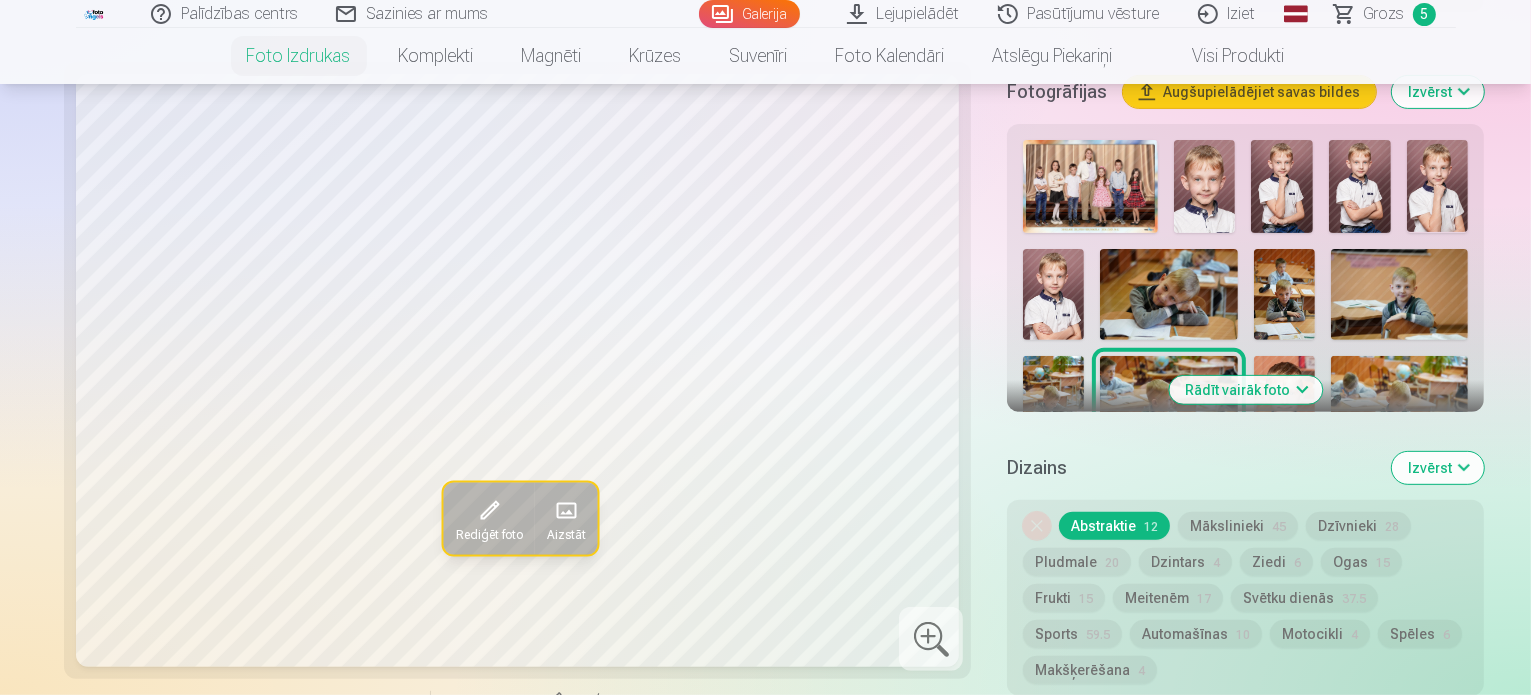 click at bounding box center [1284, 402] 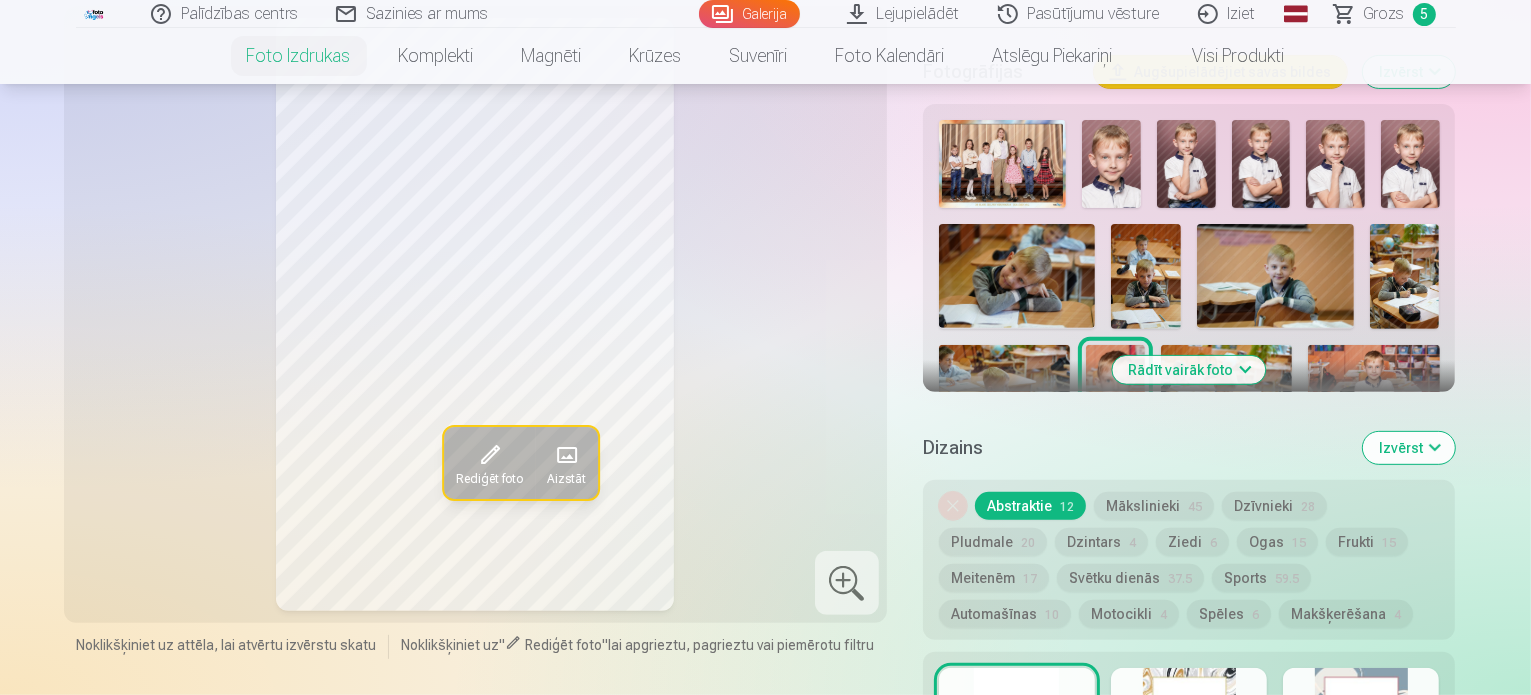 click on "Rādīt vairāk foto" at bounding box center (1189, 370) 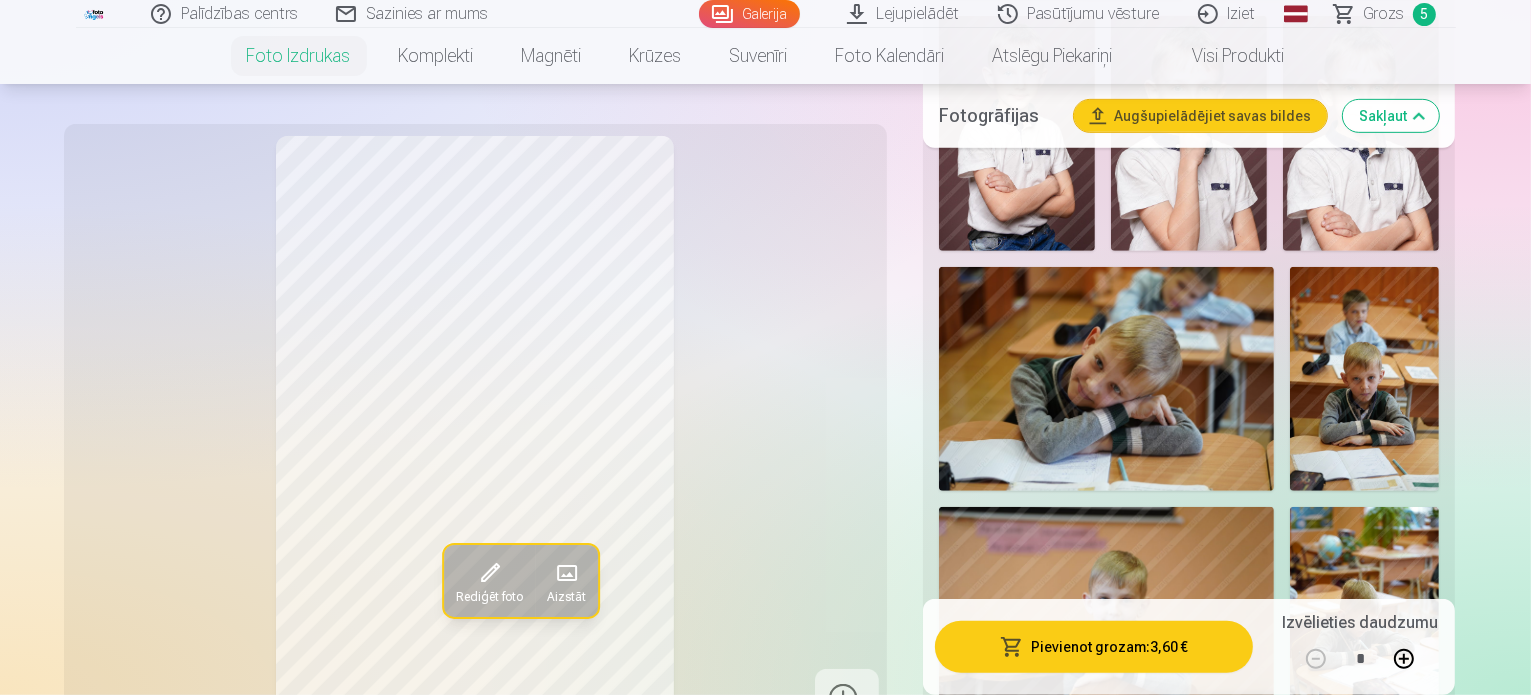 scroll, scrollTop: 1000, scrollLeft: 0, axis: vertical 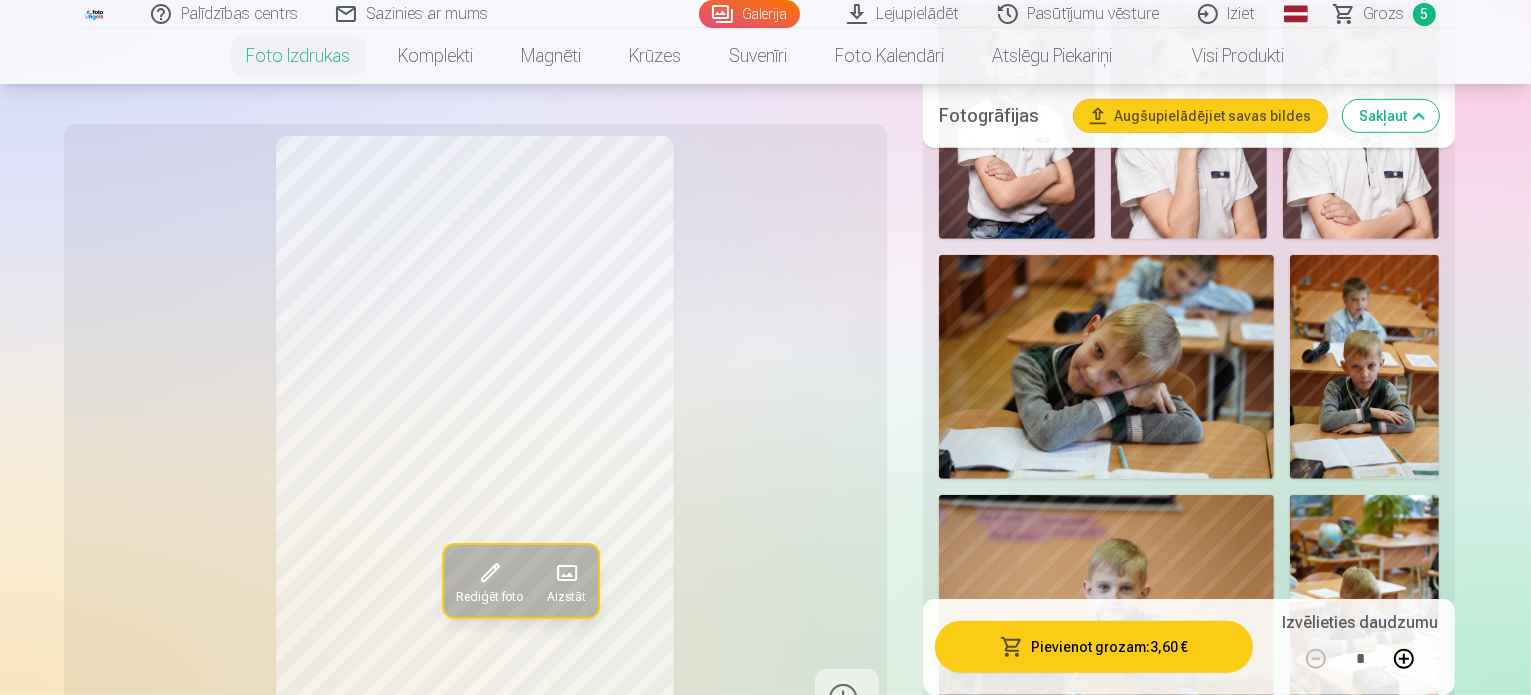 click at bounding box center (1060, 1055) 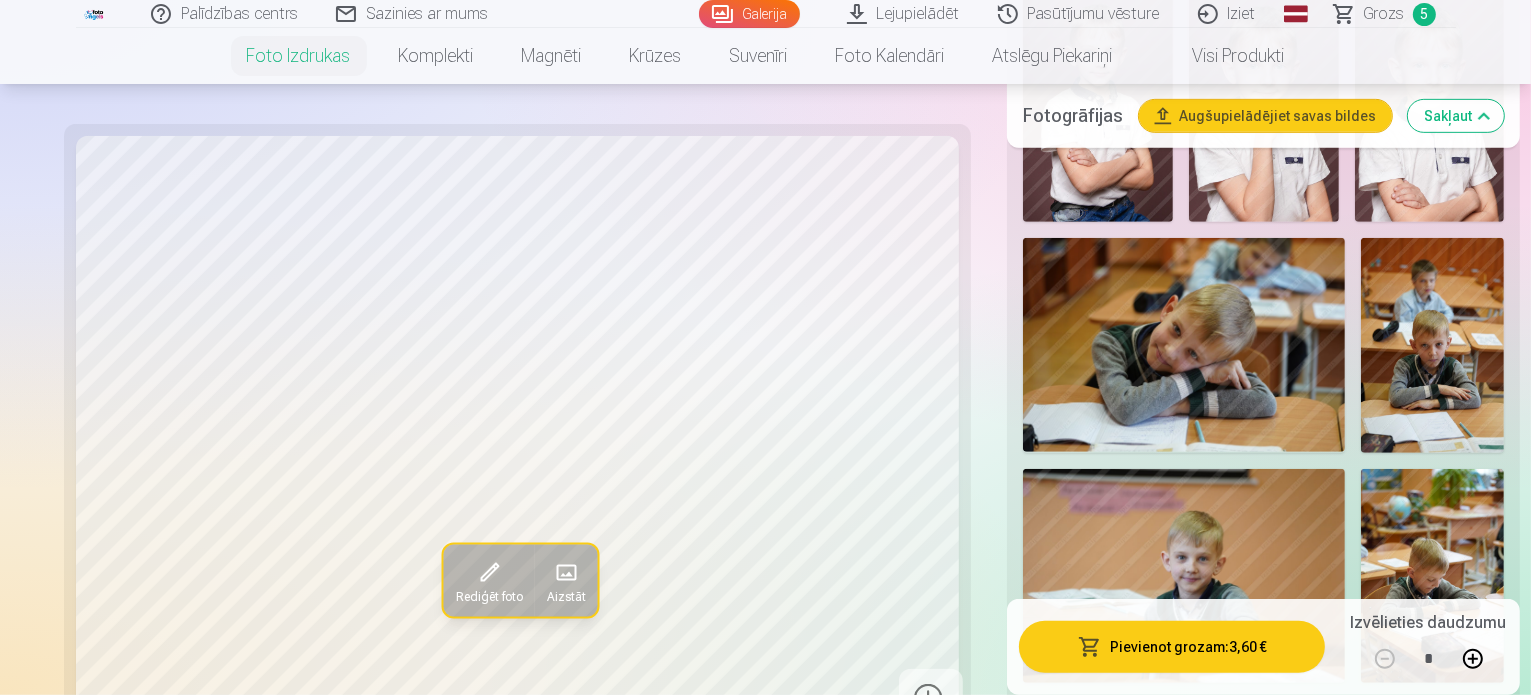 click at bounding box center (1388, 1007) 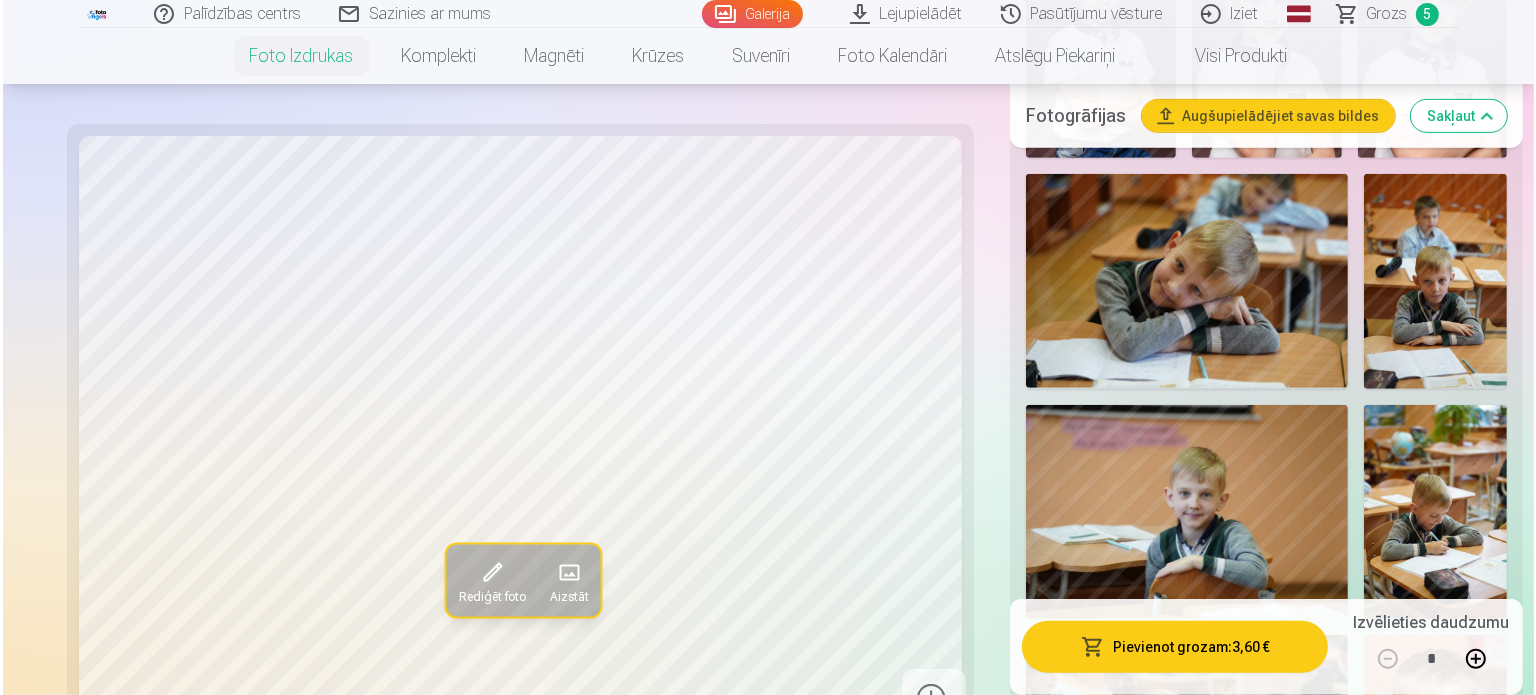 scroll, scrollTop: 1100, scrollLeft: 0, axis: vertical 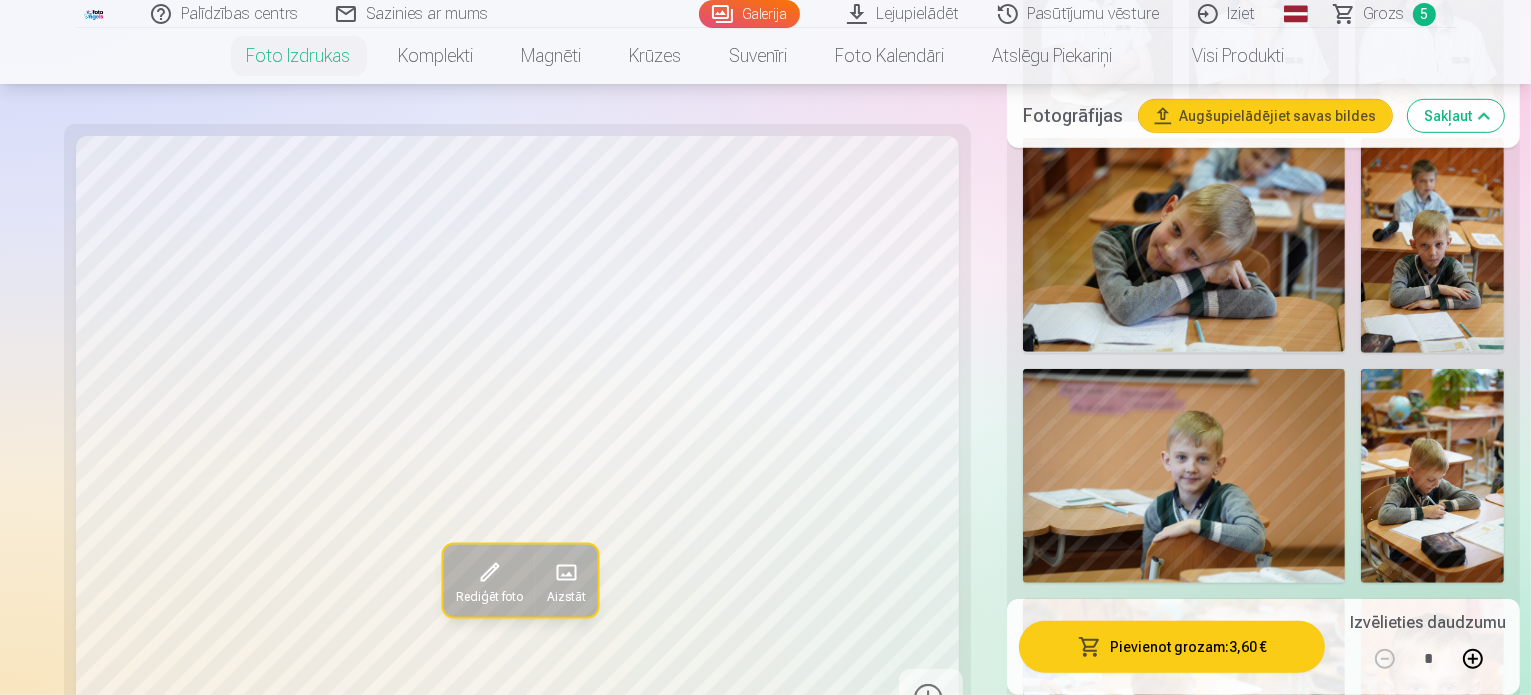 click at bounding box center (1139, 1078) 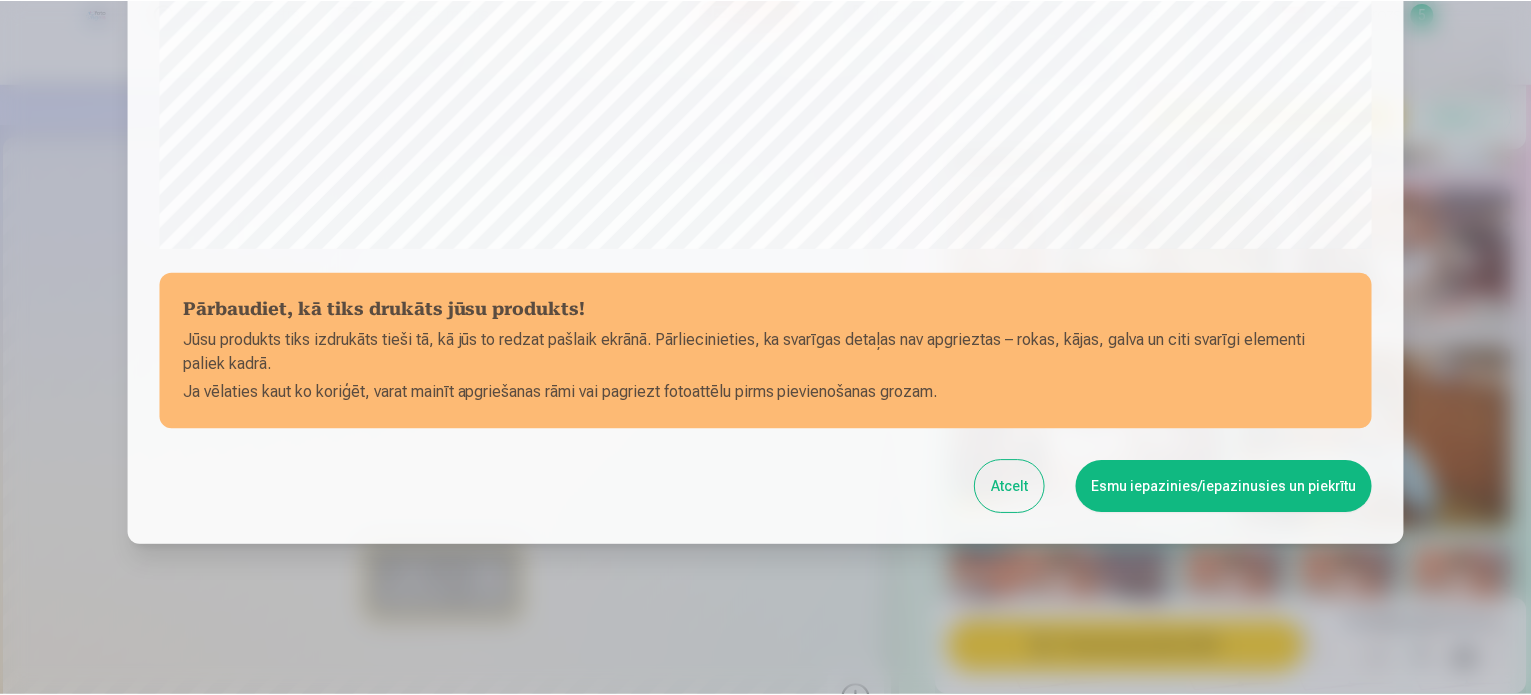 scroll, scrollTop: 744, scrollLeft: 0, axis: vertical 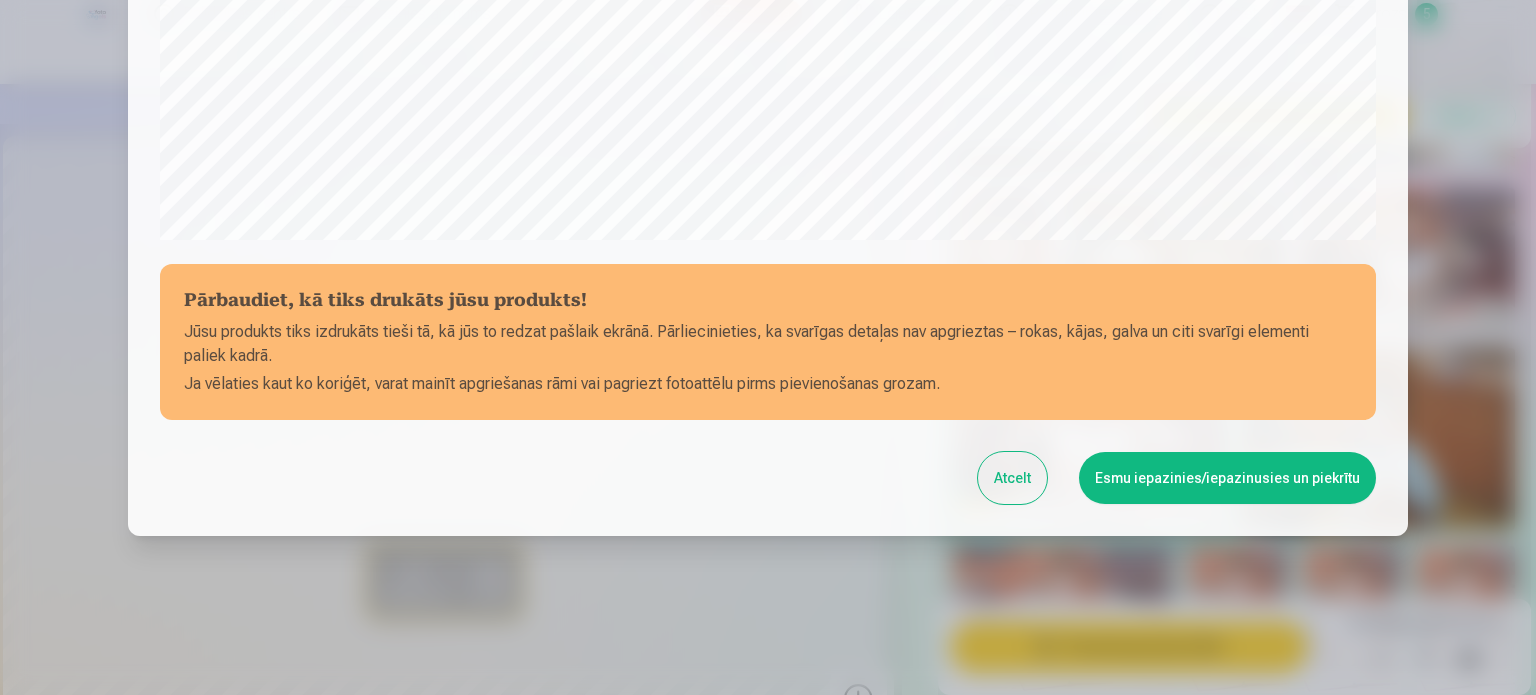 click on "Esmu iepazinies/iepazinusies un piekrītu" at bounding box center [1227, 478] 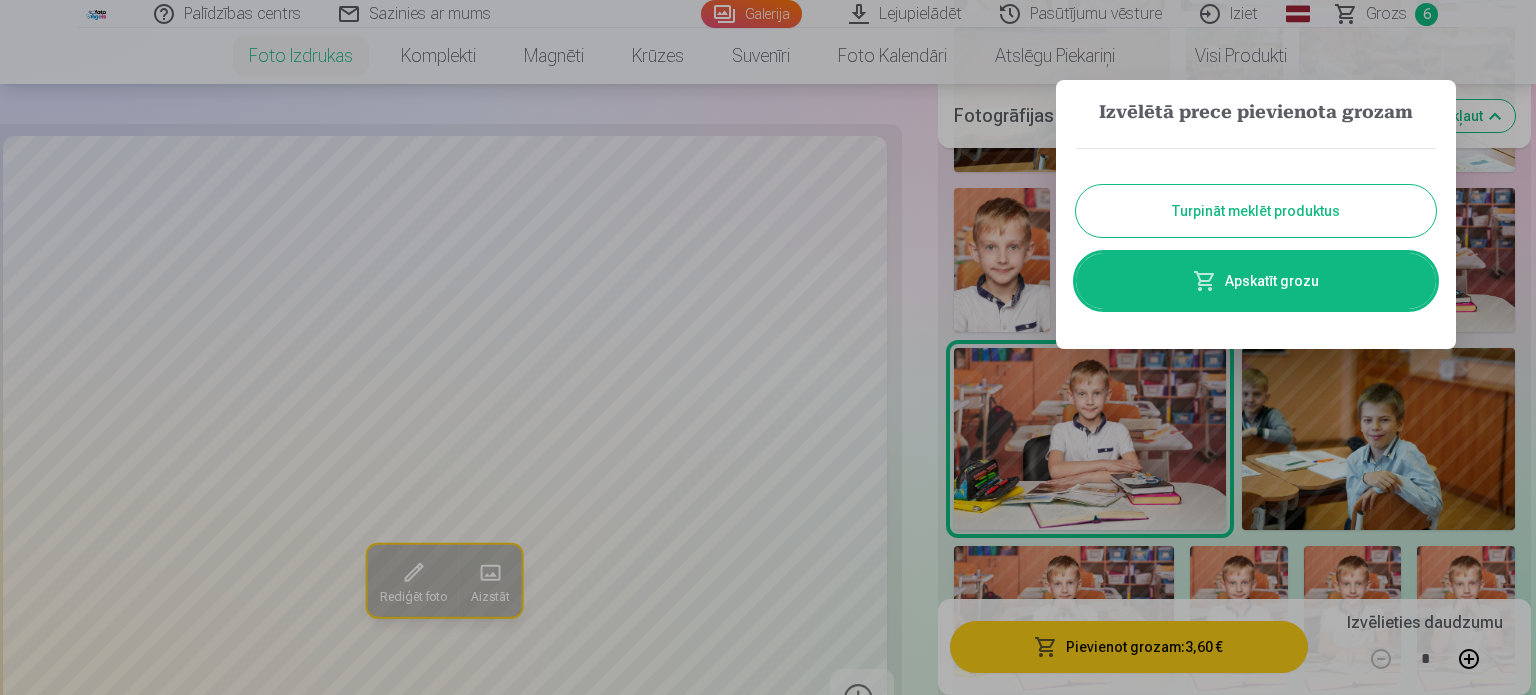 click on "Turpināt meklēt produktus" at bounding box center (1256, 211) 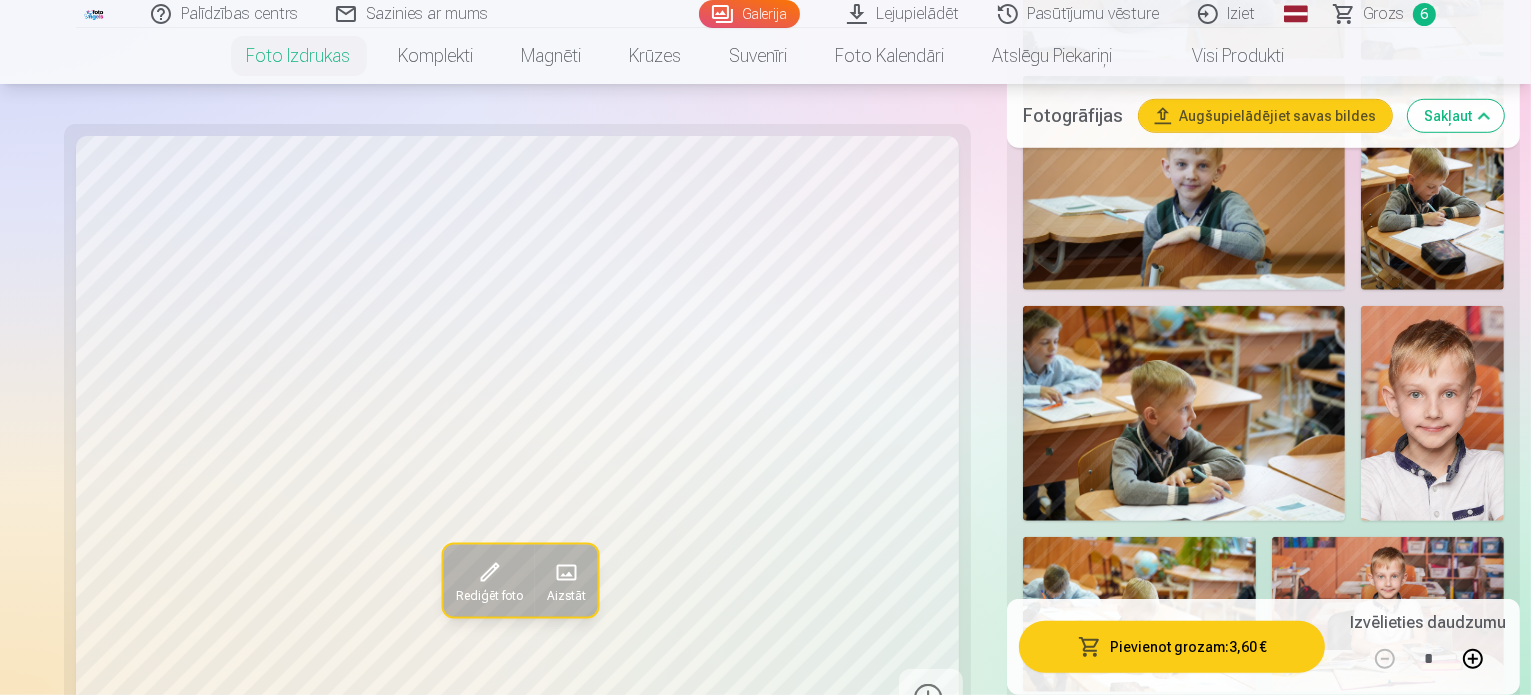 scroll, scrollTop: 1400, scrollLeft: 0, axis: vertical 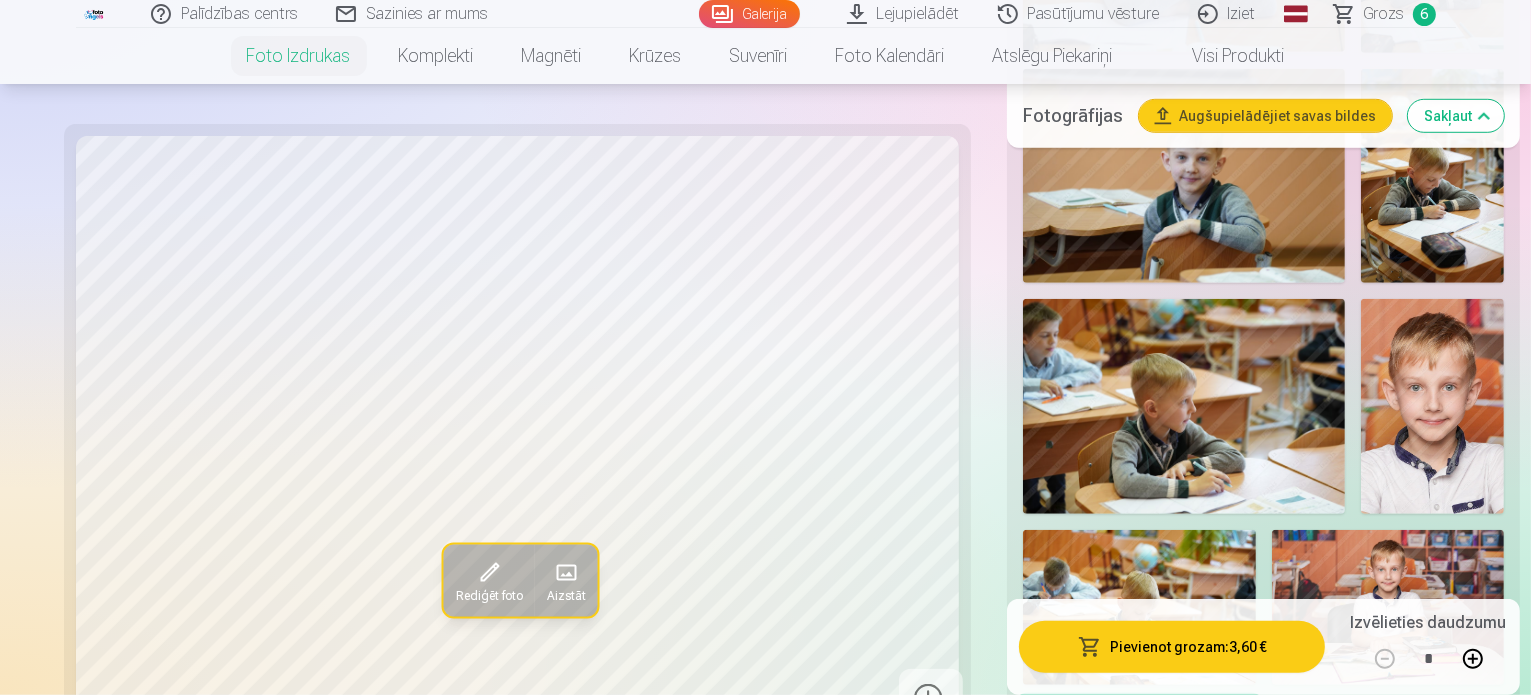 click at bounding box center [1142, 951] 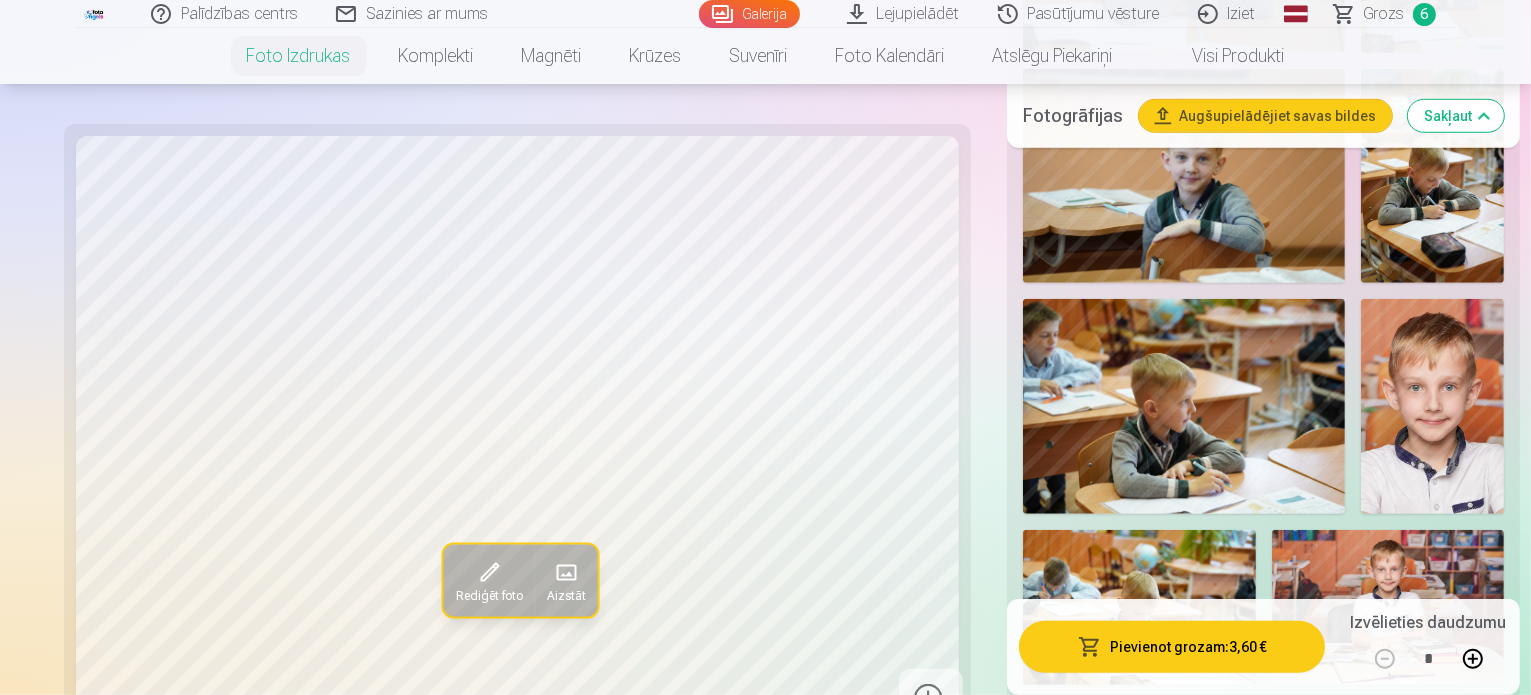 click at bounding box center (1330, 951) 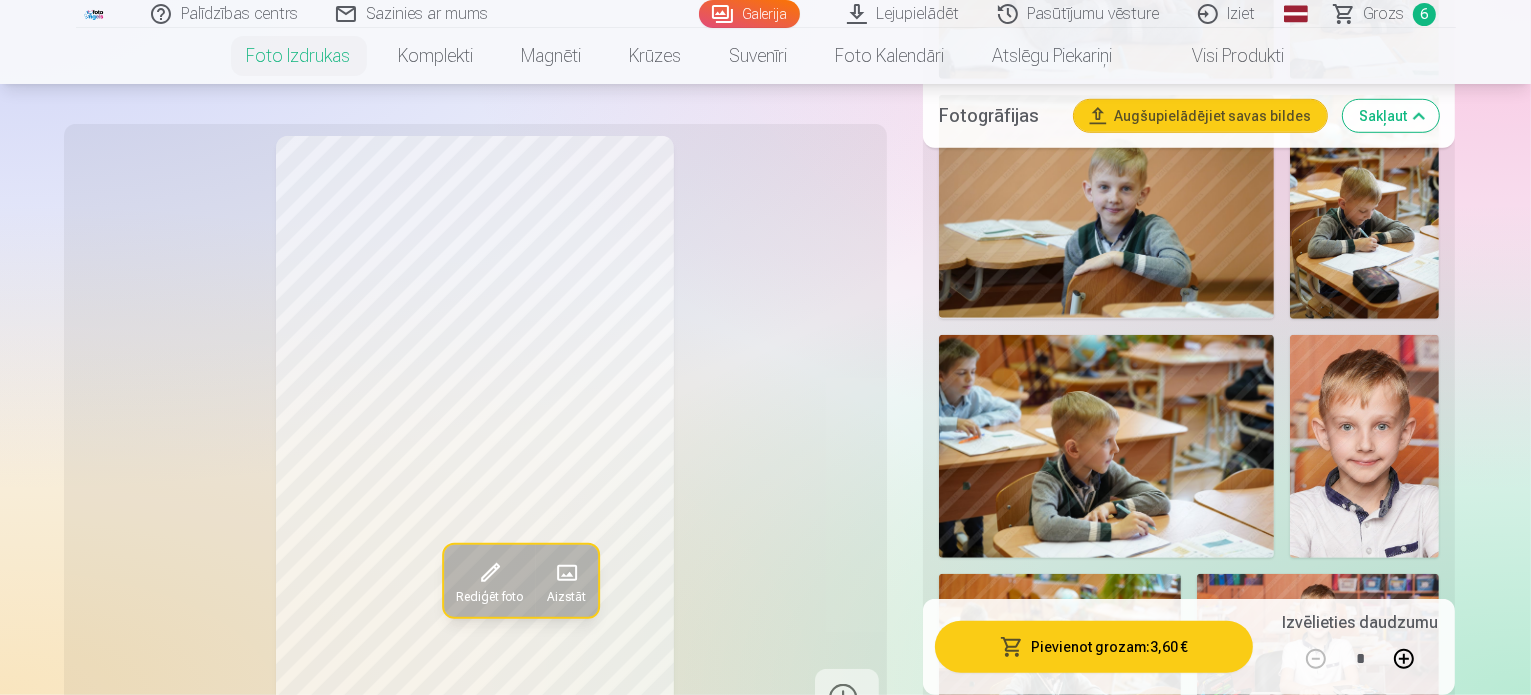 click on "Augšupielādējiet savas bildes" at bounding box center (1200, 116) 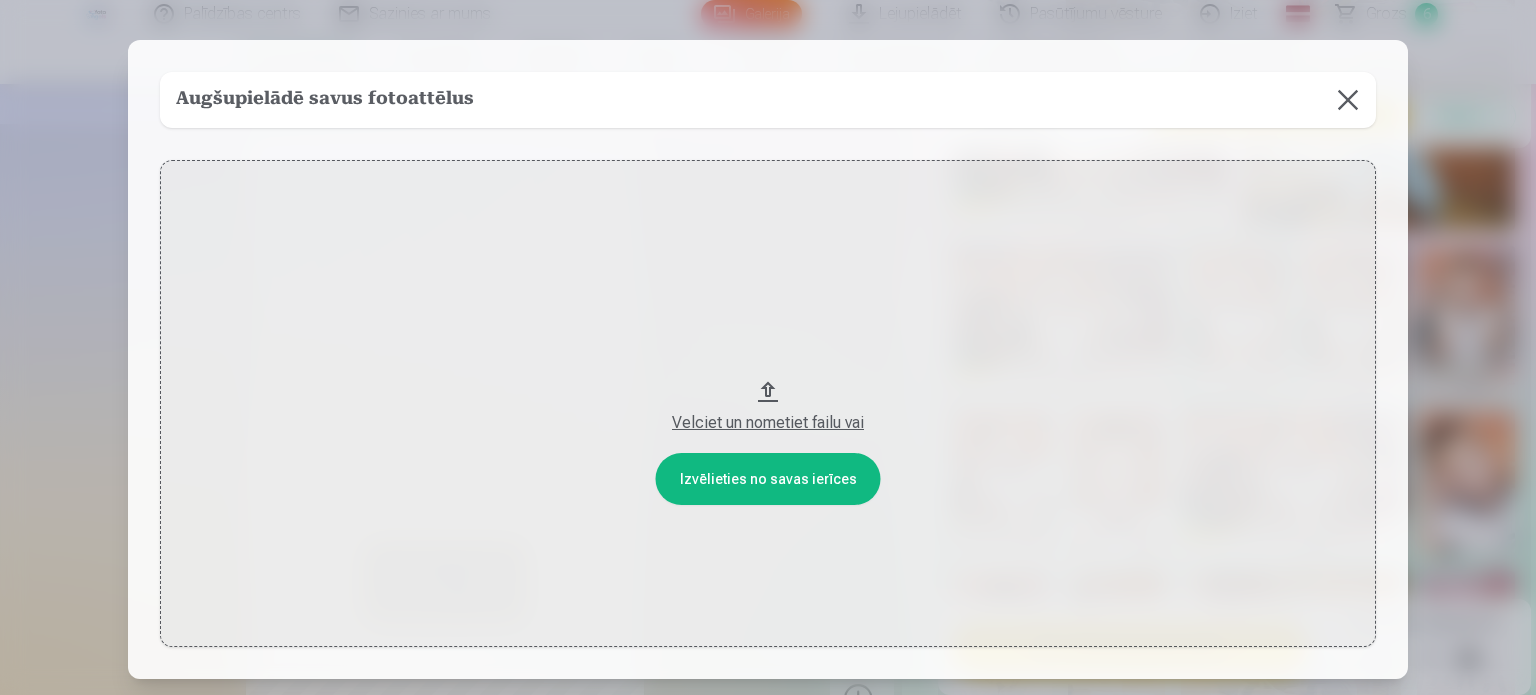 click on "Velciet un nometiet failu vai" at bounding box center [768, 403] 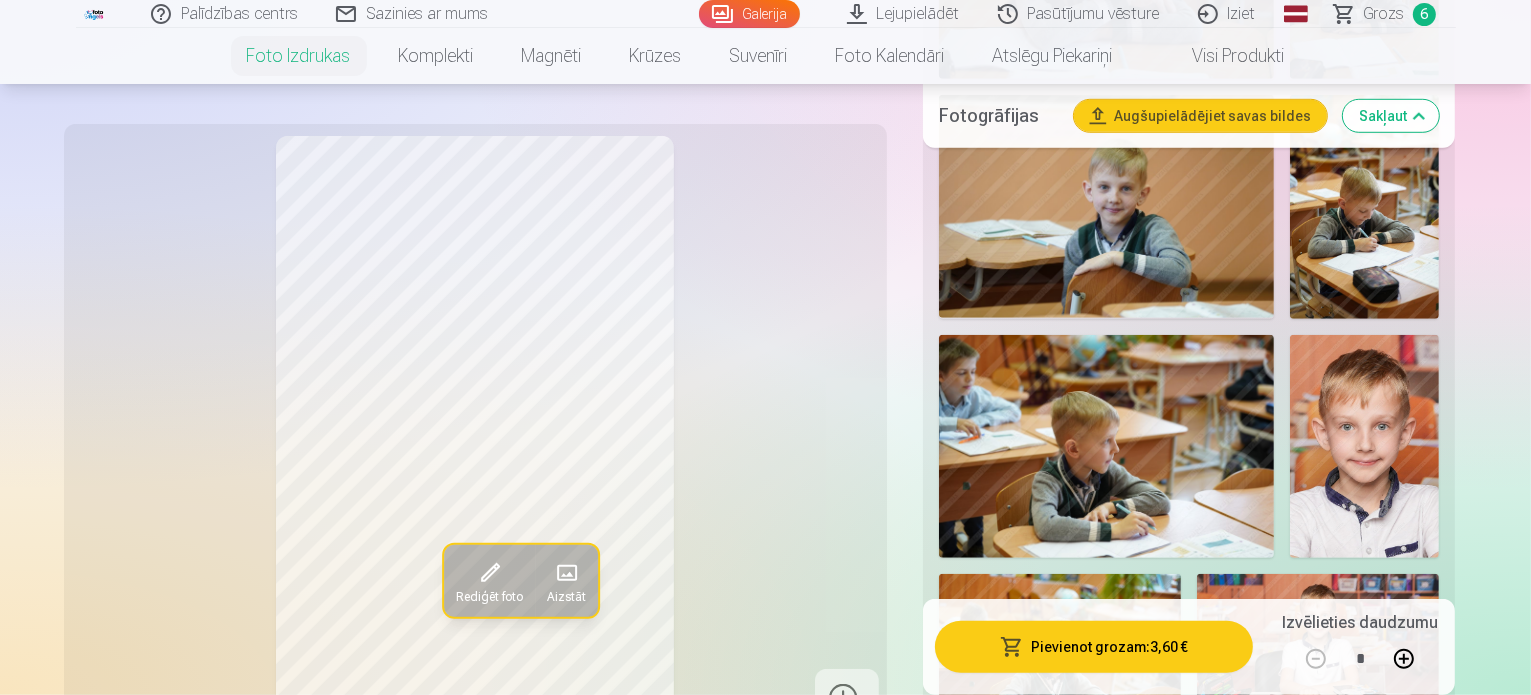 scroll, scrollTop: 1500, scrollLeft: 0, axis: vertical 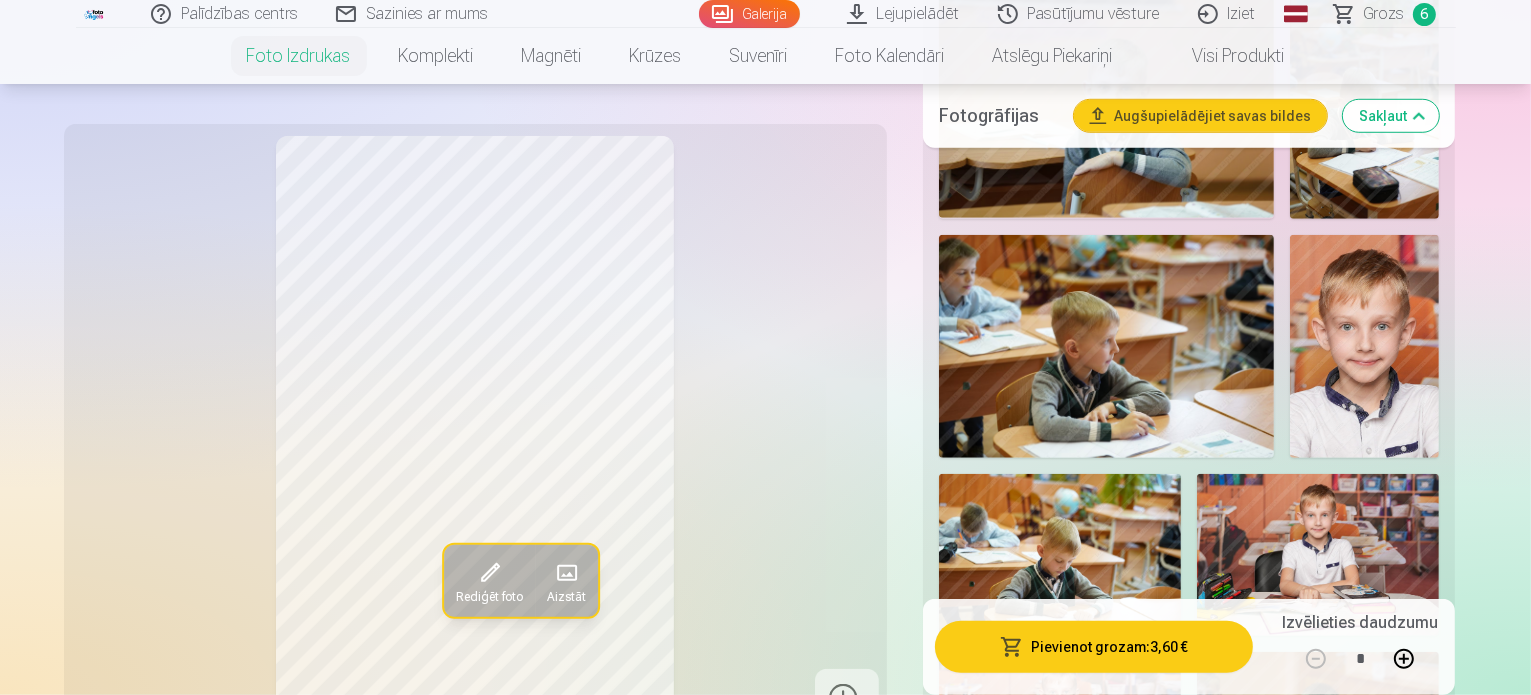 click at bounding box center [1063, 1344] 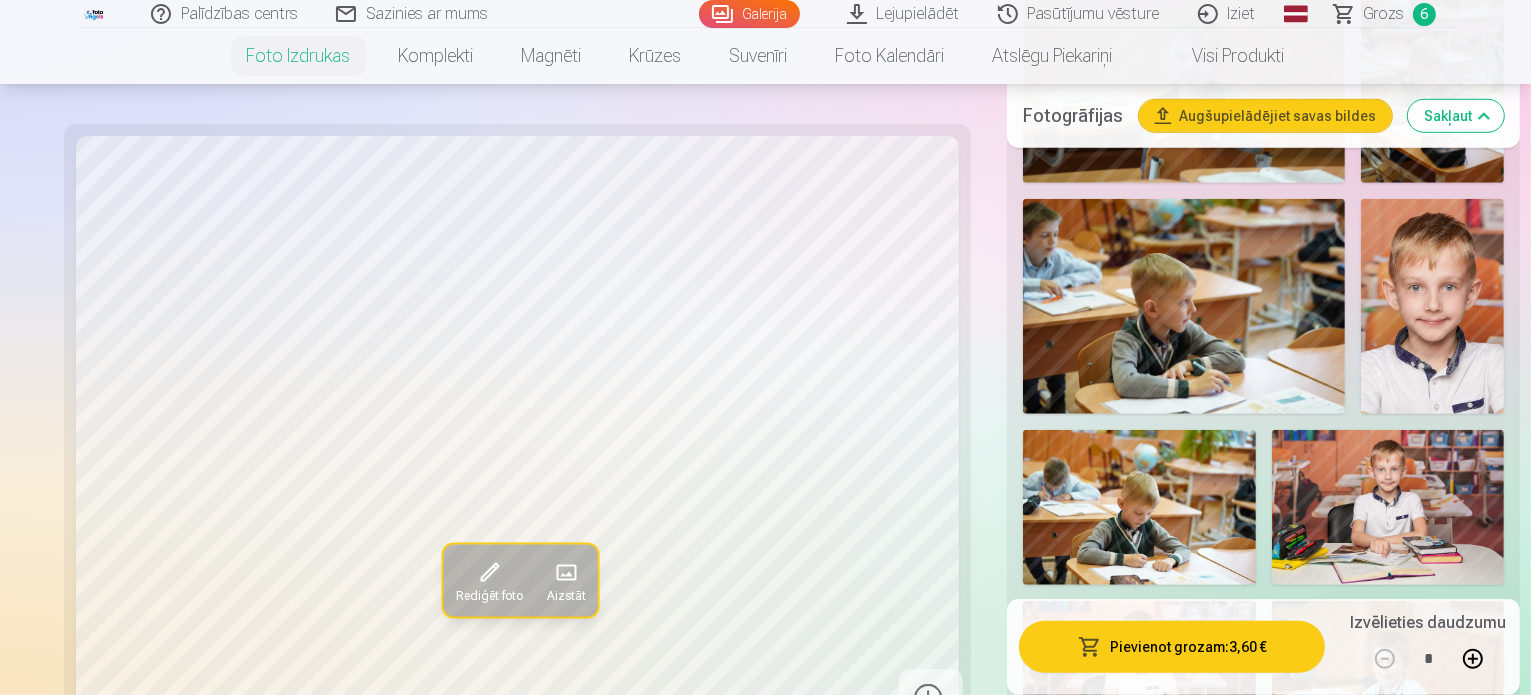 click at bounding box center [1330, 1266] 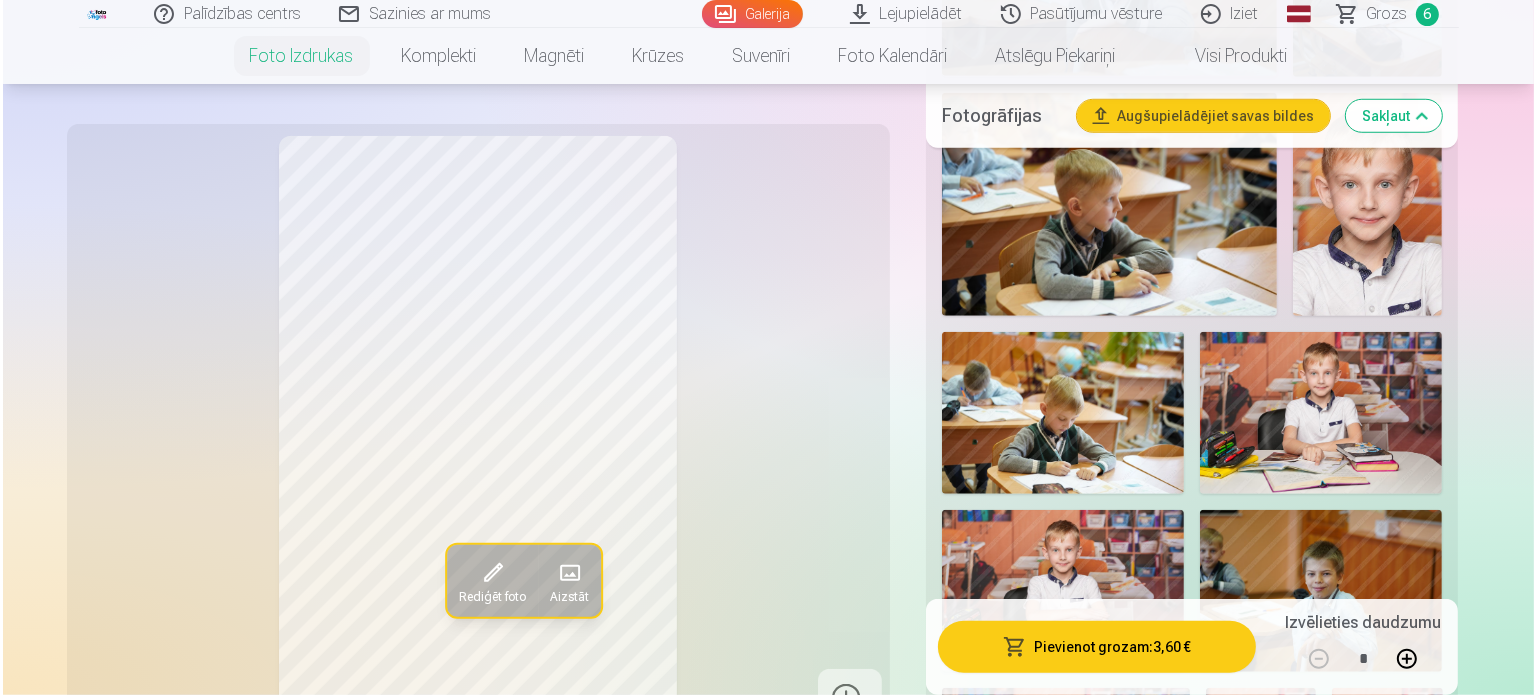 scroll, scrollTop: 1900, scrollLeft: 0, axis: vertical 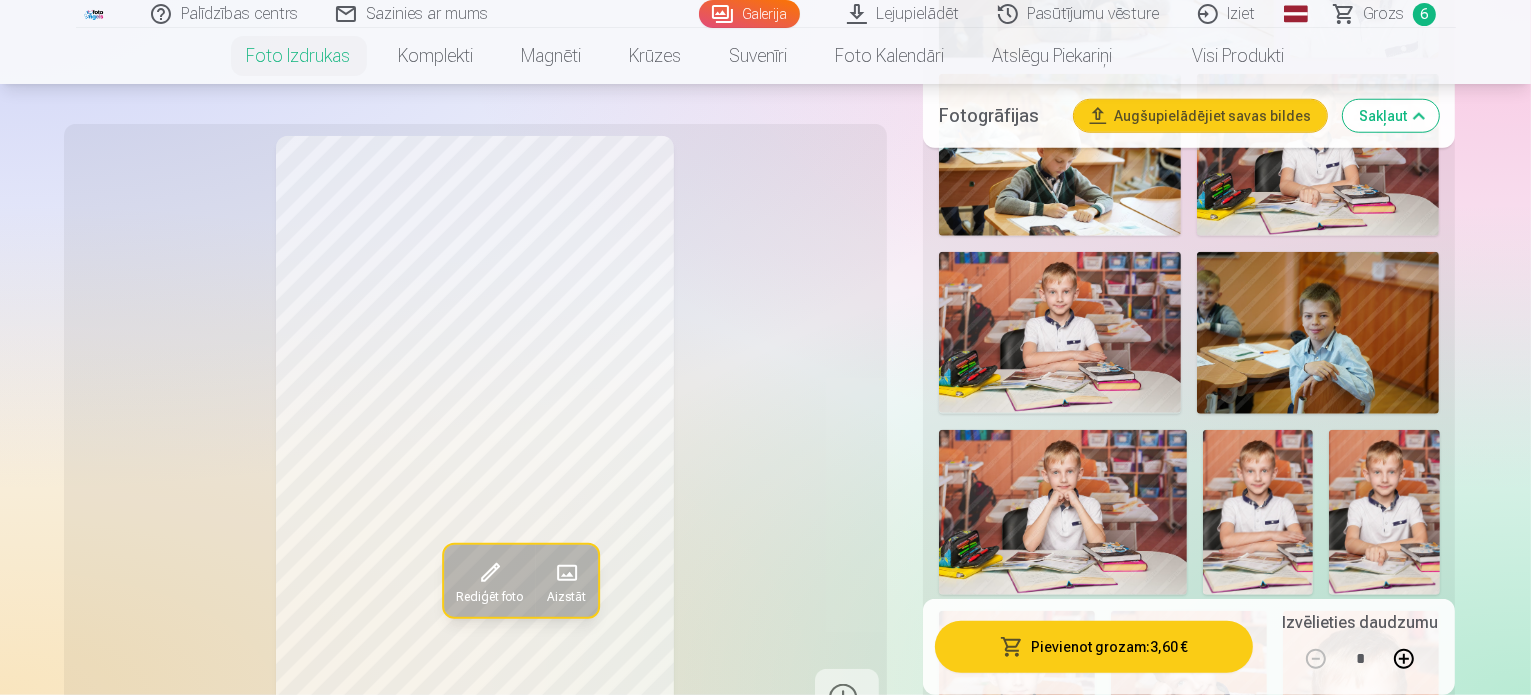 click at bounding box center (1384, 1308) 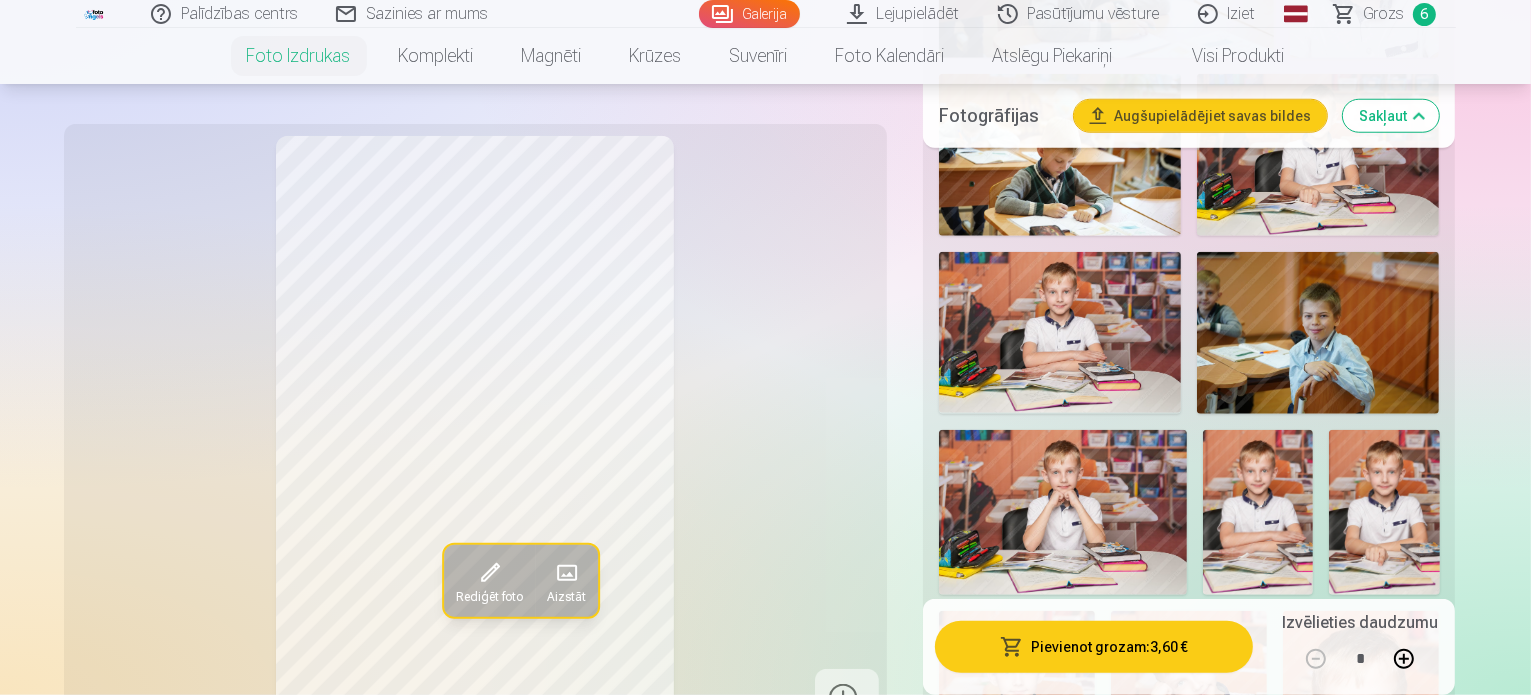 click on "Pievienot grozam :  3,60 €" at bounding box center [1094, 647] 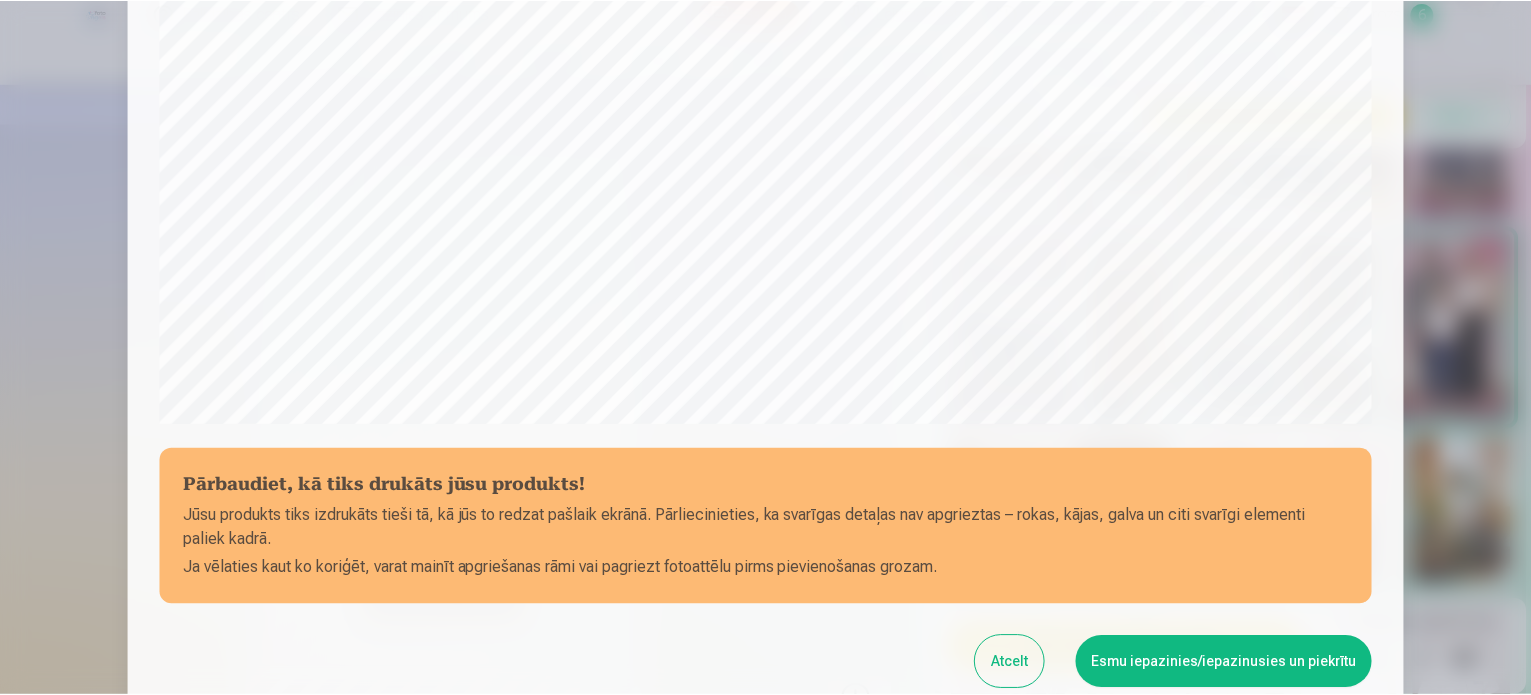 scroll, scrollTop: 744, scrollLeft: 0, axis: vertical 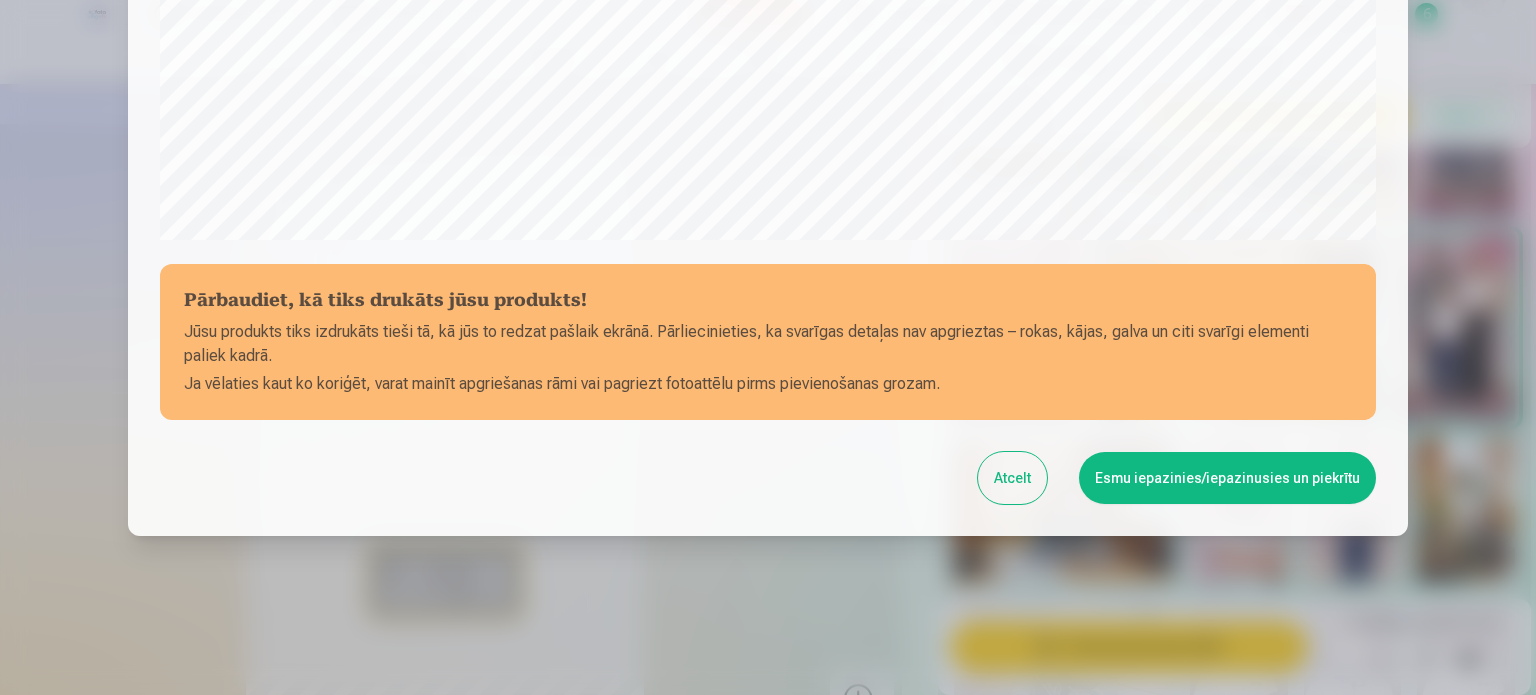 click on "Esmu iepazinies/iepazinusies un piekrītu" at bounding box center (1227, 478) 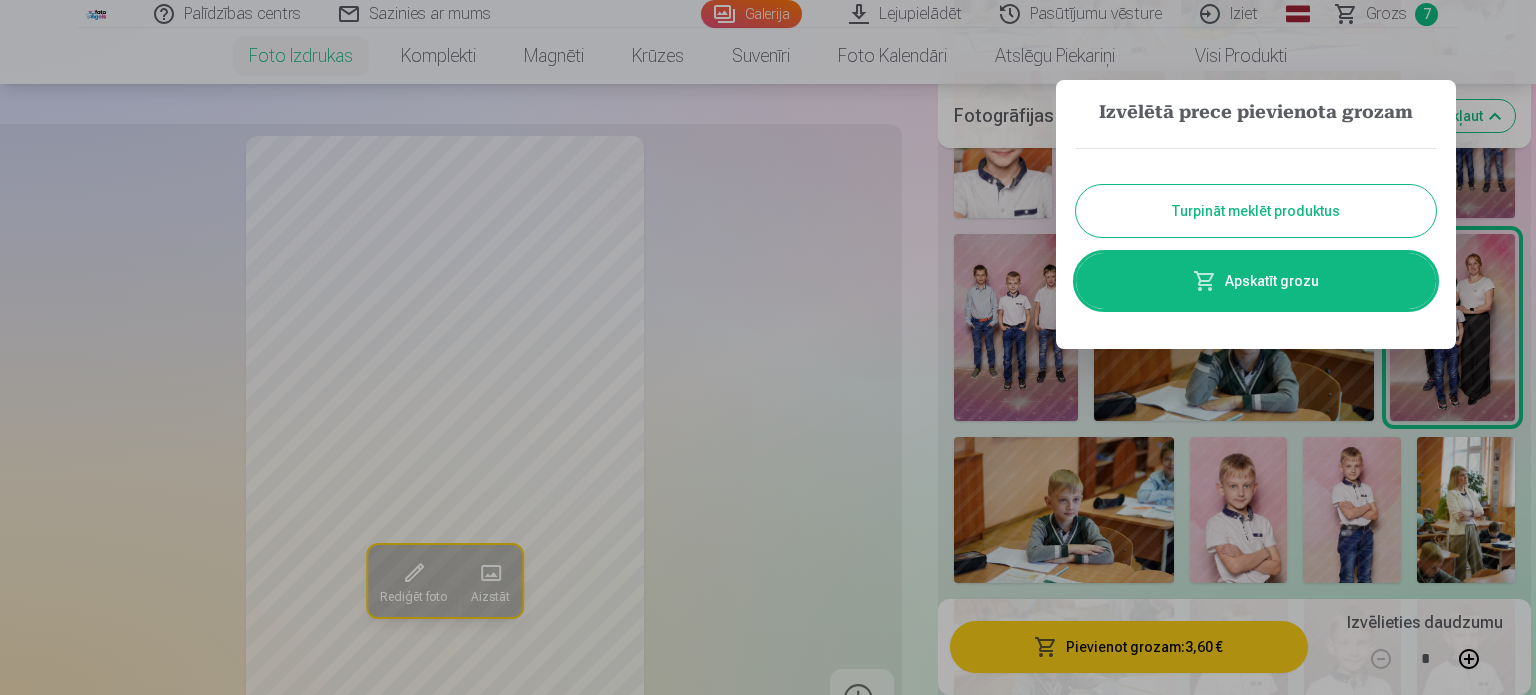 click on "Turpināt meklēt produktus" at bounding box center [1256, 211] 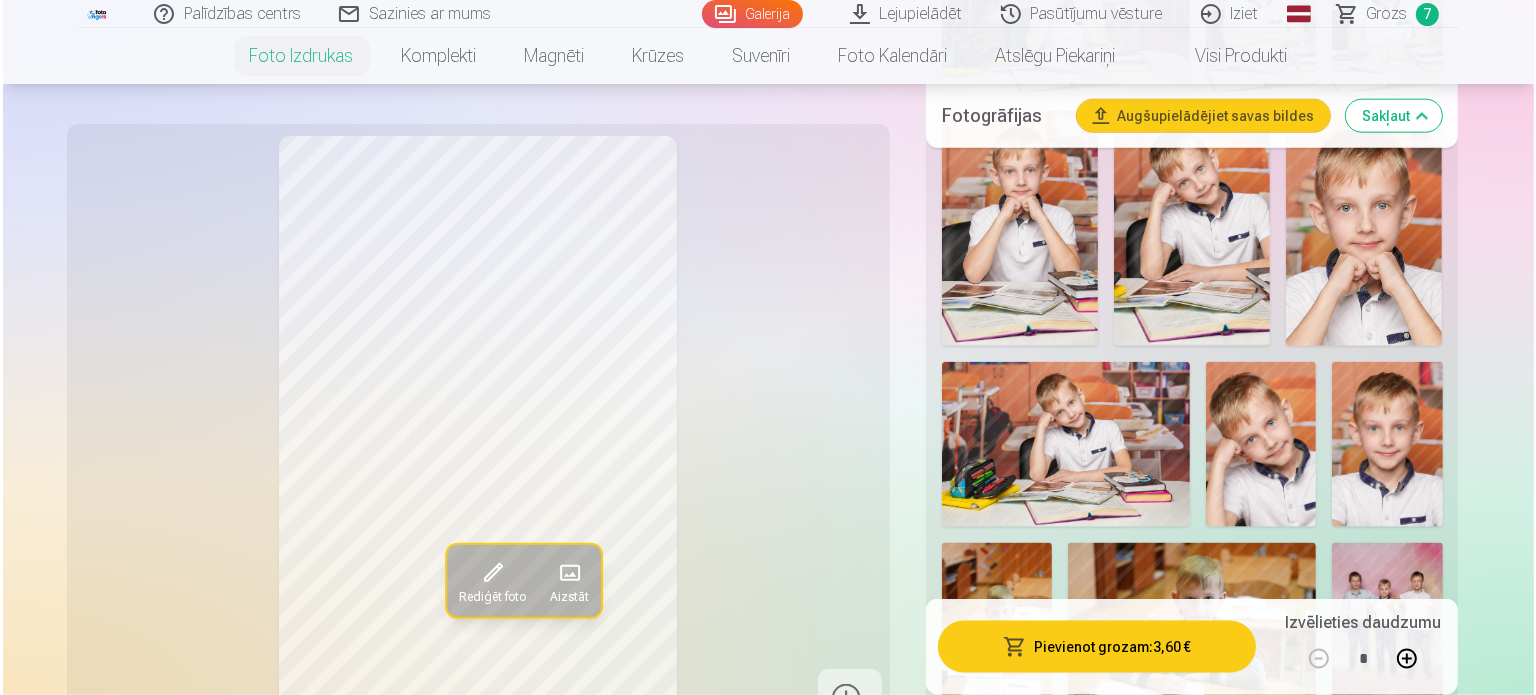 scroll, scrollTop: 2100, scrollLeft: 0, axis: vertical 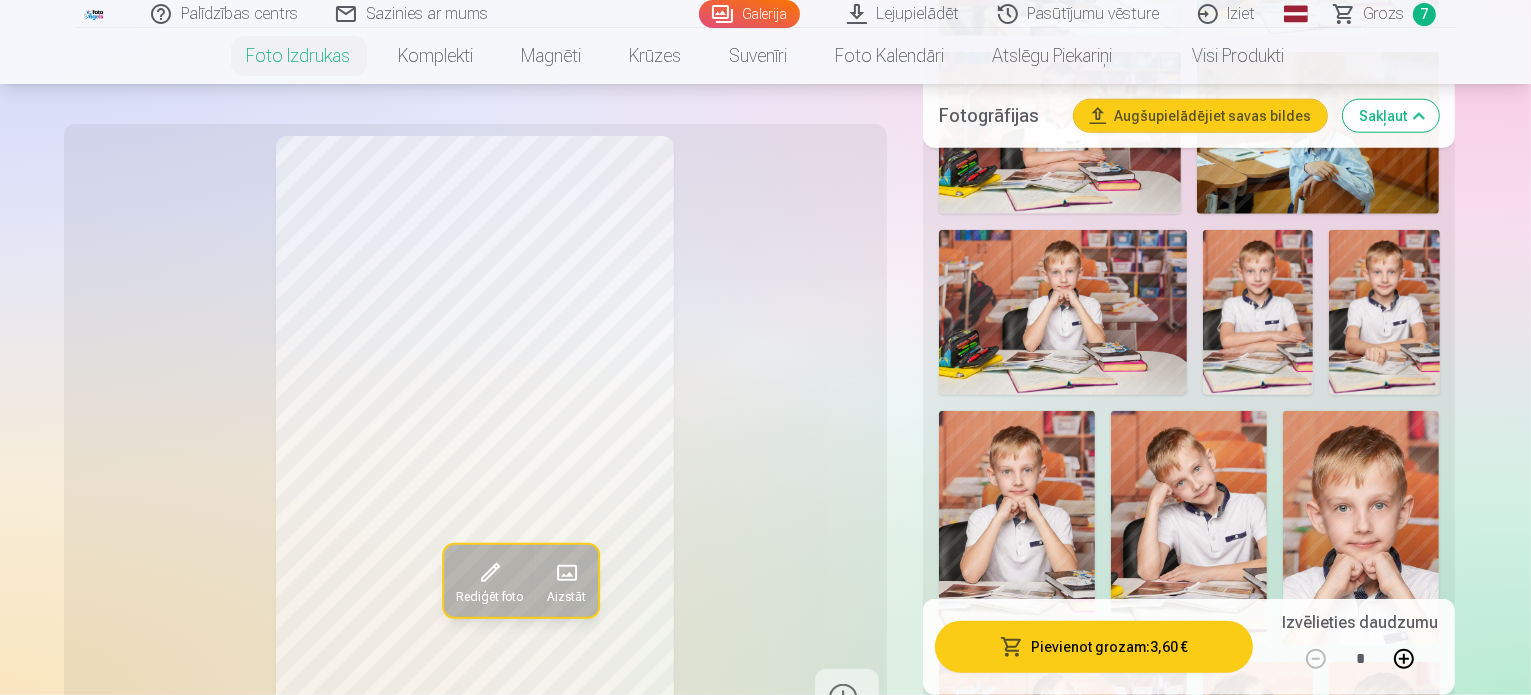 click at bounding box center (1063, 1288) 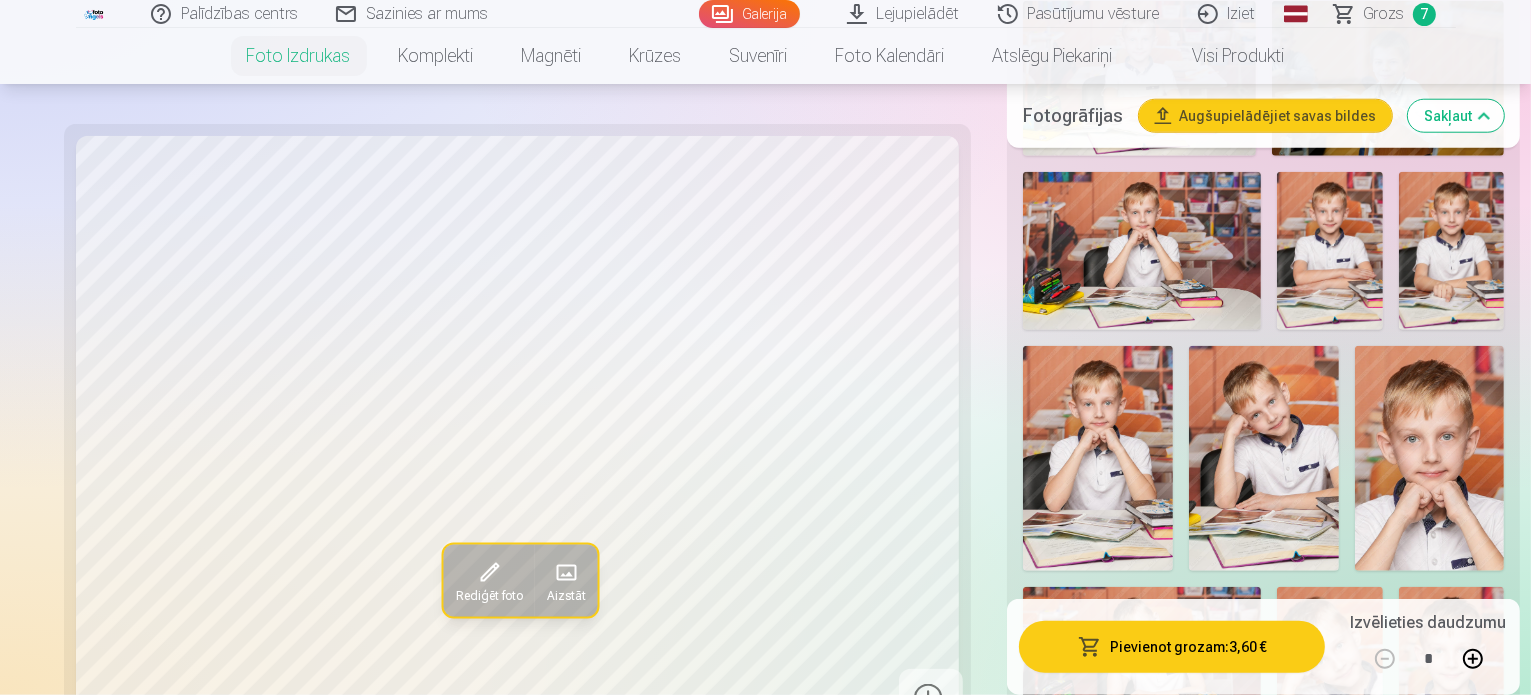 click on "Pievienot grozam :  3,60 €" at bounding box center [1172, 647] 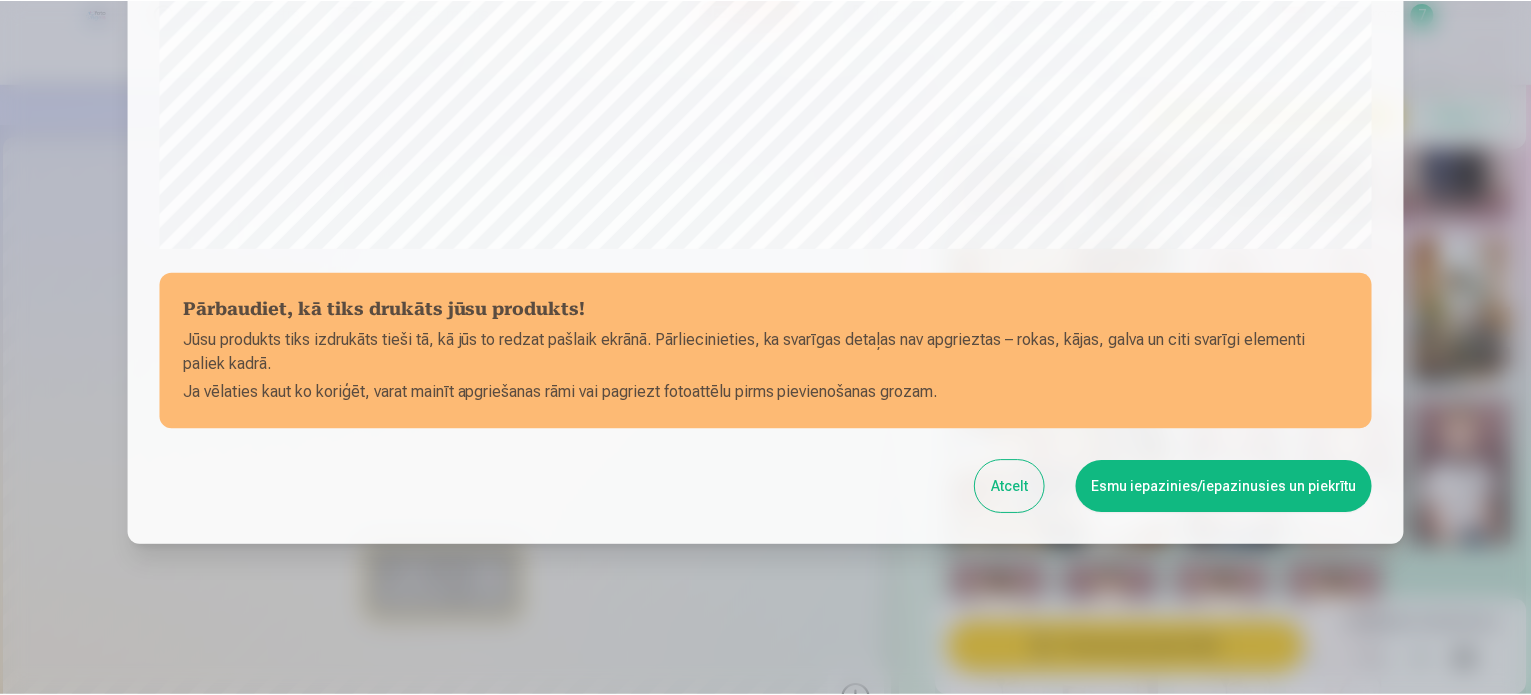 scroll, scrollTop: 744, scrollLeft: 0, axis: vertical 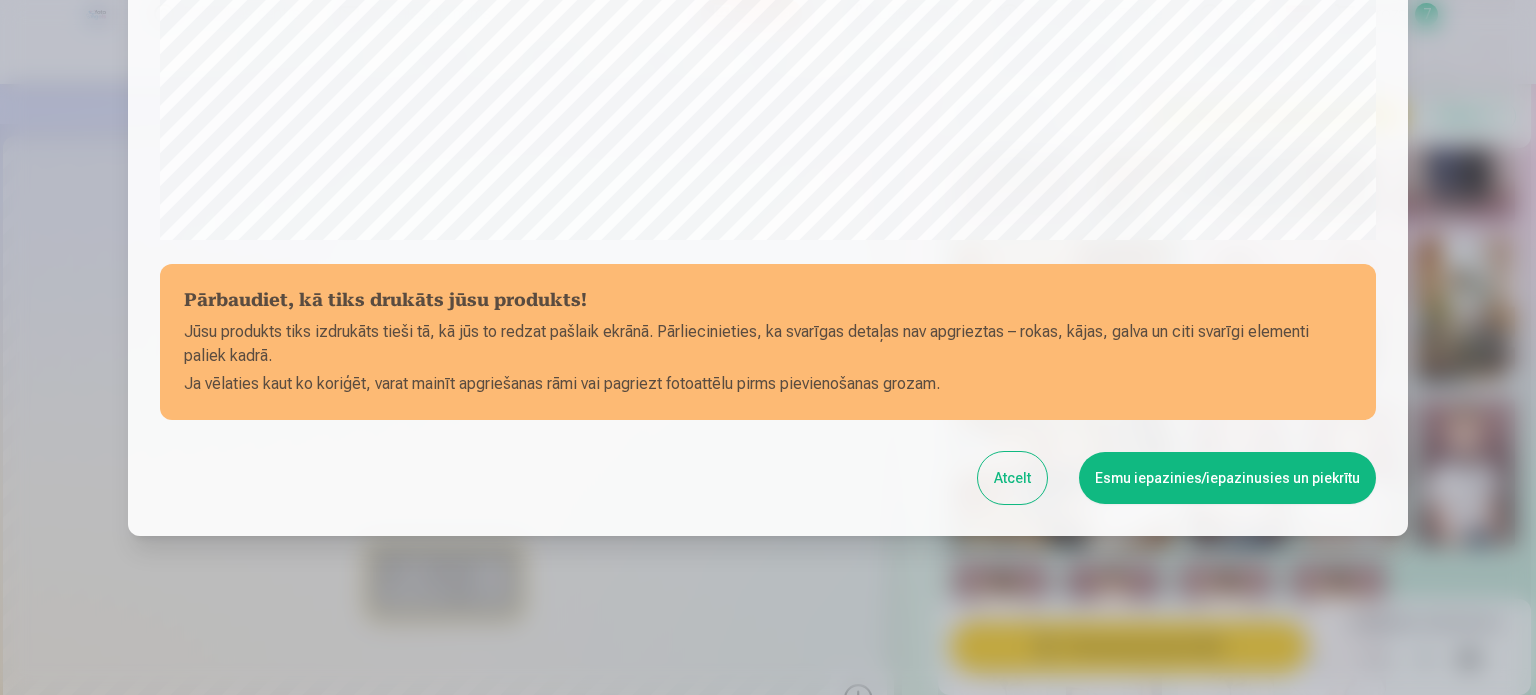 click on "Esmu iepazinies/iepazinusies un piekrītu" at bounding box center (1227, 478) 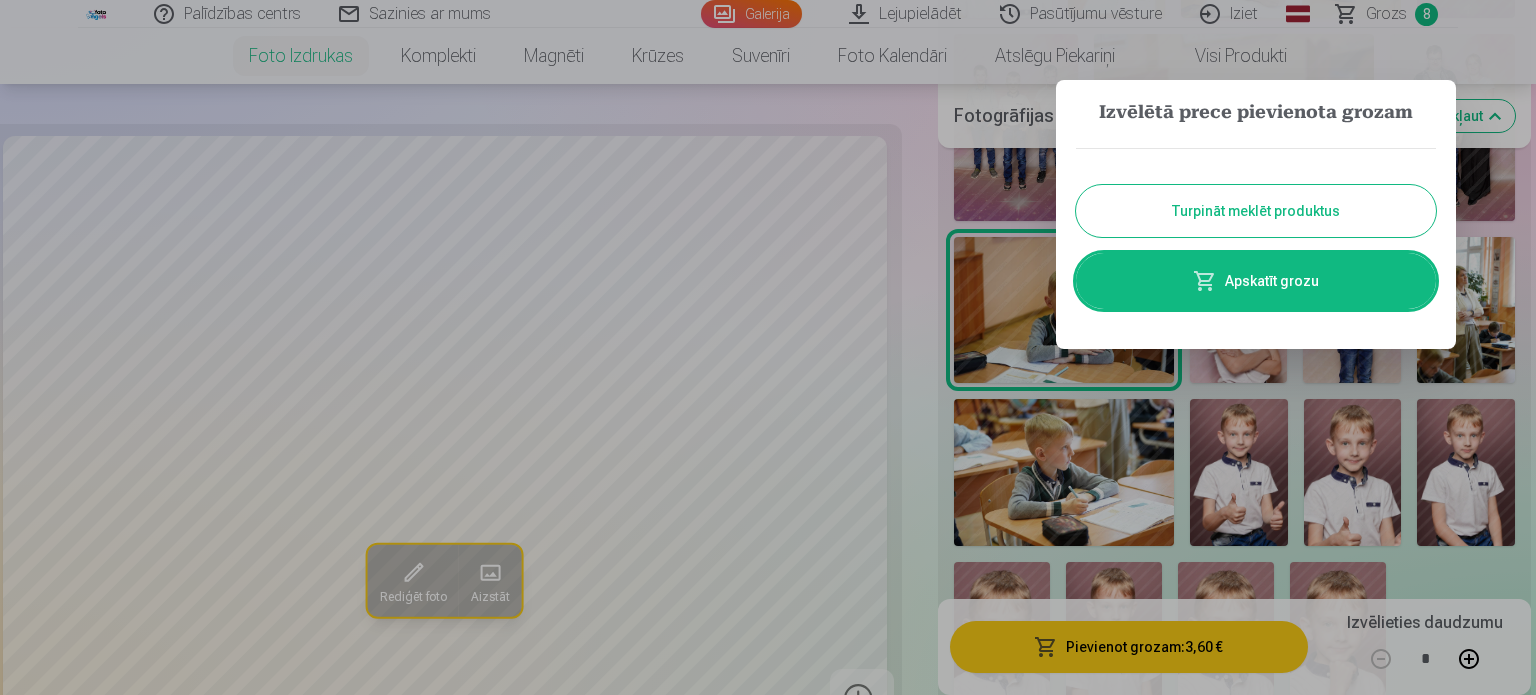 click at bounding box center [1205, 281] 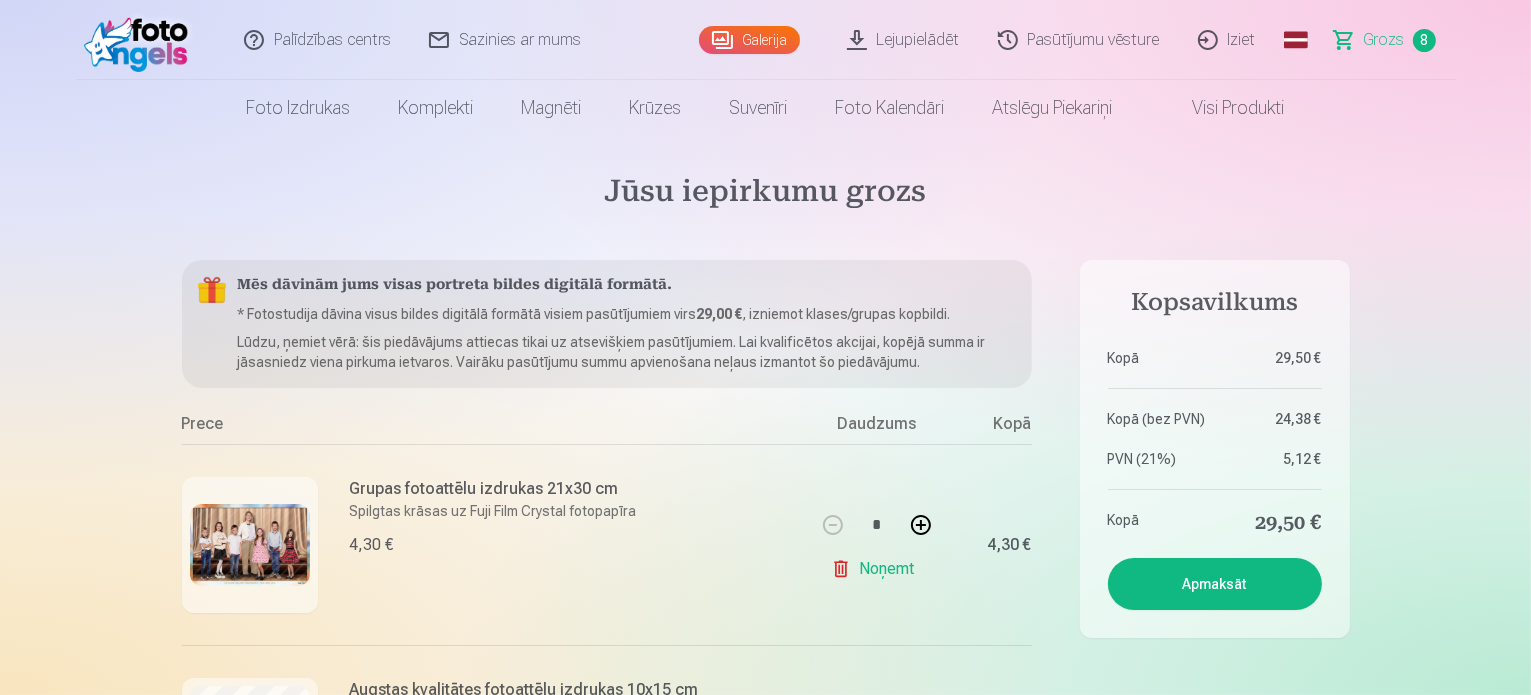 scroll, scrollTop: 0, scrollLeft: 0, axis: both 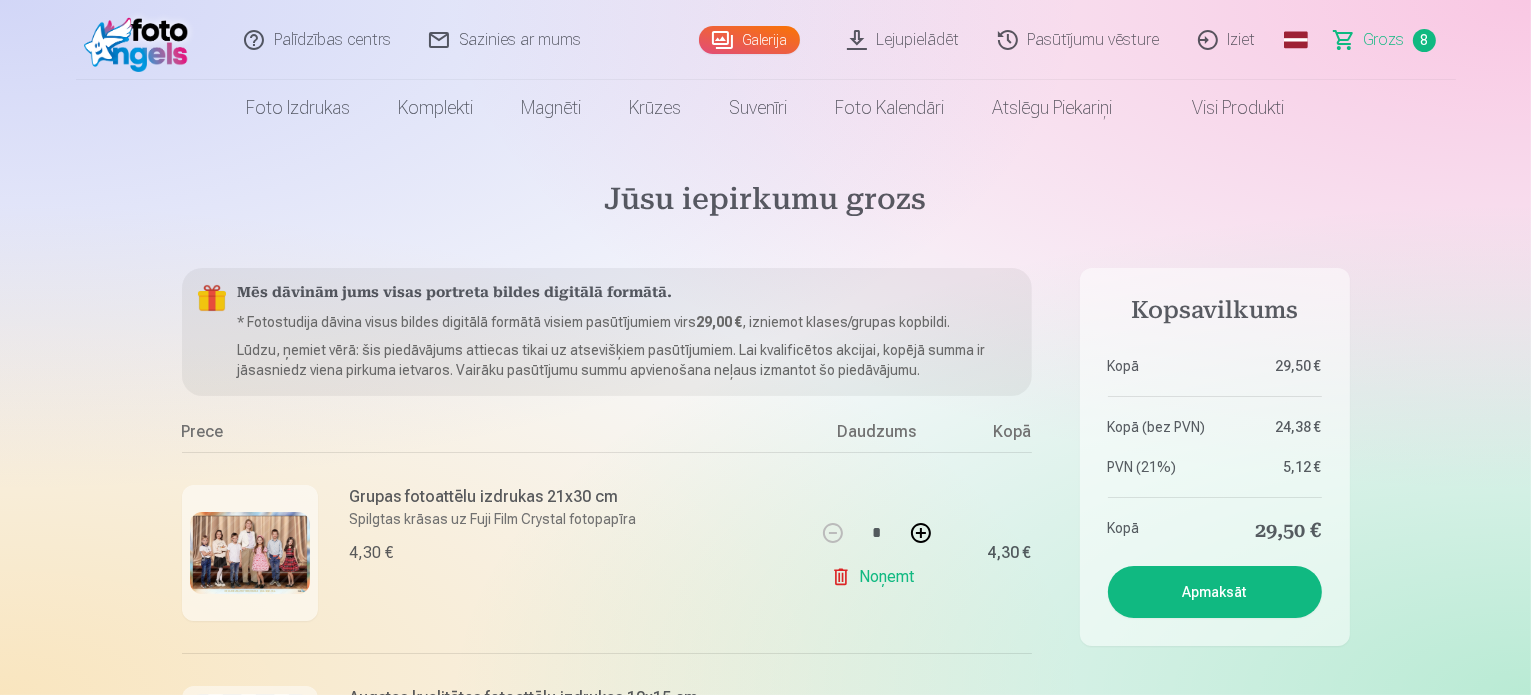click on "Lejupielādēt" at bounding box center (904, 40) 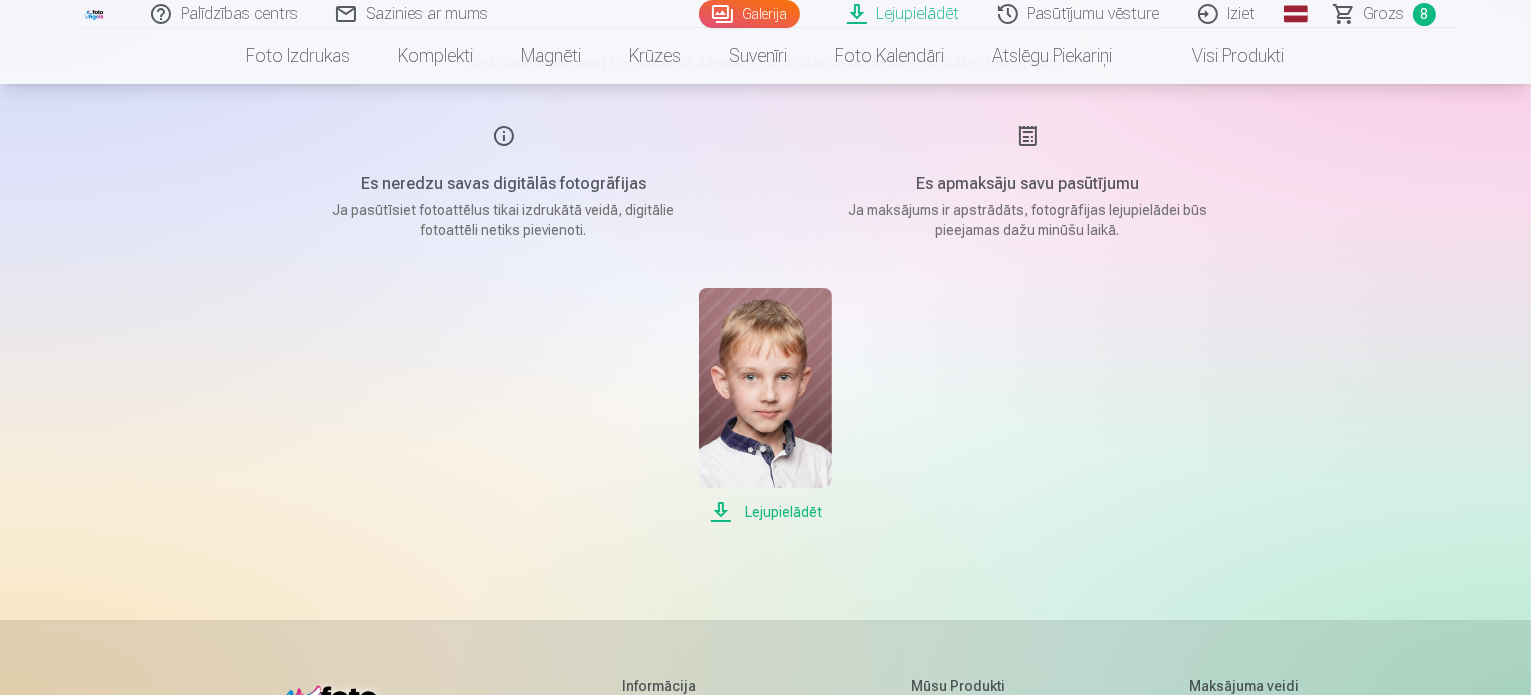 scroll, scrollTop: 100, scrollLeft: 0, axis: vertical 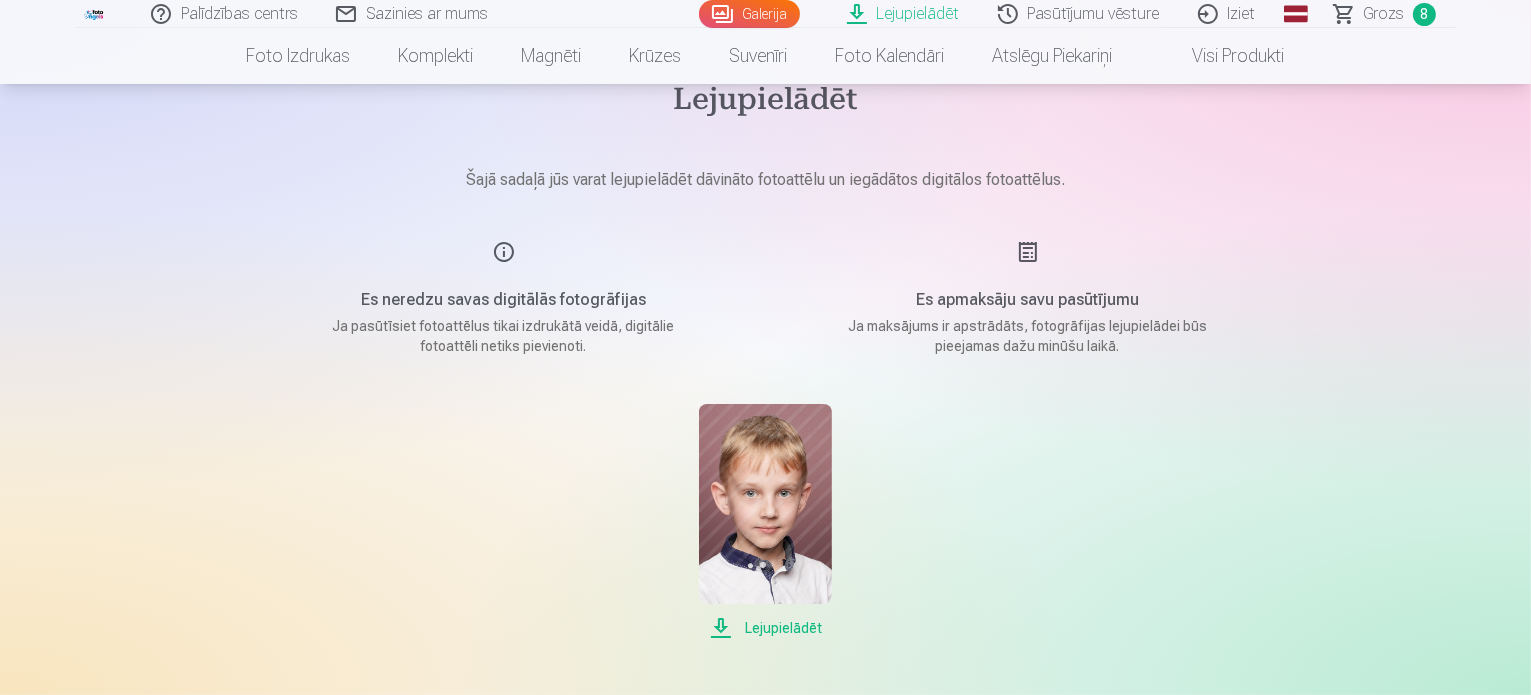 click on "Lejupielādēt" at bounding box center (765, 628) 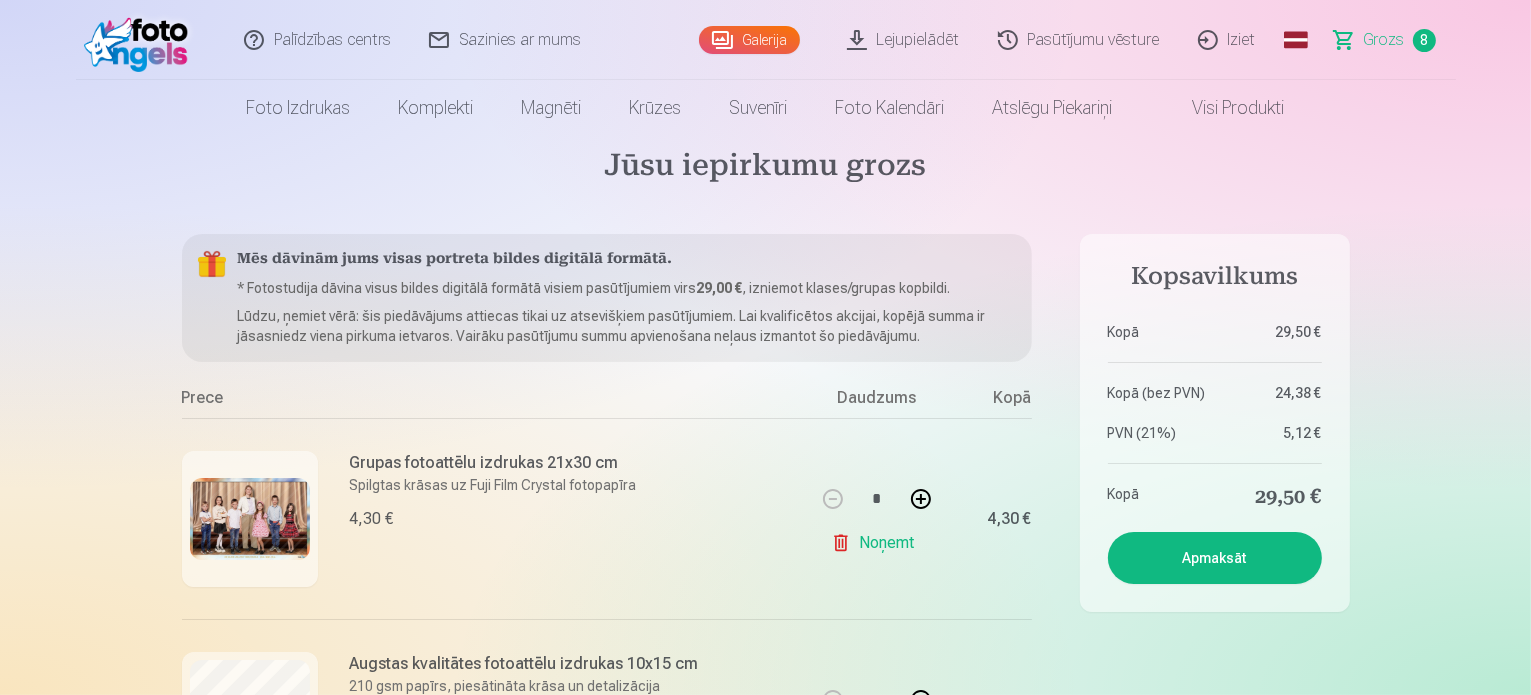 scroll, scrollTop: 0, scrollLeft: 0, axis: both 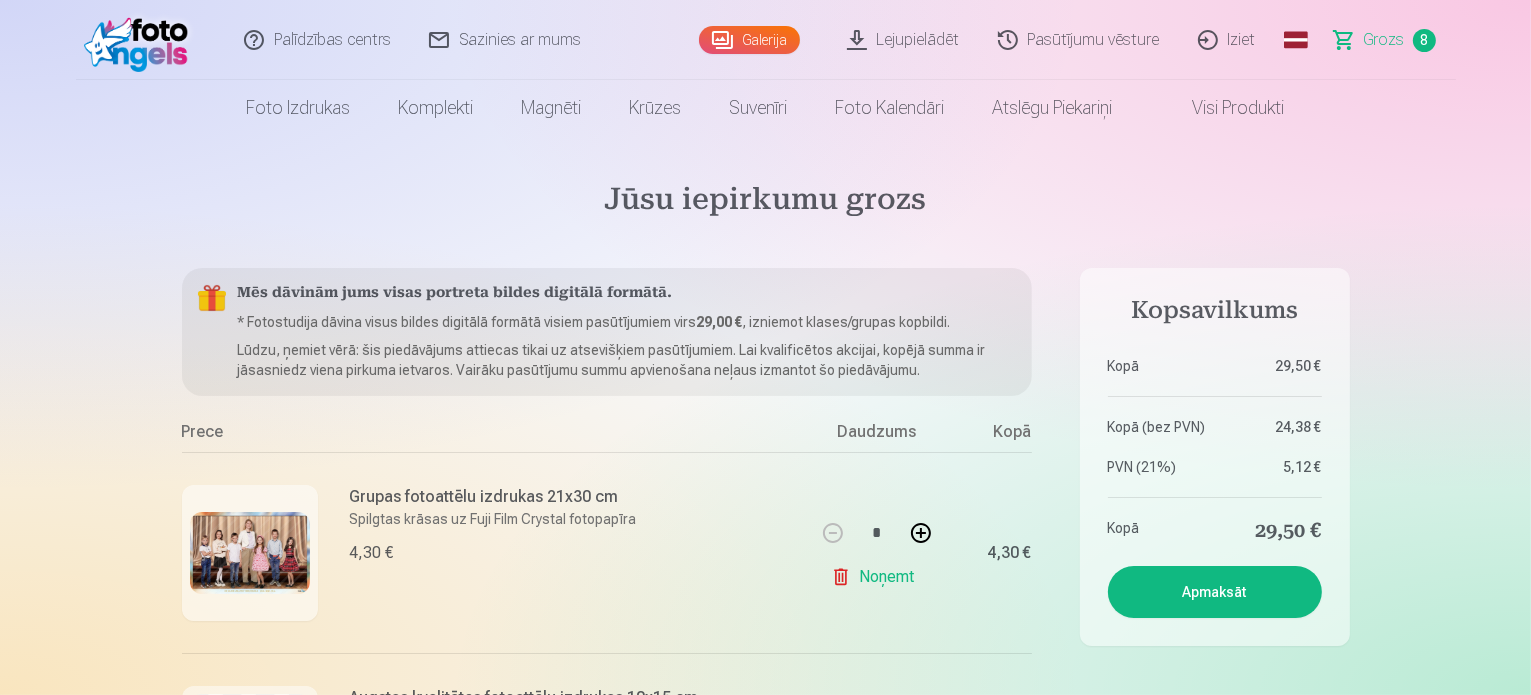 click on "Galerija" at bounding box center (749, 40) 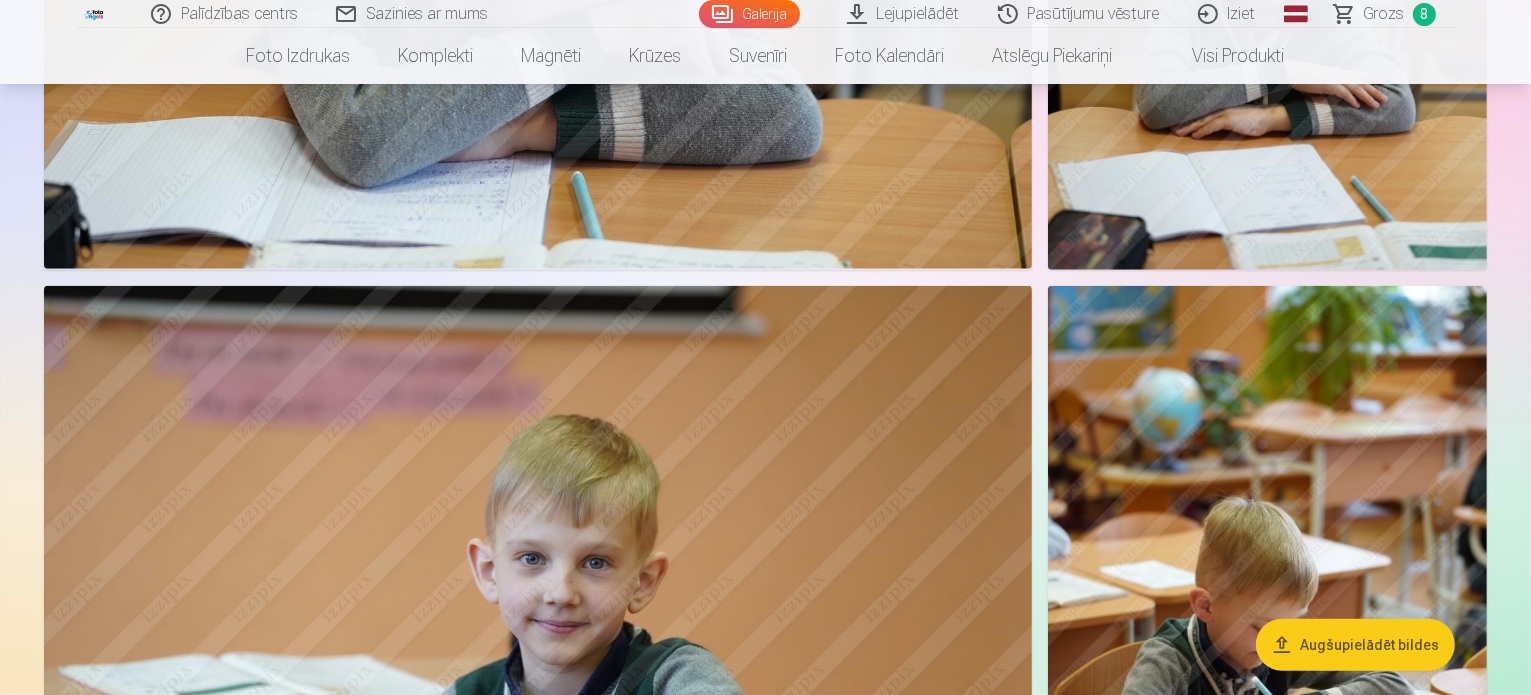 scroll, scrollTop: 1700, scrollLeft: 0, axis: vertical 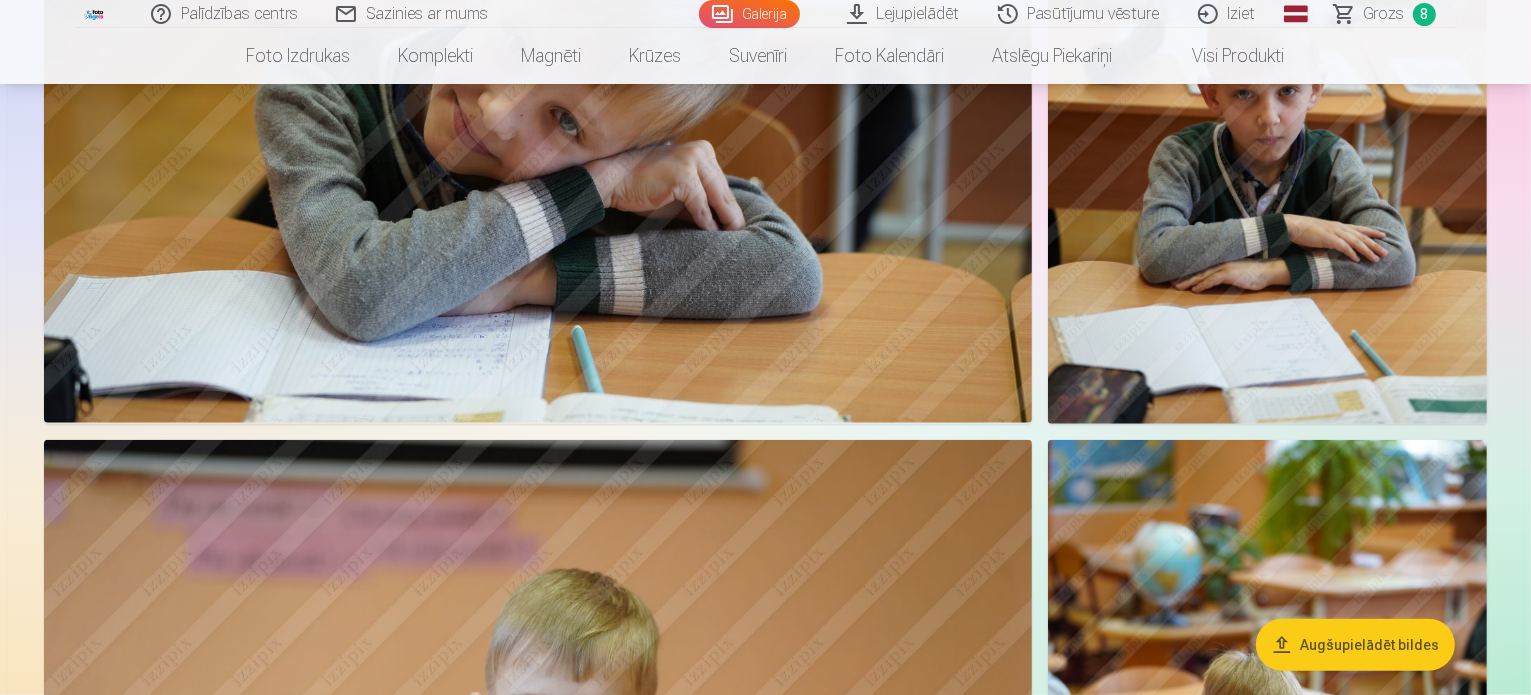 click on "Grozs" at bounding box center (1384, 14) 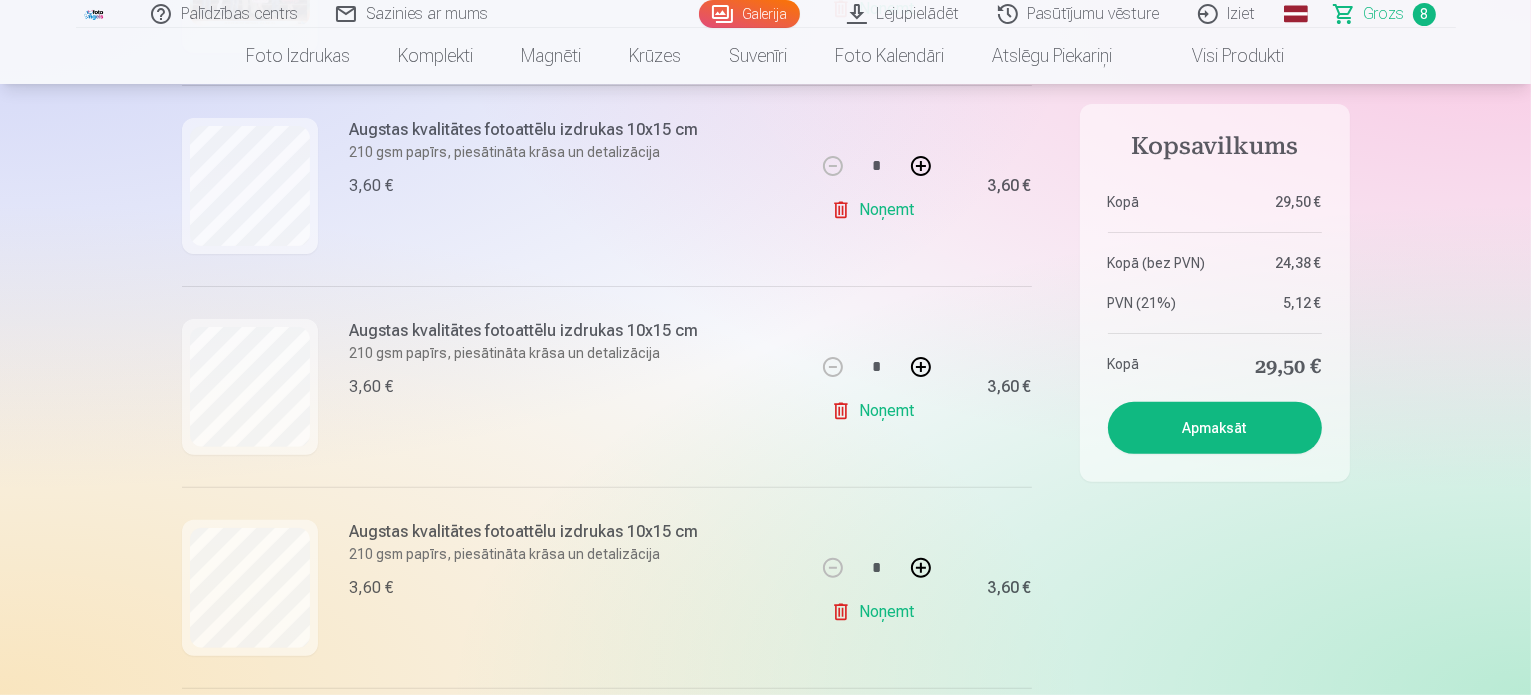 scroll, scrollTop: 300, scrollLeft: 0, axis: vertical 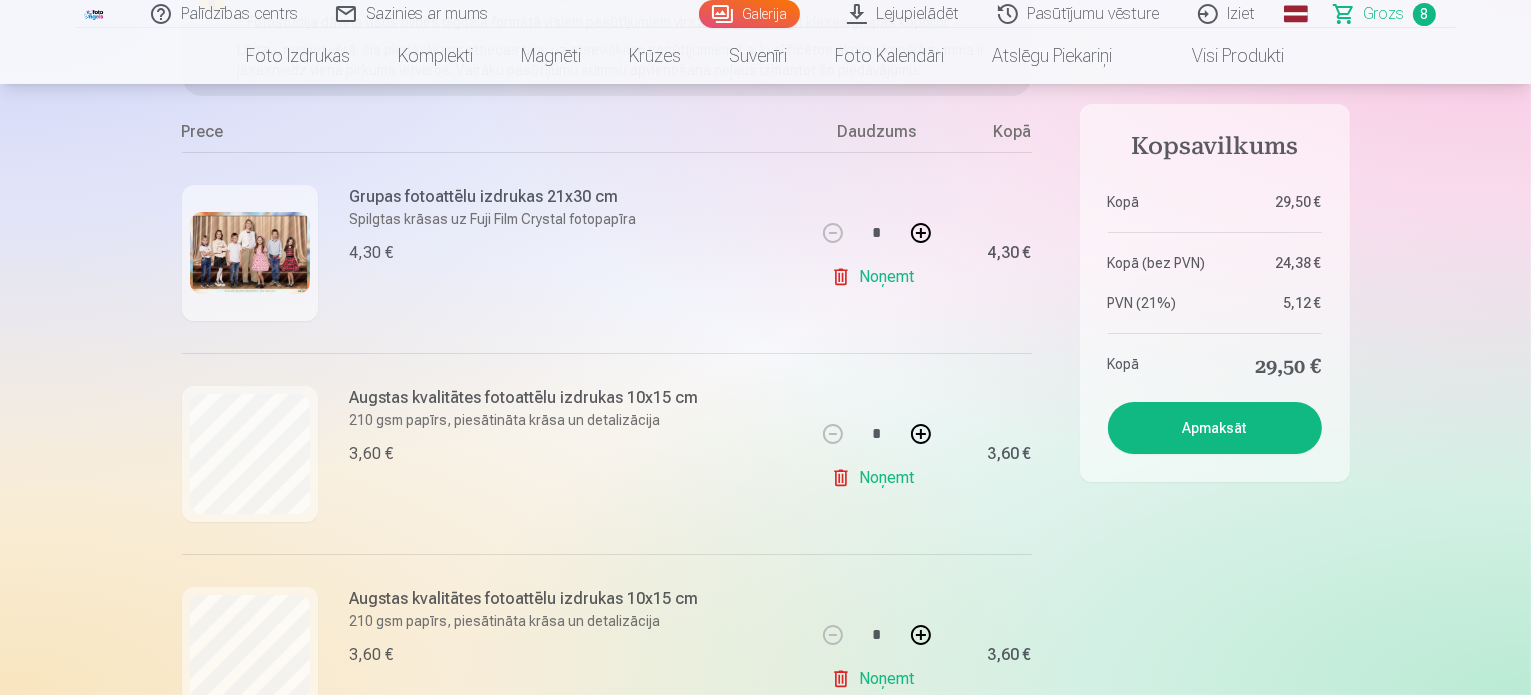 click on "Galerija" at bounding box center [749, 14] 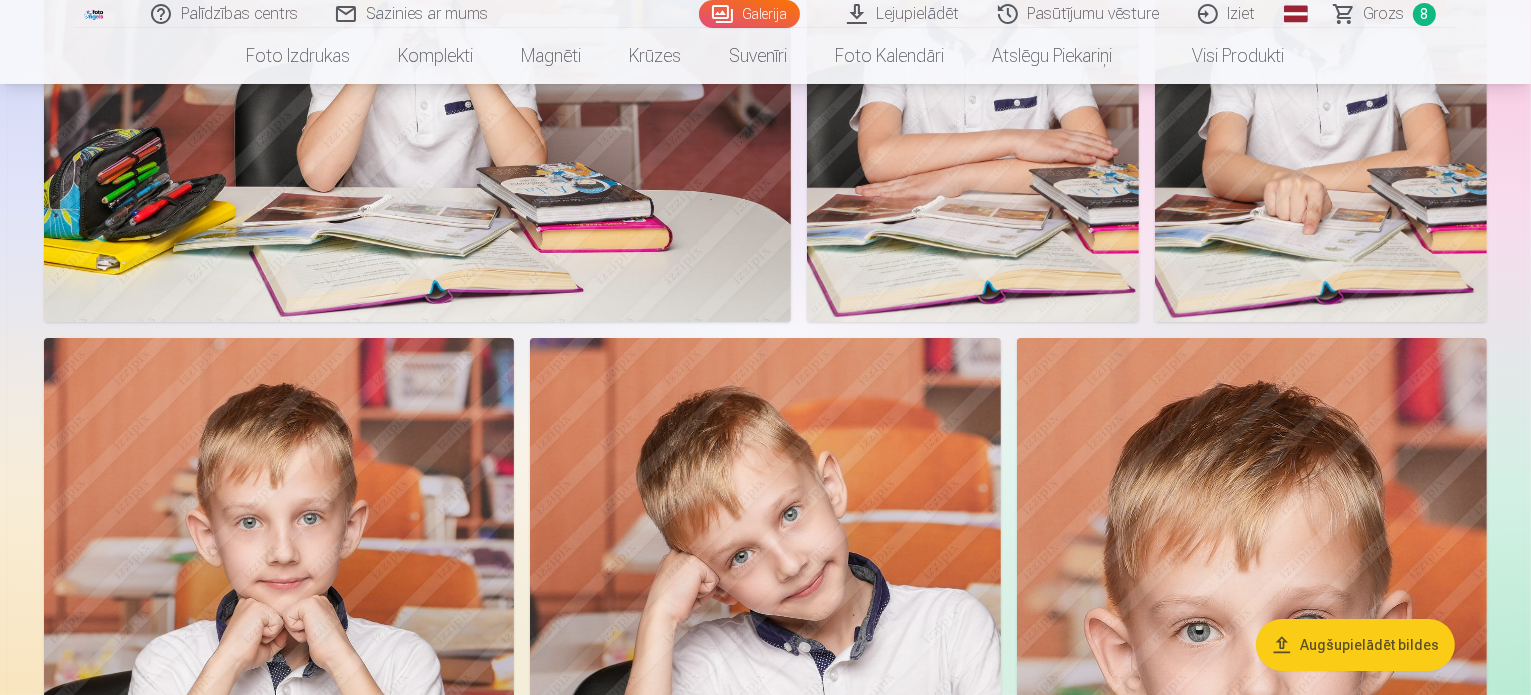 scroll, scrollTop: 7800, scrollLeft: 0, axis: vertical 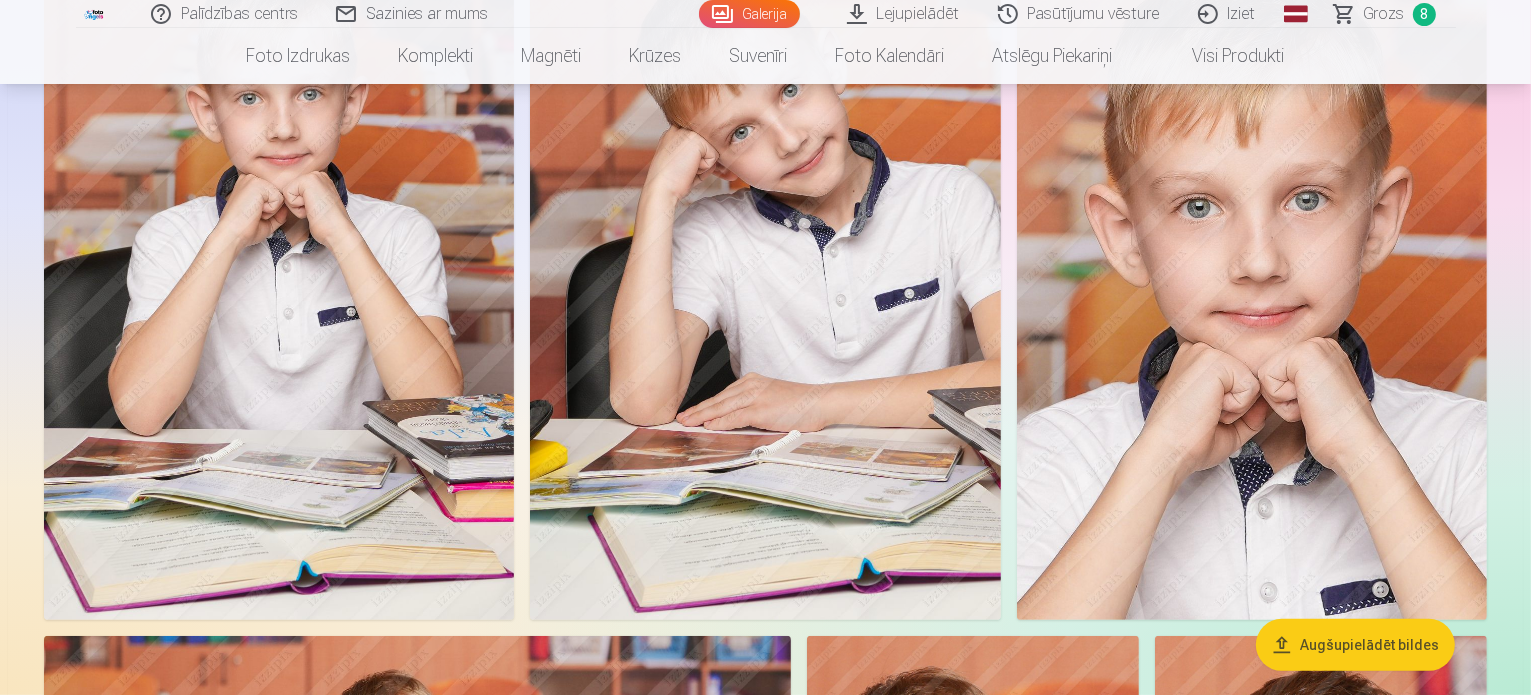 click at bounding box center (765, 267) 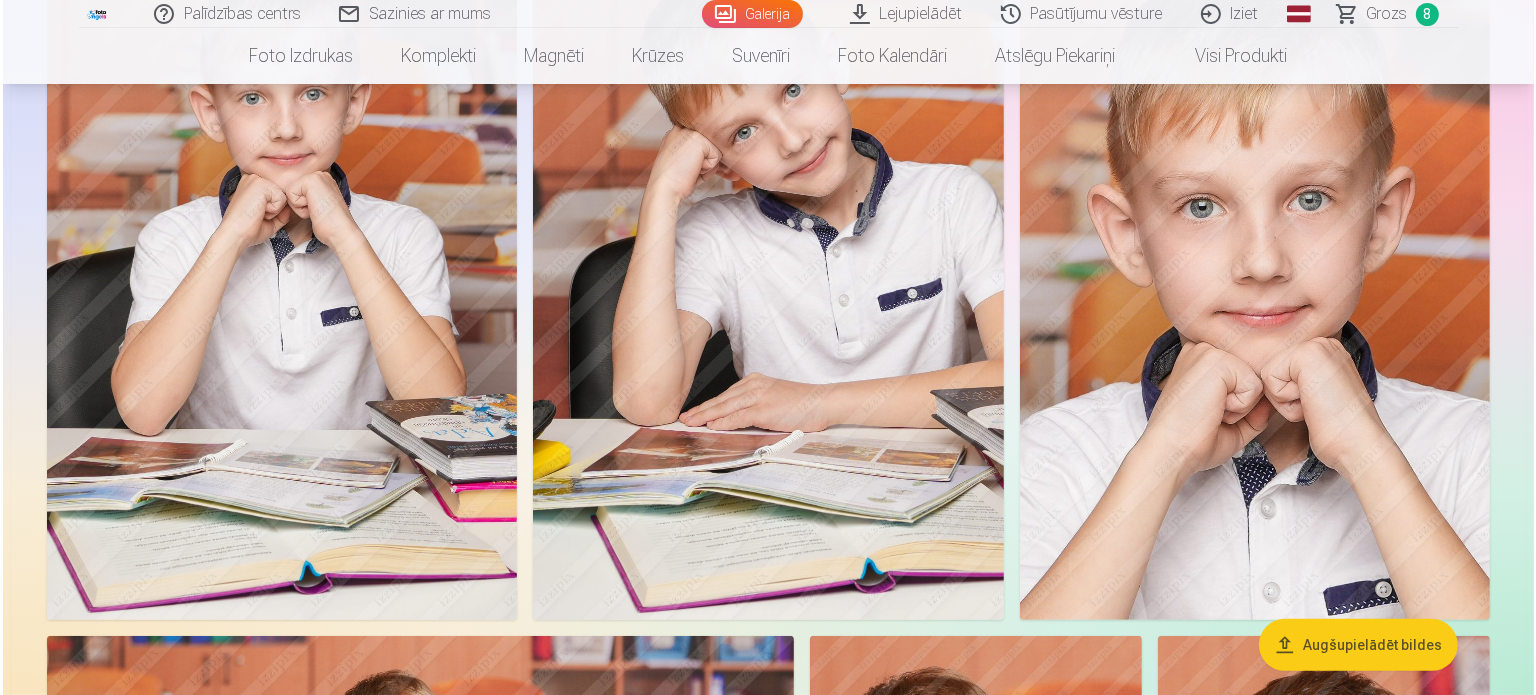scroll, scrollTop: 8025, scrollLeft: 0, axis: vertical 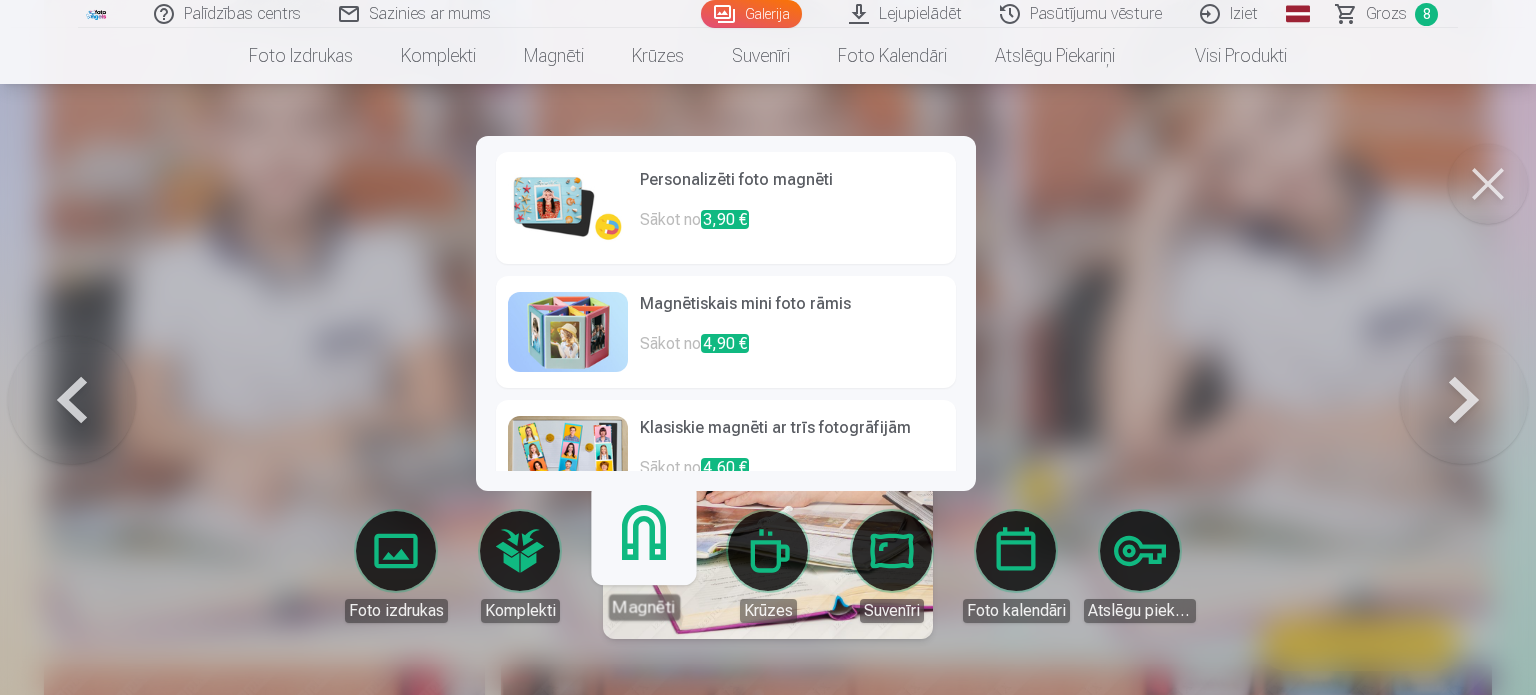 click on "Magnēti" at bounding box center [643, 558] 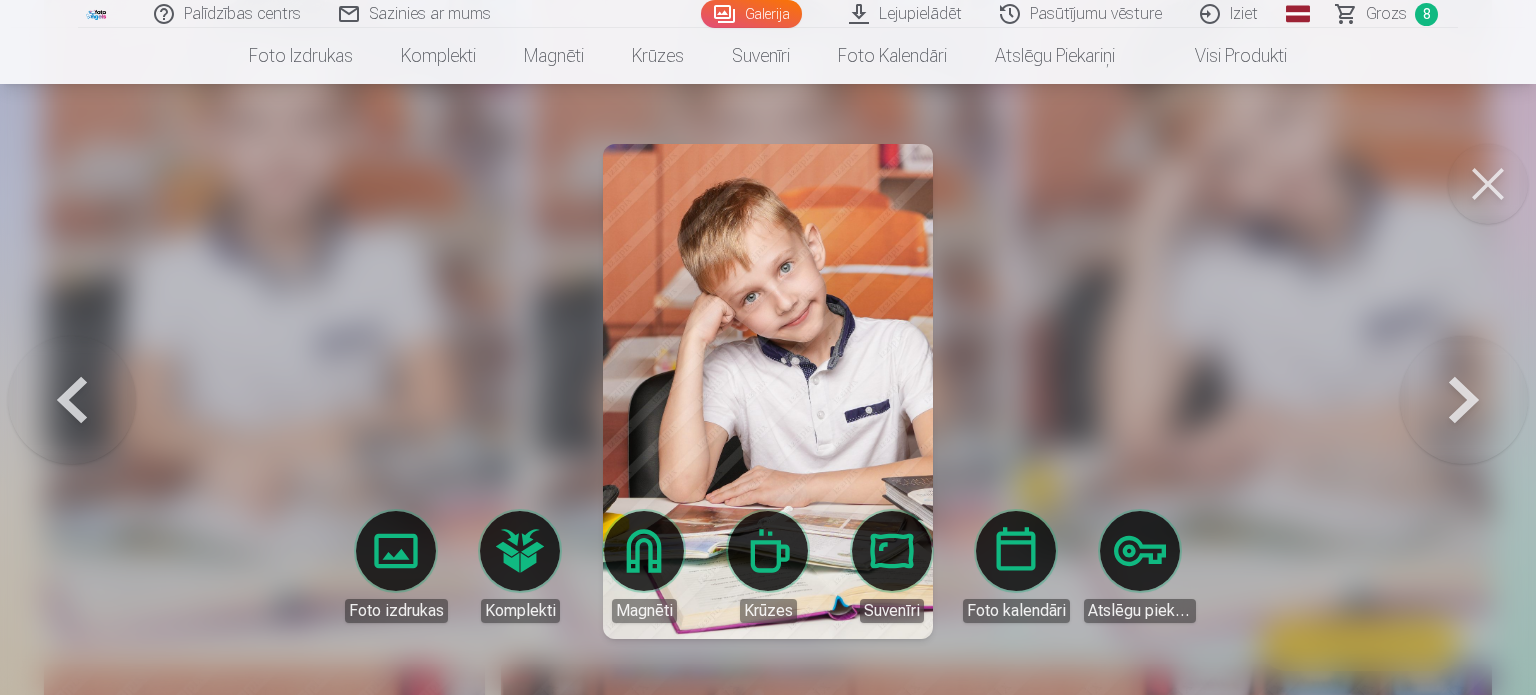 click at bounding box center (1488, 184) 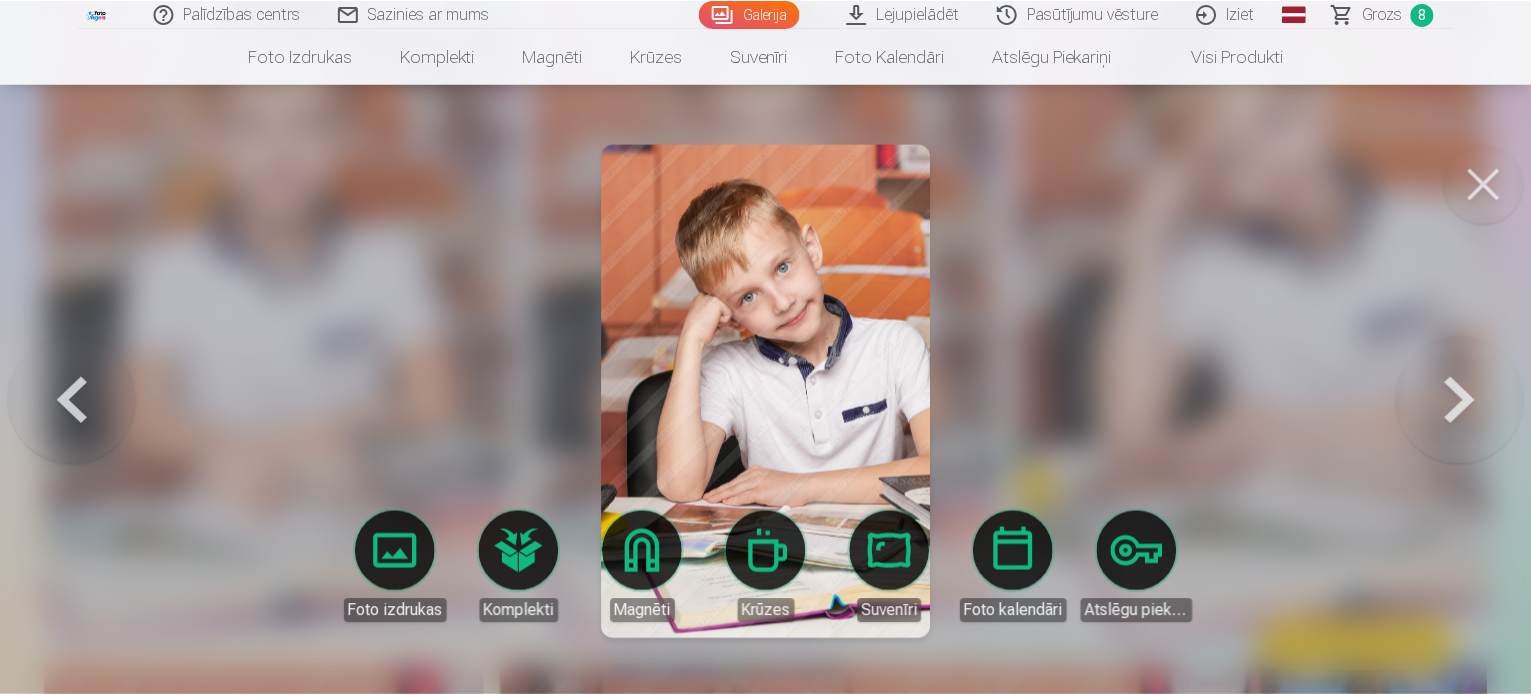 scroll, scrollTop: 8000, scrollLeft: 0, axis: vertical 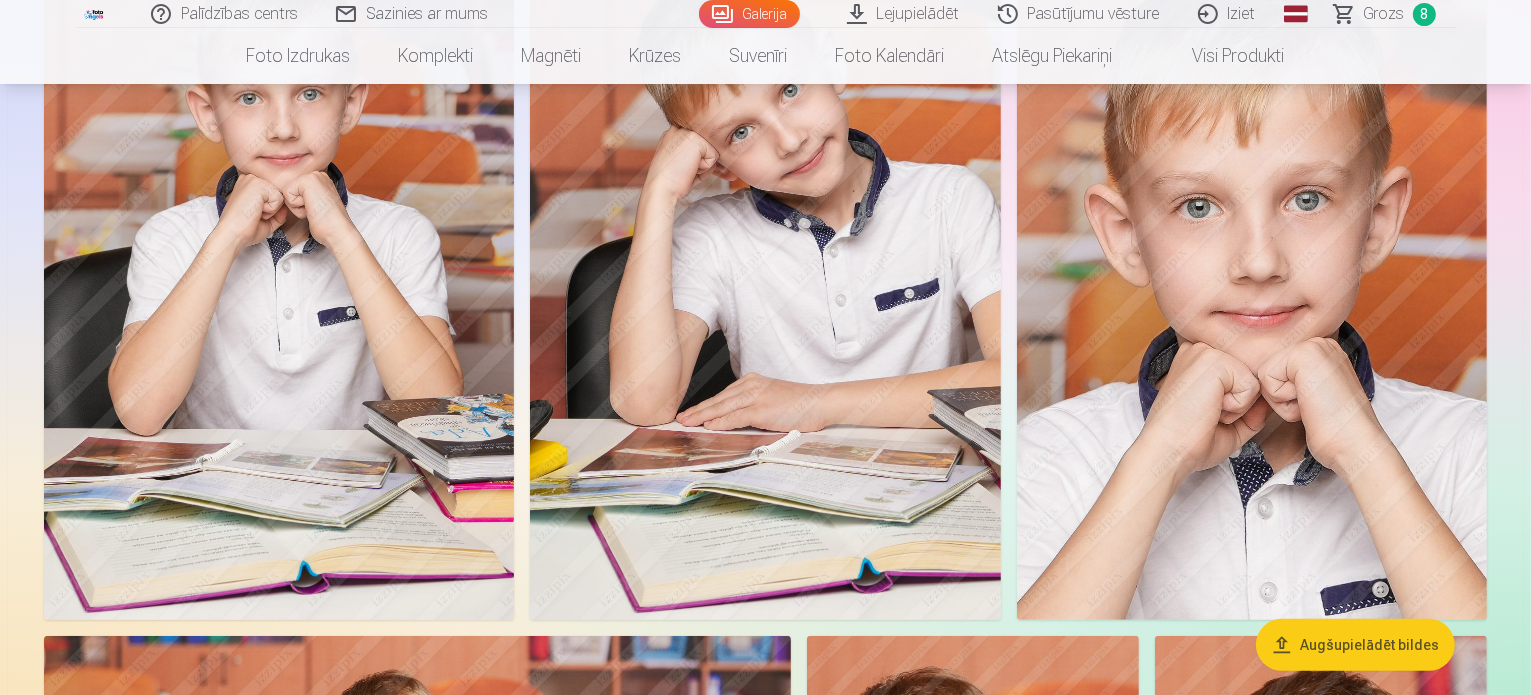 click at bounding box center [765, 267] 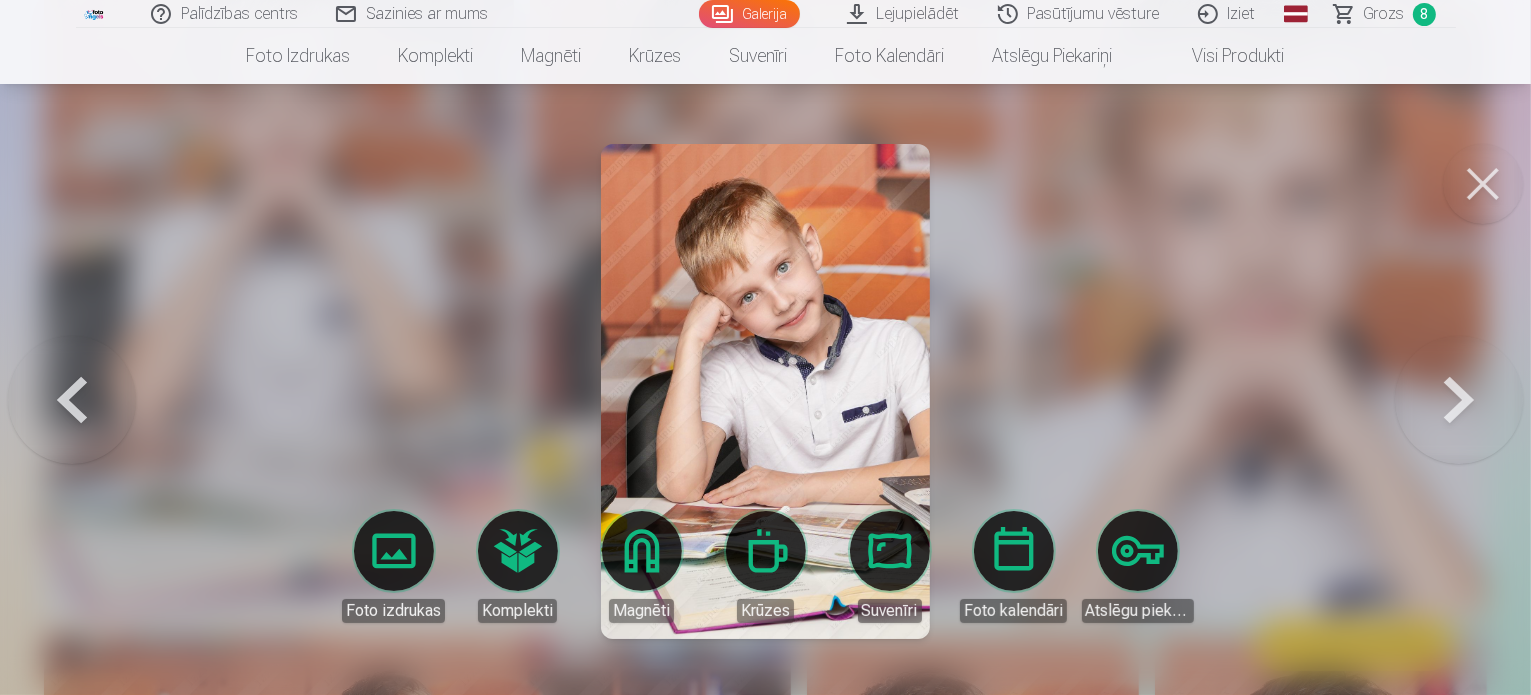 scroll, scrollTop: 8000, scrollLeft: 0, axis: vertical 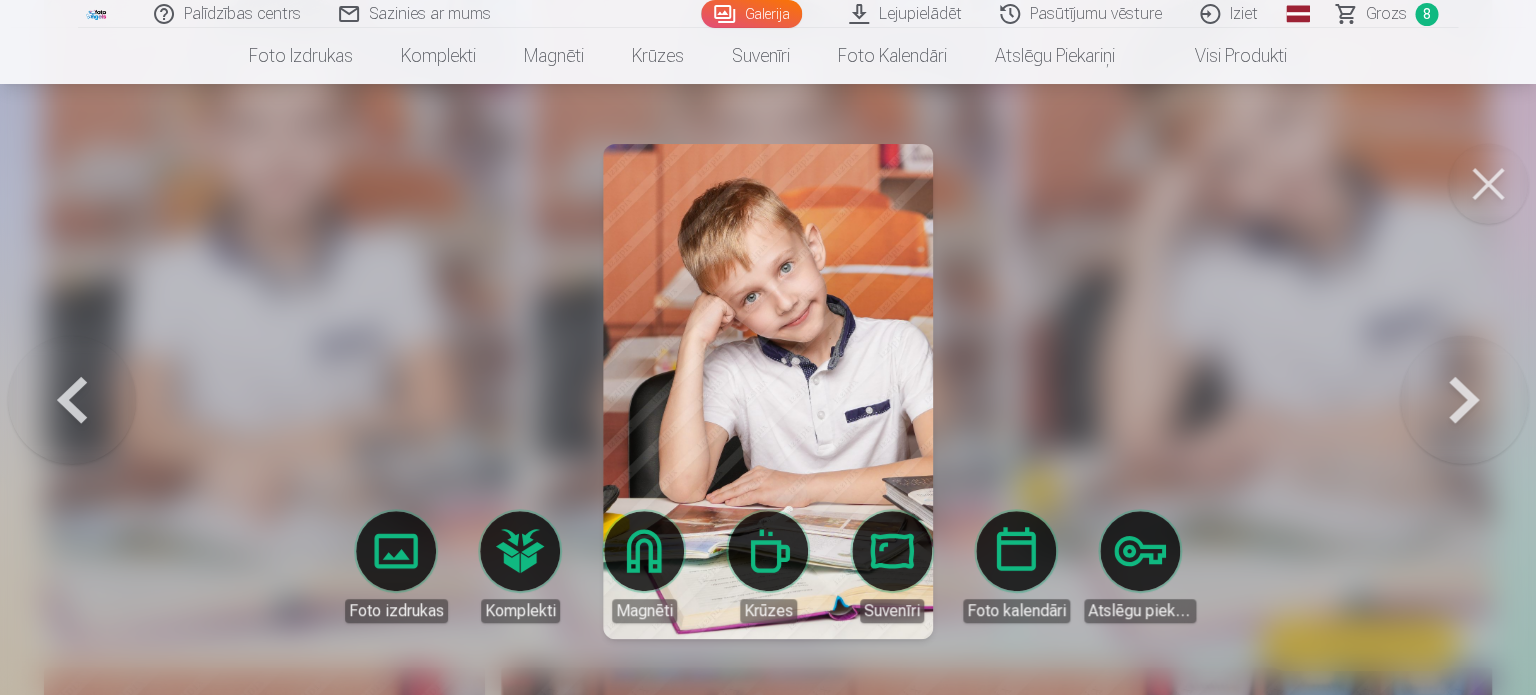 click at bounding box center (768, 347) 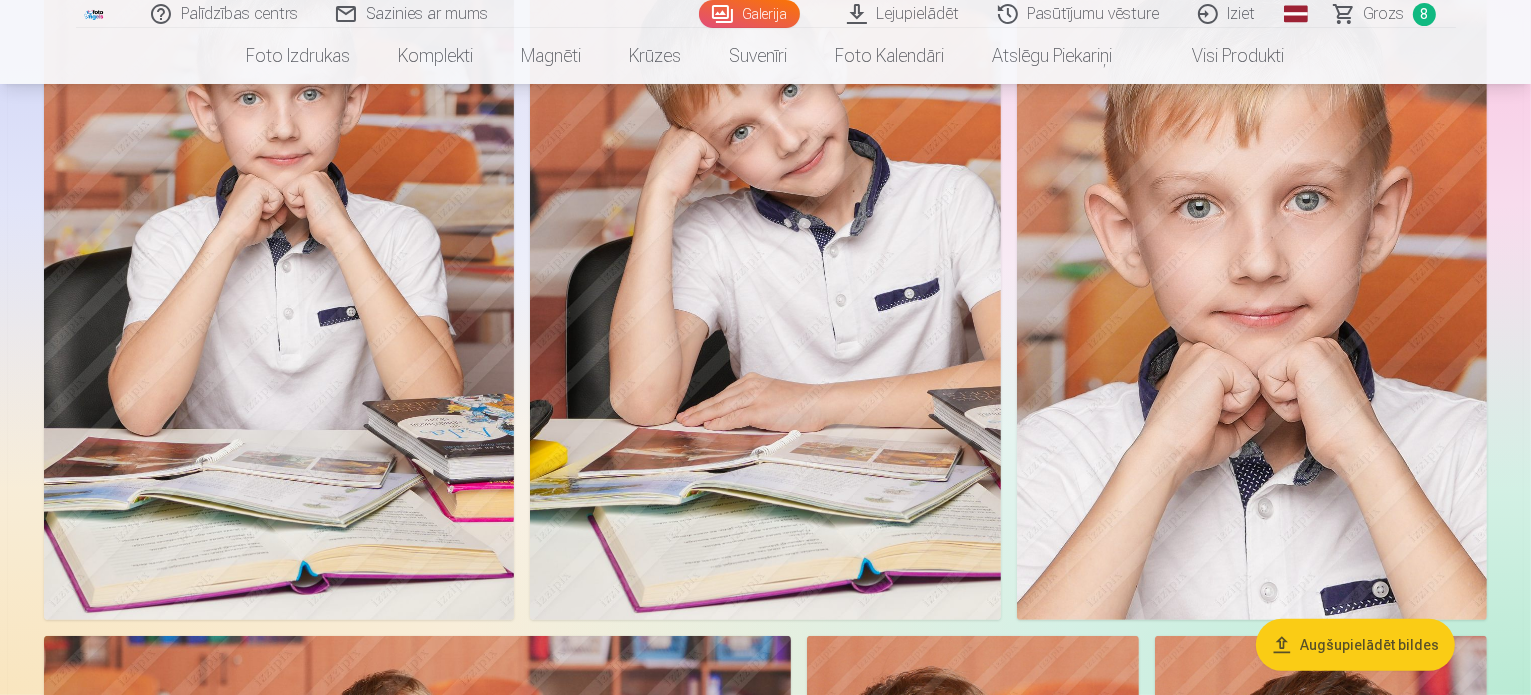 click at bounding box center (765, 267) 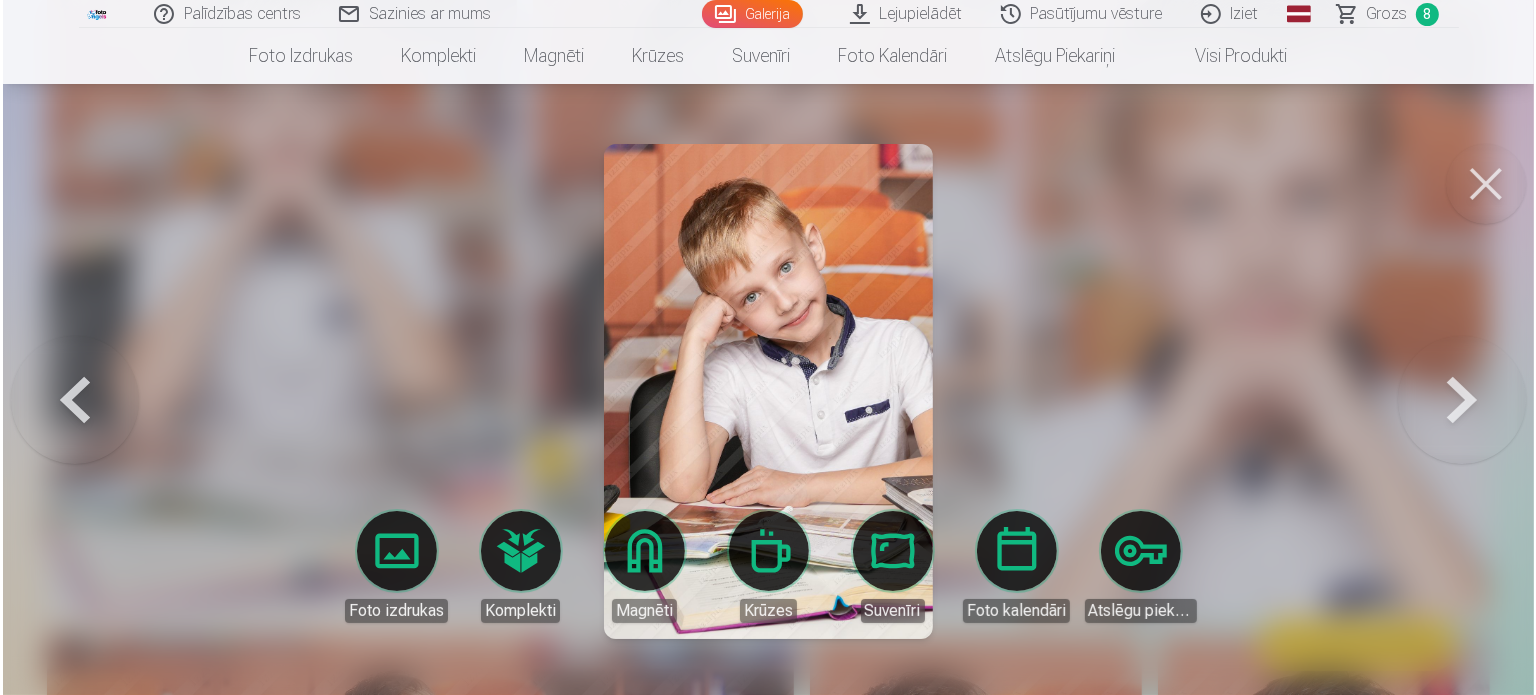 scroll, scrollTop: 8025, scrollLeft: 0, axis: vertical 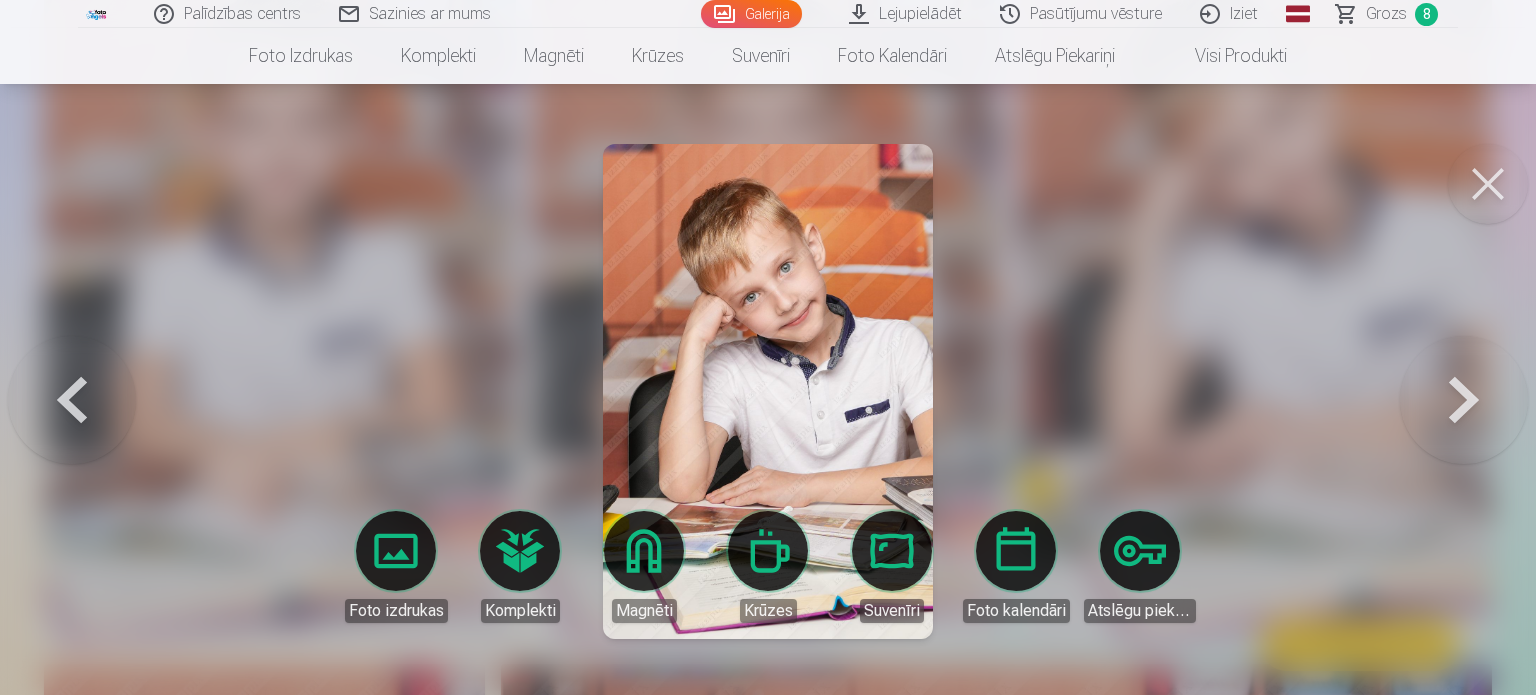 click on "Grozs" at bounding box center (1386, 14) 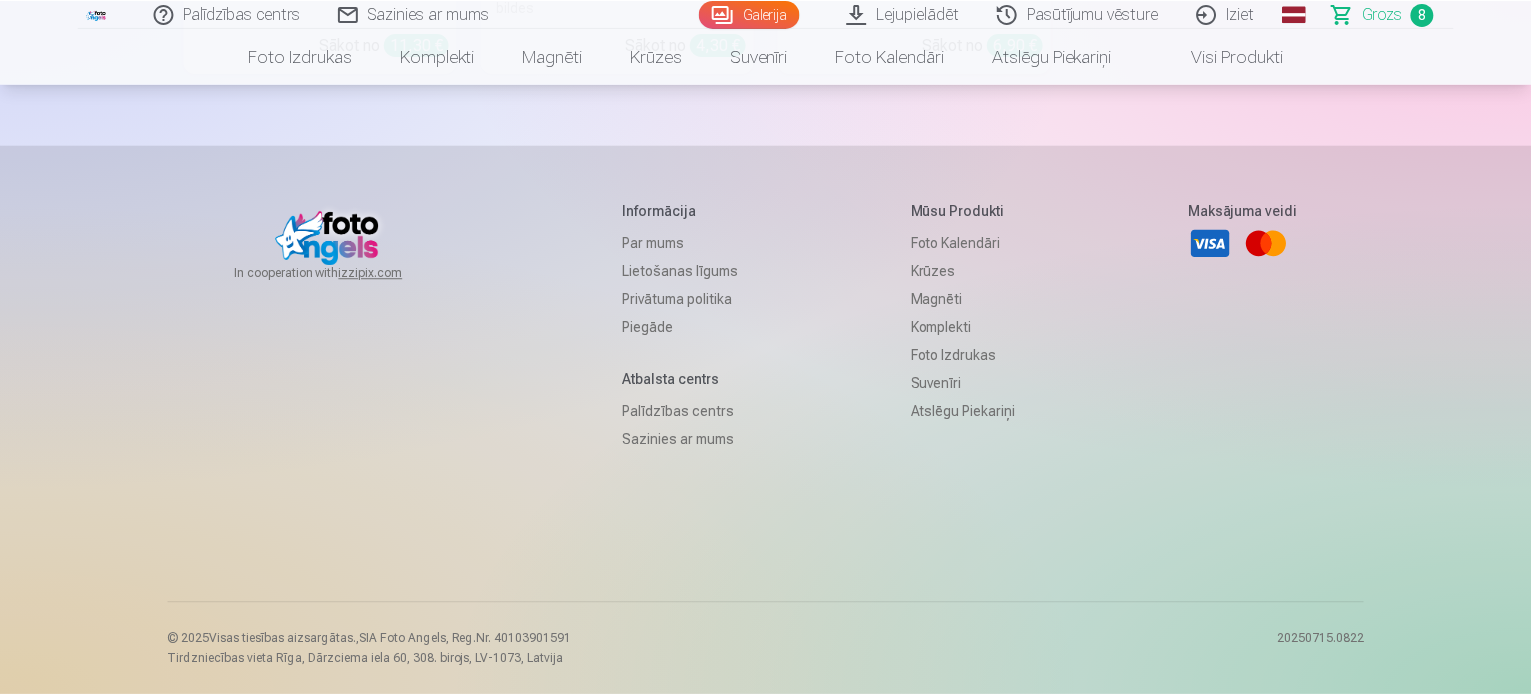 scroll, scrollTop: 0, scrollLeft: 0, axis: both 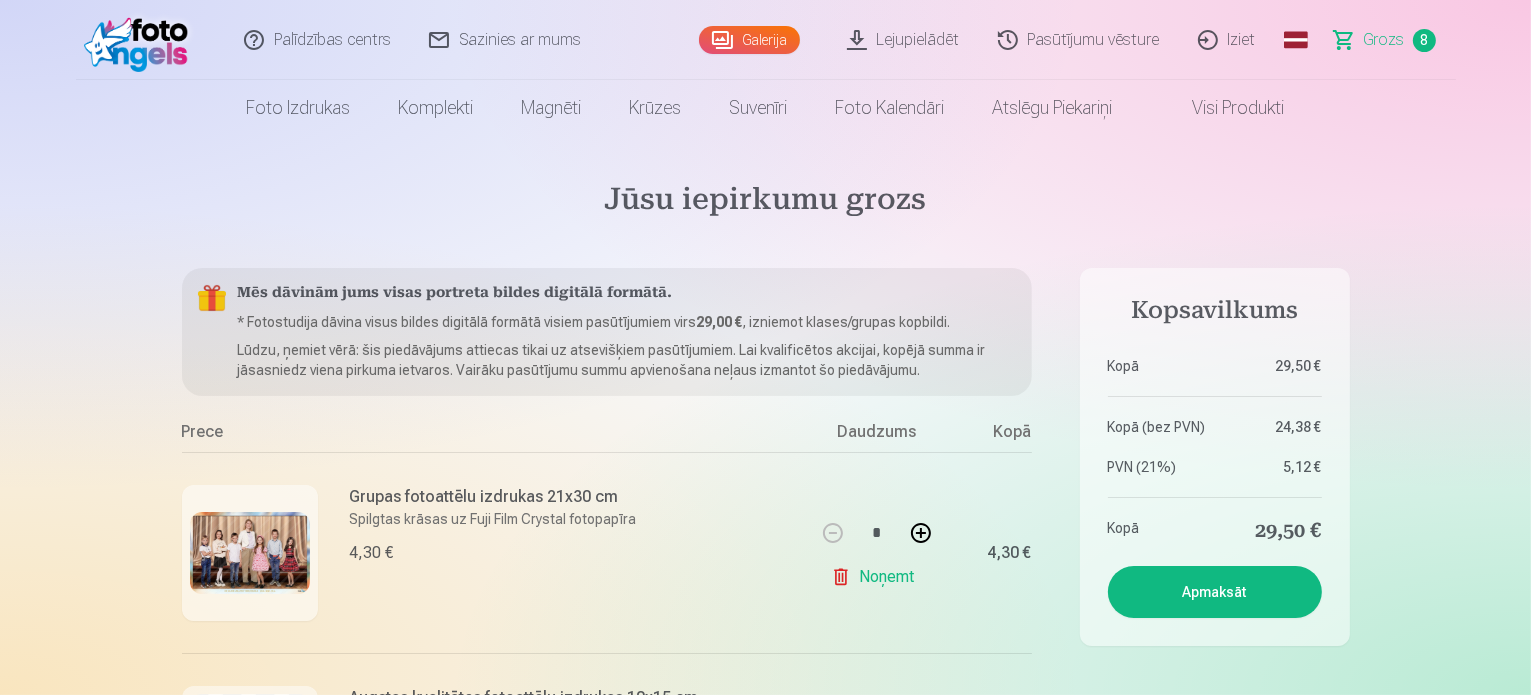 click on "Galerija" at bounding box center [749, 40] 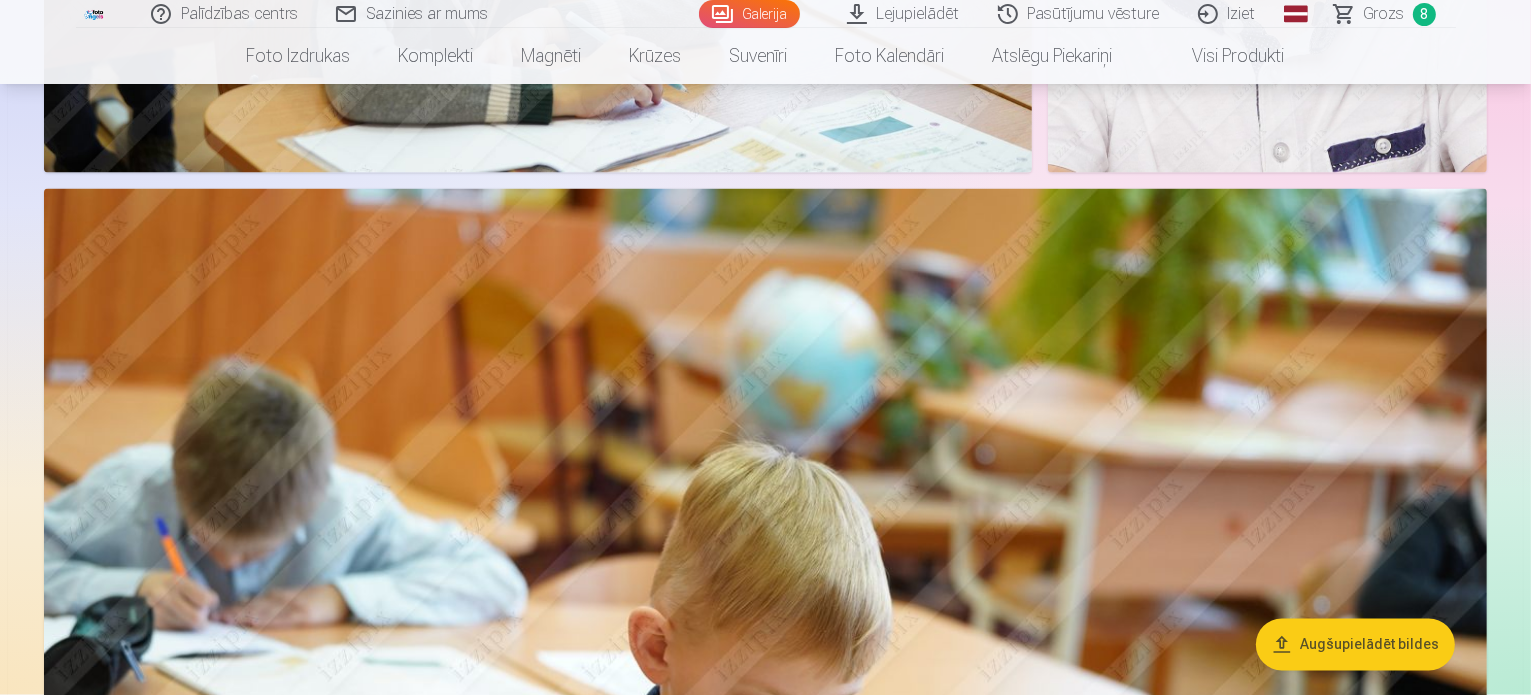 scroll, scrollTop: 3700, scrollLeft: 0, axis: vertical 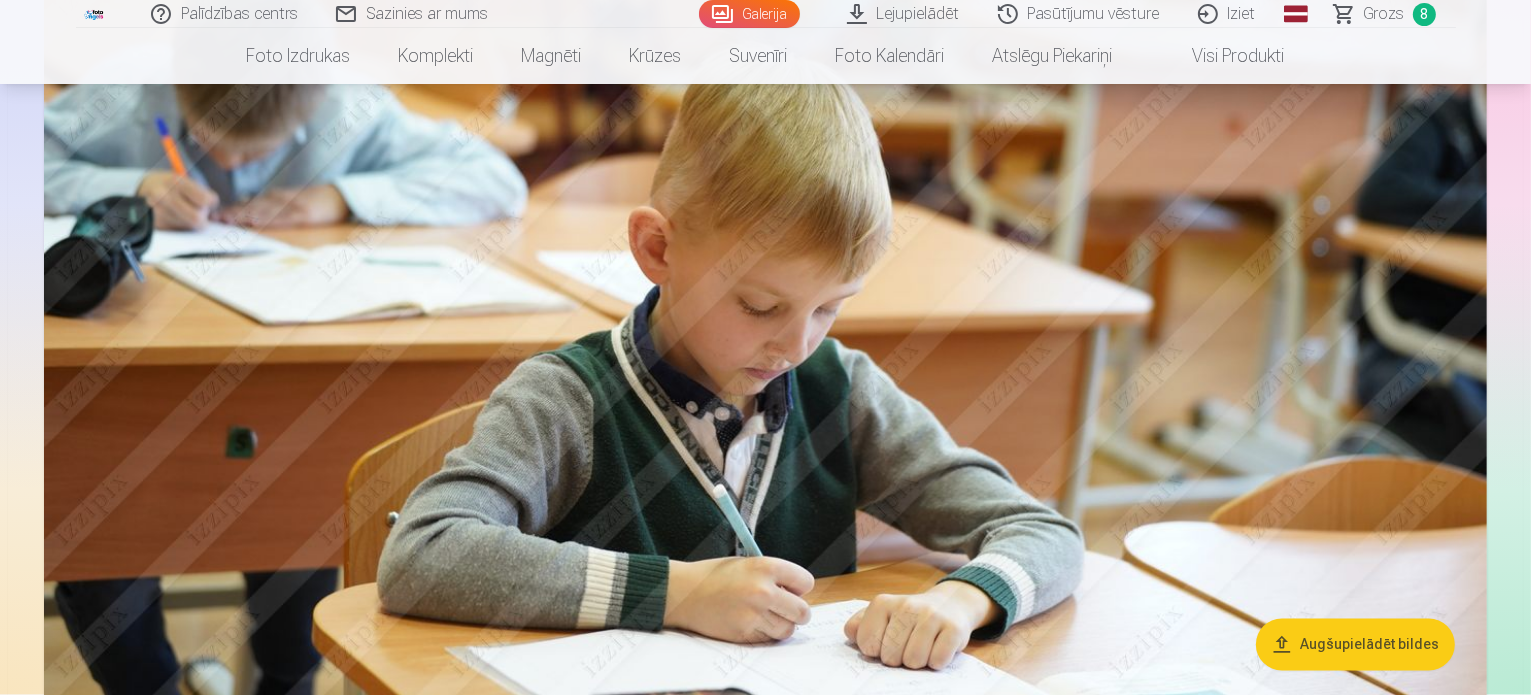 click on "Augšupielādēt bildes" at bounding box center [1355, 645] 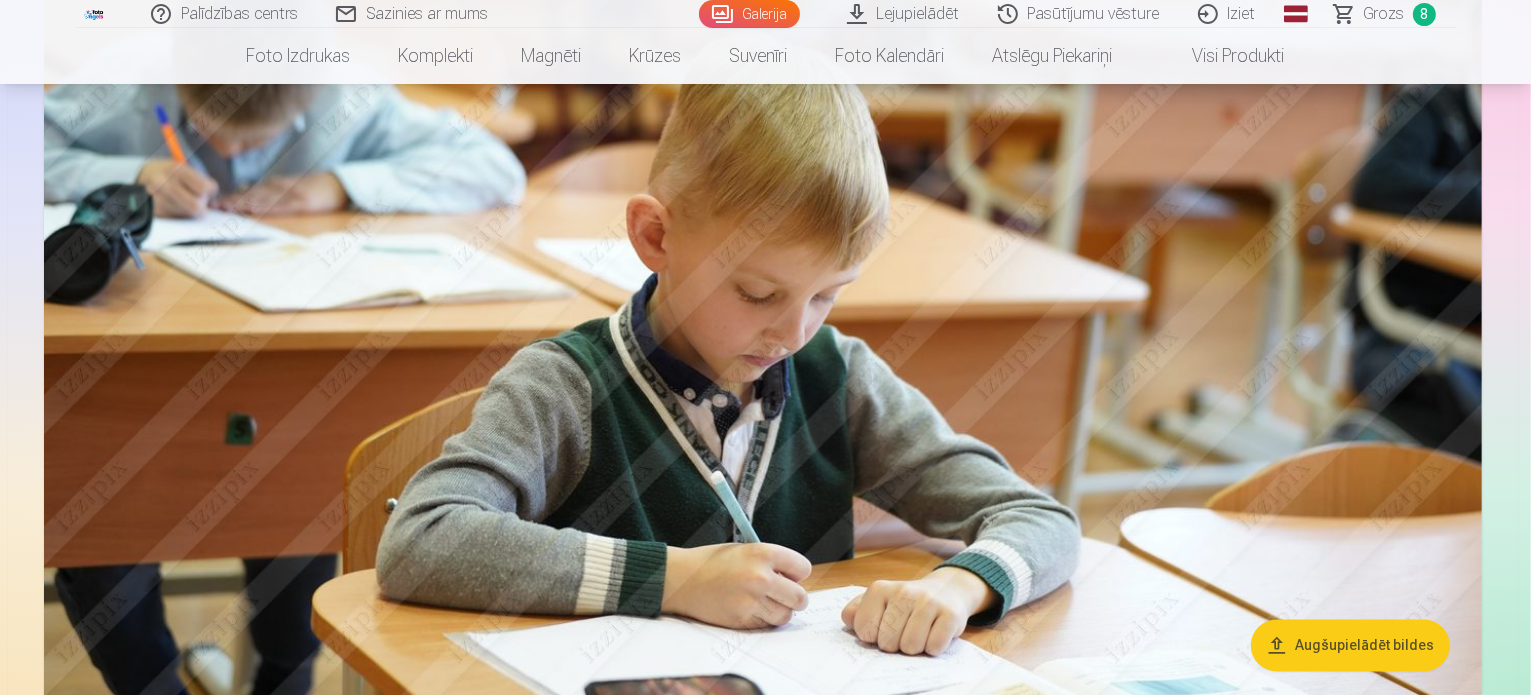 scroll, scrollTop: 3712, scrollLeft: 0, axis: vertical 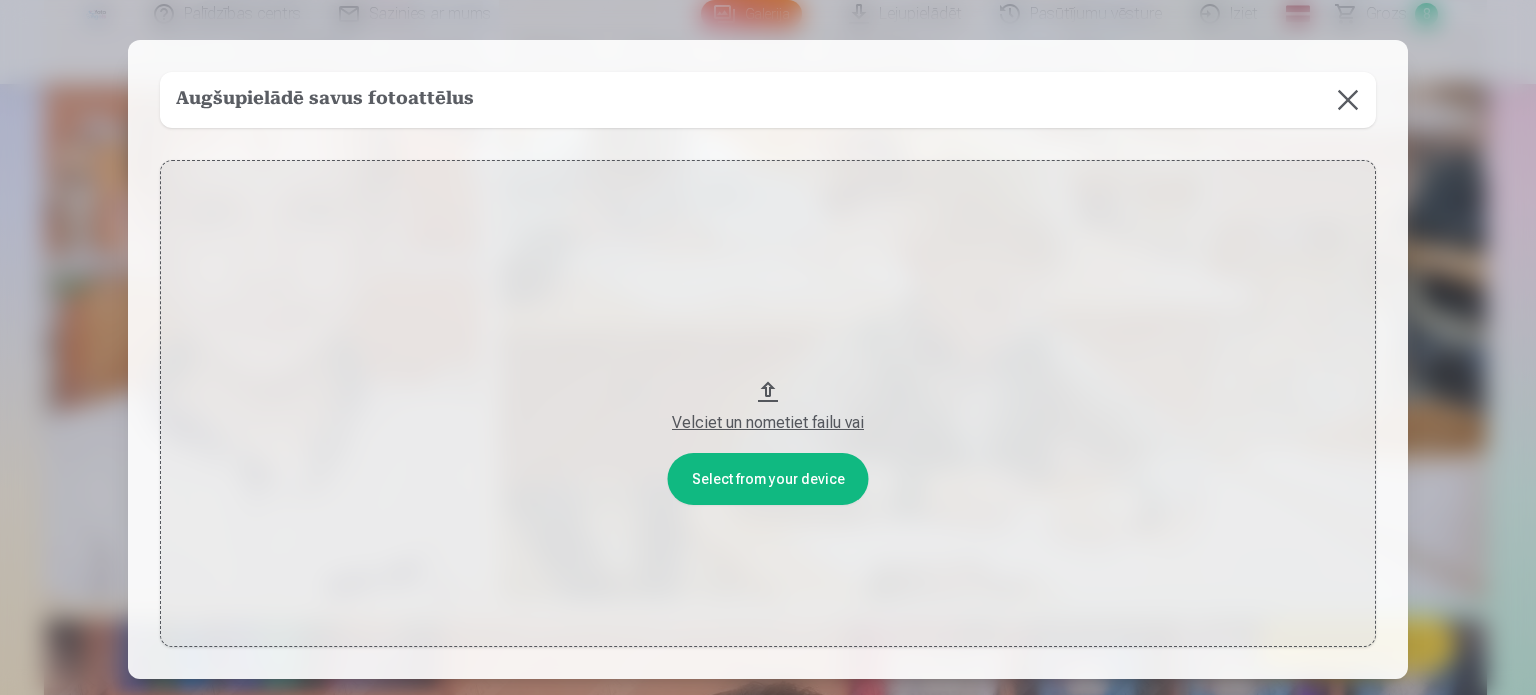 click at bounding box center (1348, 100) 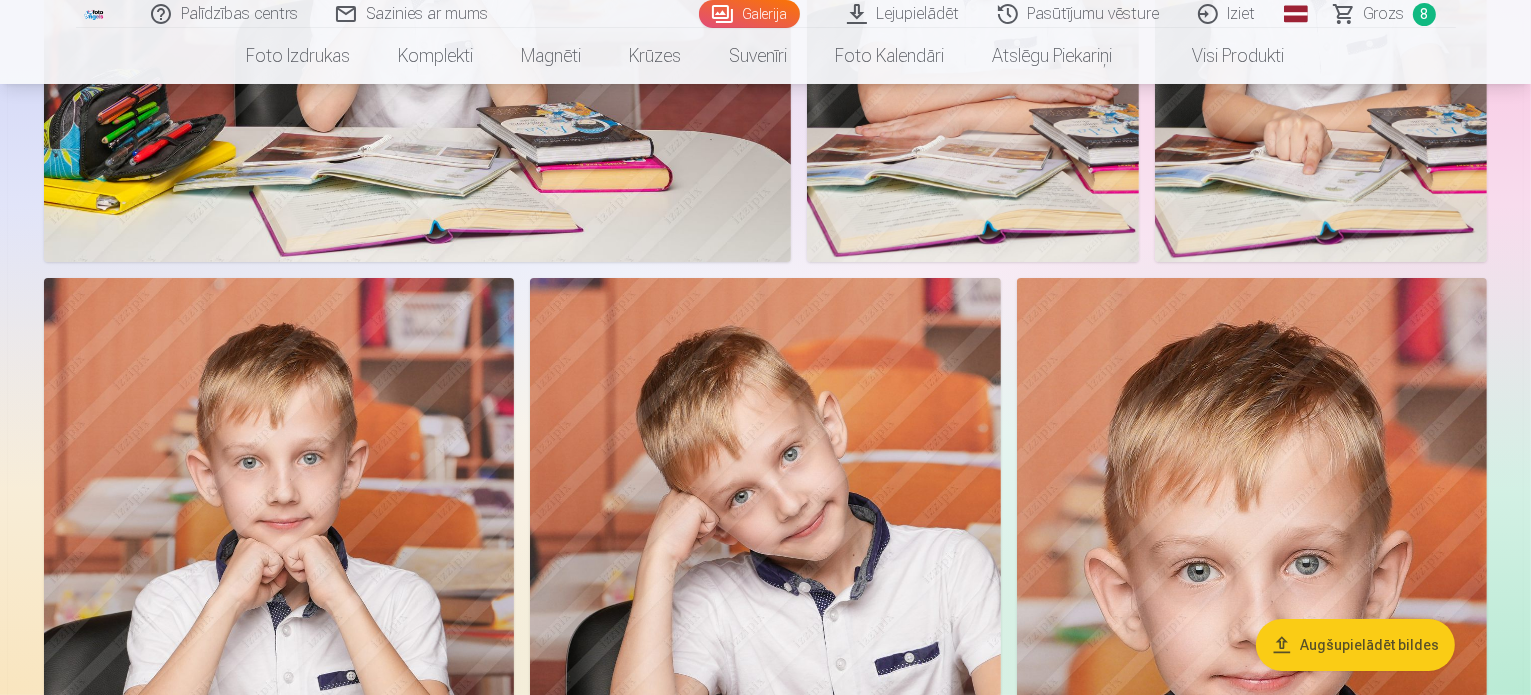 scroll, scrollTop: 7812, scrollLeft: 0, axis: vertical 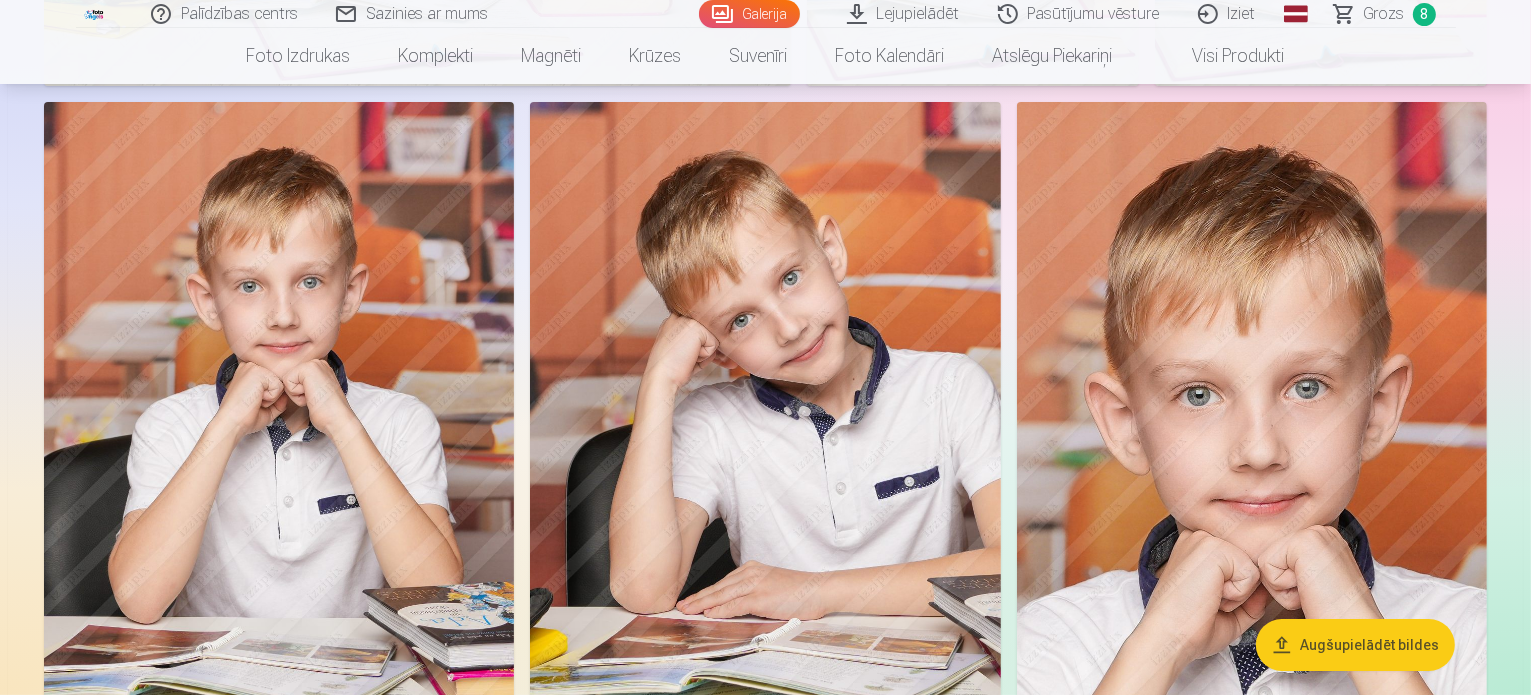 click at bounding box center (765, 455) 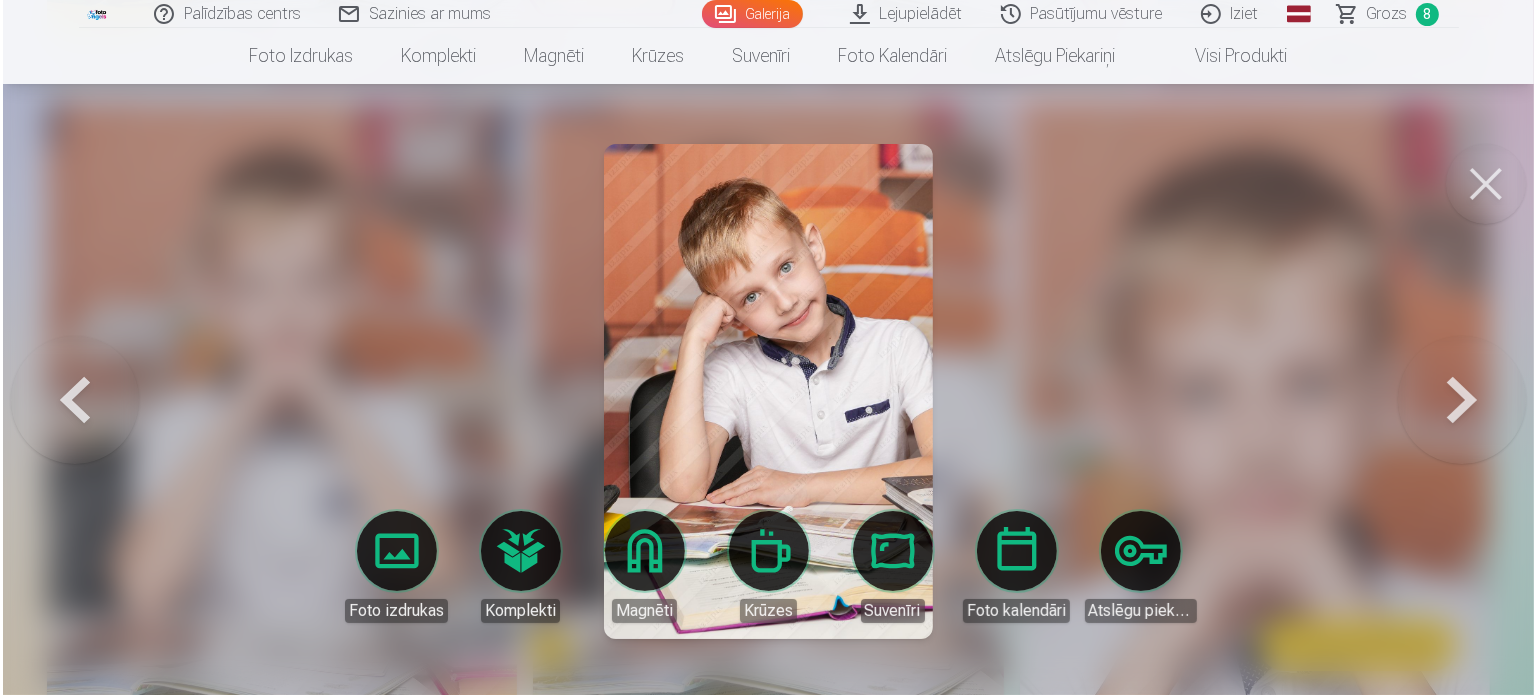 scroll, scrollTop: 7835, scrollLeft: 0, axis: vertical 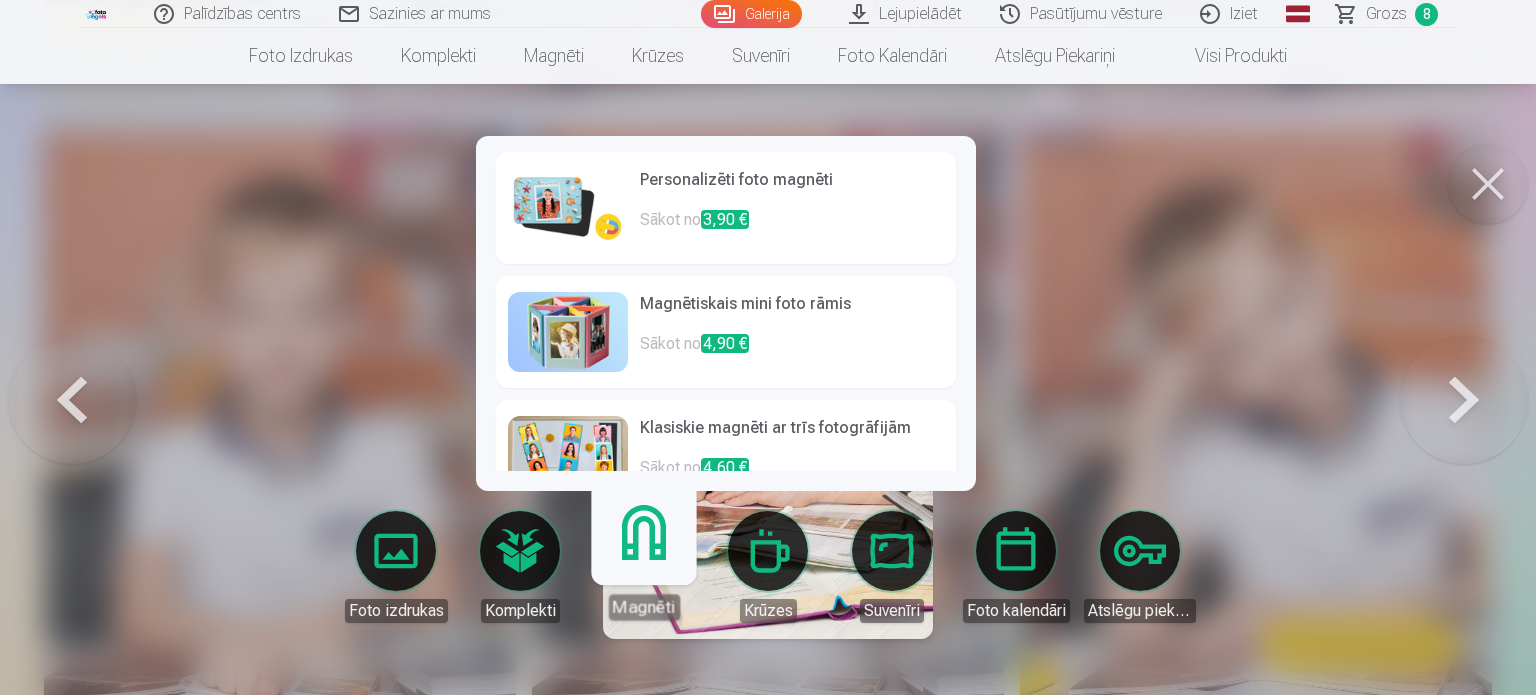 click on "Palīdzības centrs Sazinies ar mums Galerija Lejupielādēt Pasūtījumu vēsture Iziet Global English (en) Latvian (lv) Russian (ru) Lithuanian (lt) Estonian (et) Grozs 8 Foto izdrukas Augstas kvalitātes fotoattēlu izdrukas 210 gsm papīrs, piesātināta krāsa un detalizācija Sākot no  3,60 € Augstas kvalitātes grupu fotoattēlu izdrukas Spilgtas krāsas uz Fuji Film Crystal fotopapīra Sākot no  4,30 € Foto kolāža no divām fotogrāfijām Divi neaizmirstami mirkļi vienā skaistā bildē Sākot no  4,10 € Foto izdrukas dokumentiem Universālas foto izdrukas dokumentiem (6 fotogrāfijas) Sākot no  4,40 € Augstas izšķirtspējas digitālais fotoattēls JPG formātā Iemūžiniet savas atmiņas ērtā digitālā veidā Sākot no  6,00 € See all products Komplekti Pilns Atmiņu Komplekts – Drukātas (15×23cm, 40% ATLAIDE) un 🎁 Digitālas Fotogrāfijas   Klasiskais komplekts Sākot no  19,20 € Populārs komplekts Sākot no  24,00 € Premium komplekts + 🎁  Sākot no" at bounding box center (768, -7488) 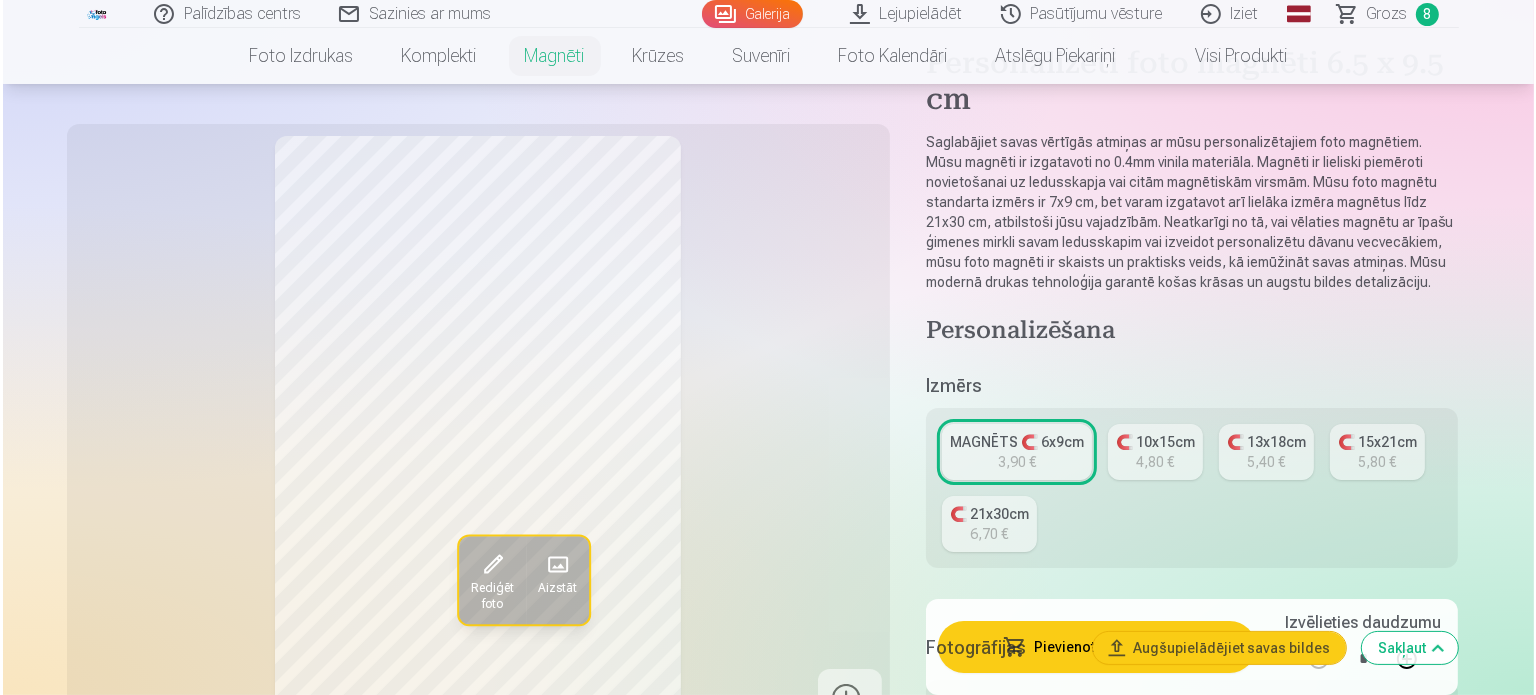 scroll, scrollTop: 200, scrollLeft: 0, axis: vertical 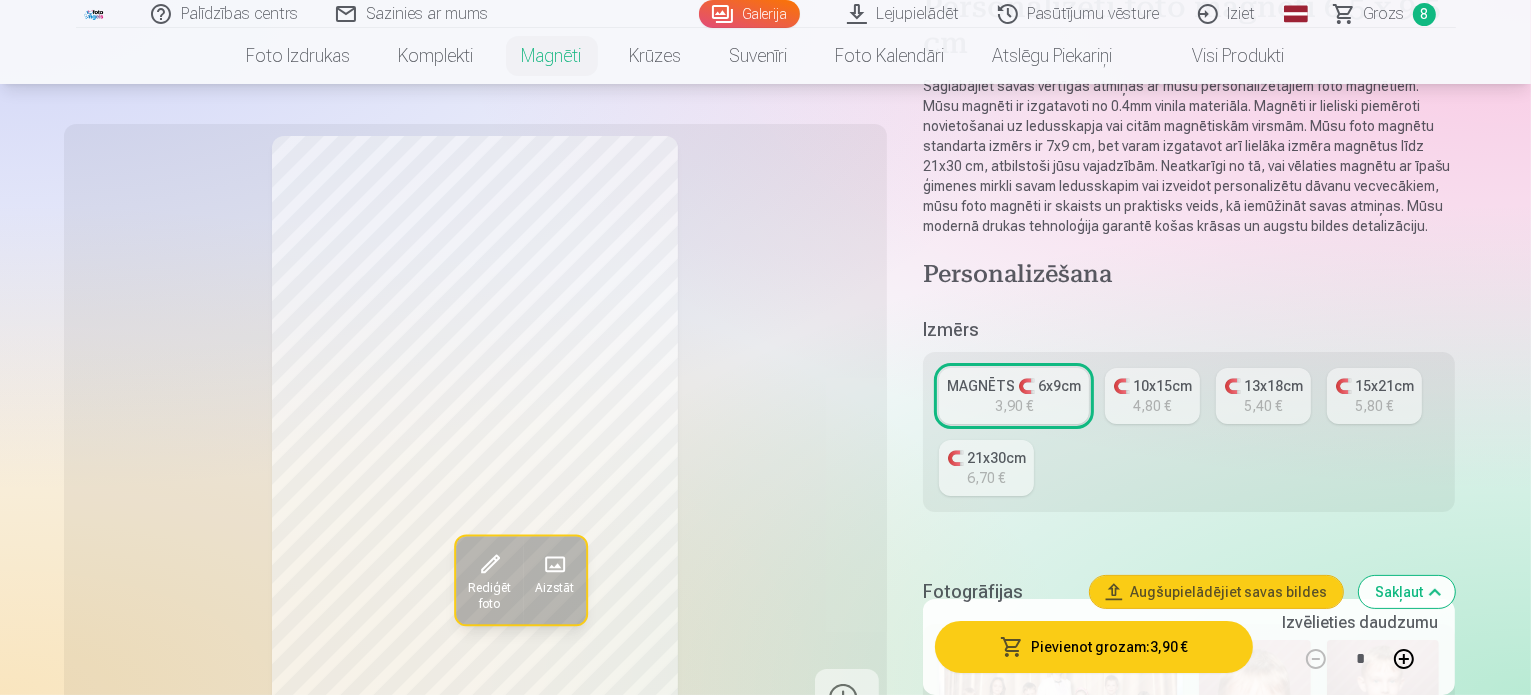 click on "Pievienot grozam :  3,90 €" at bounding box center (1094, 647) 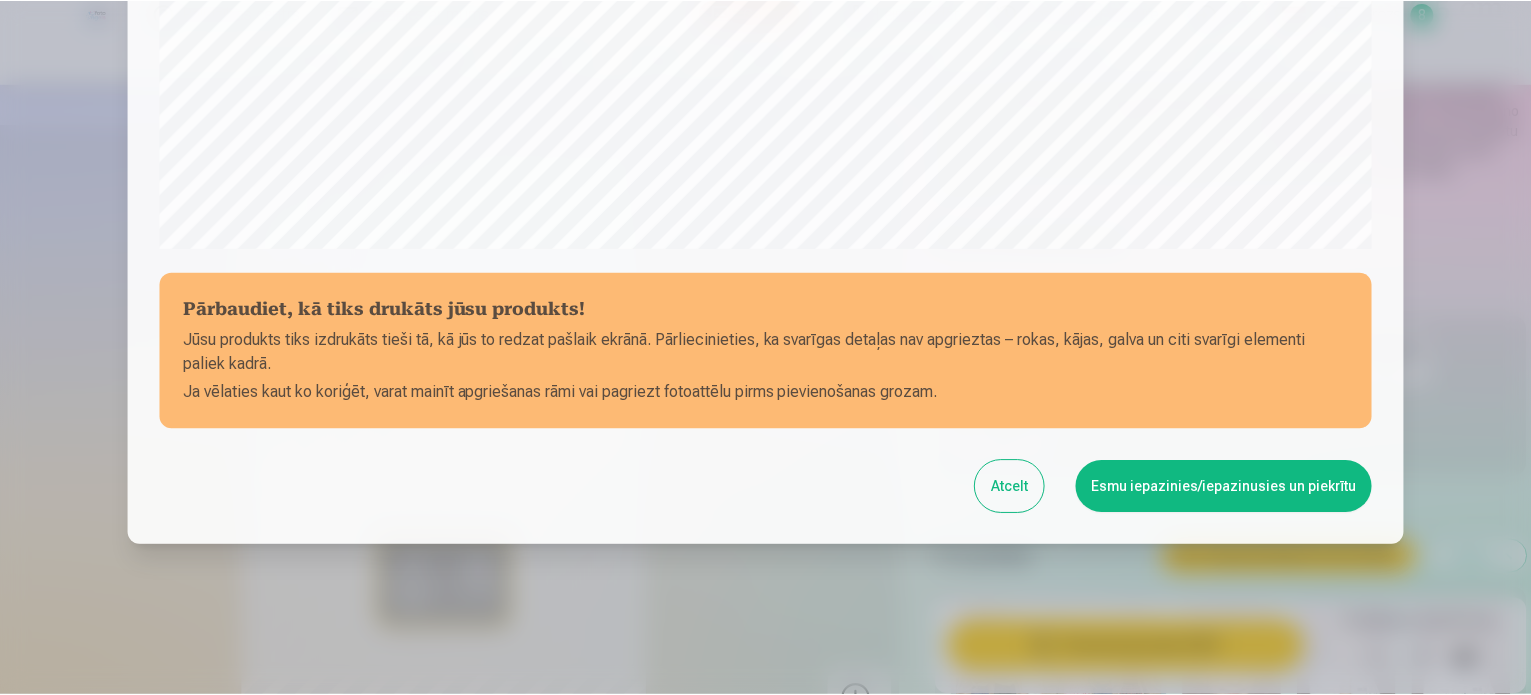 scroll, scrollTop: 744, scrollLeft: 0, axis: vertical 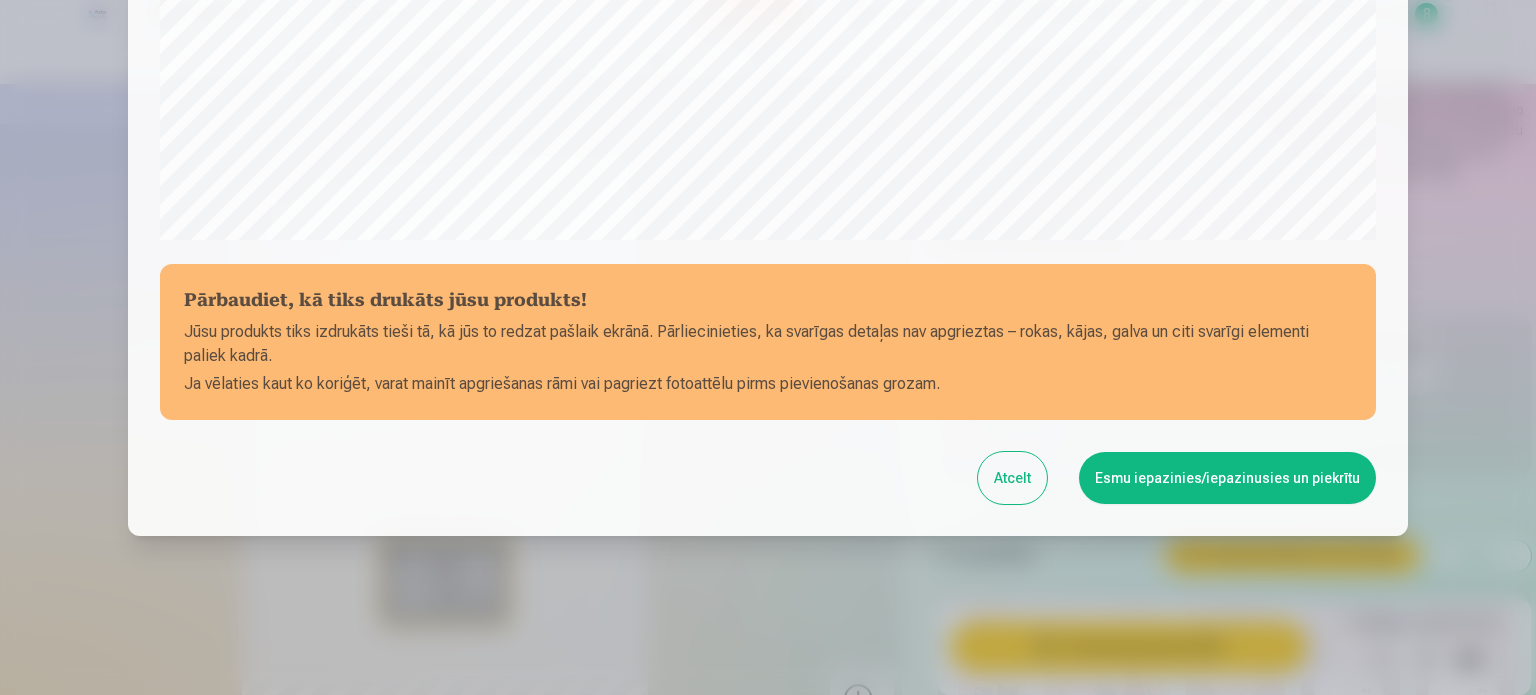 click on "Esmu iepazinies/iepazinusies un piekrītu" at bounding box center (1227, 478) 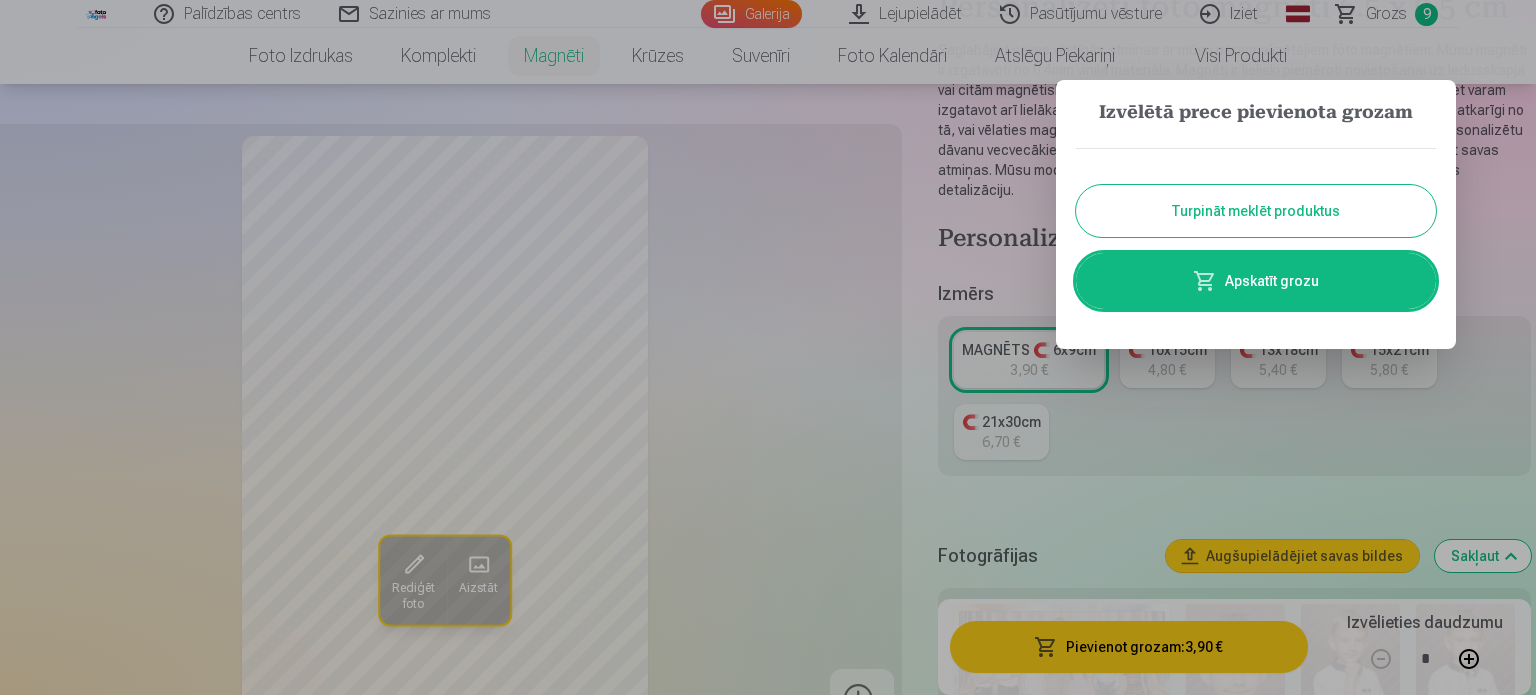click on "Apskatīt grozu" at bounding box center [1256, 281] 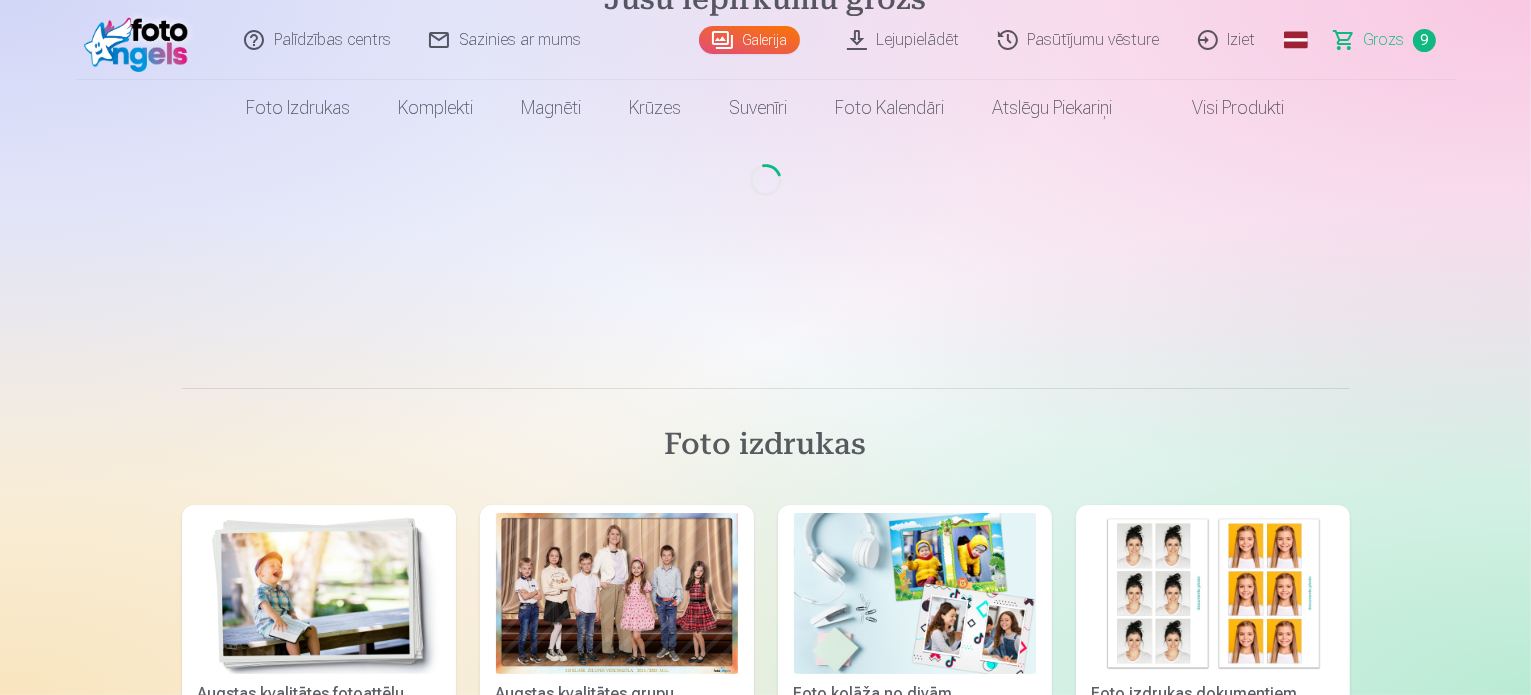 scroll, scrollTop: 0, scrollLeft: 0, axis: both 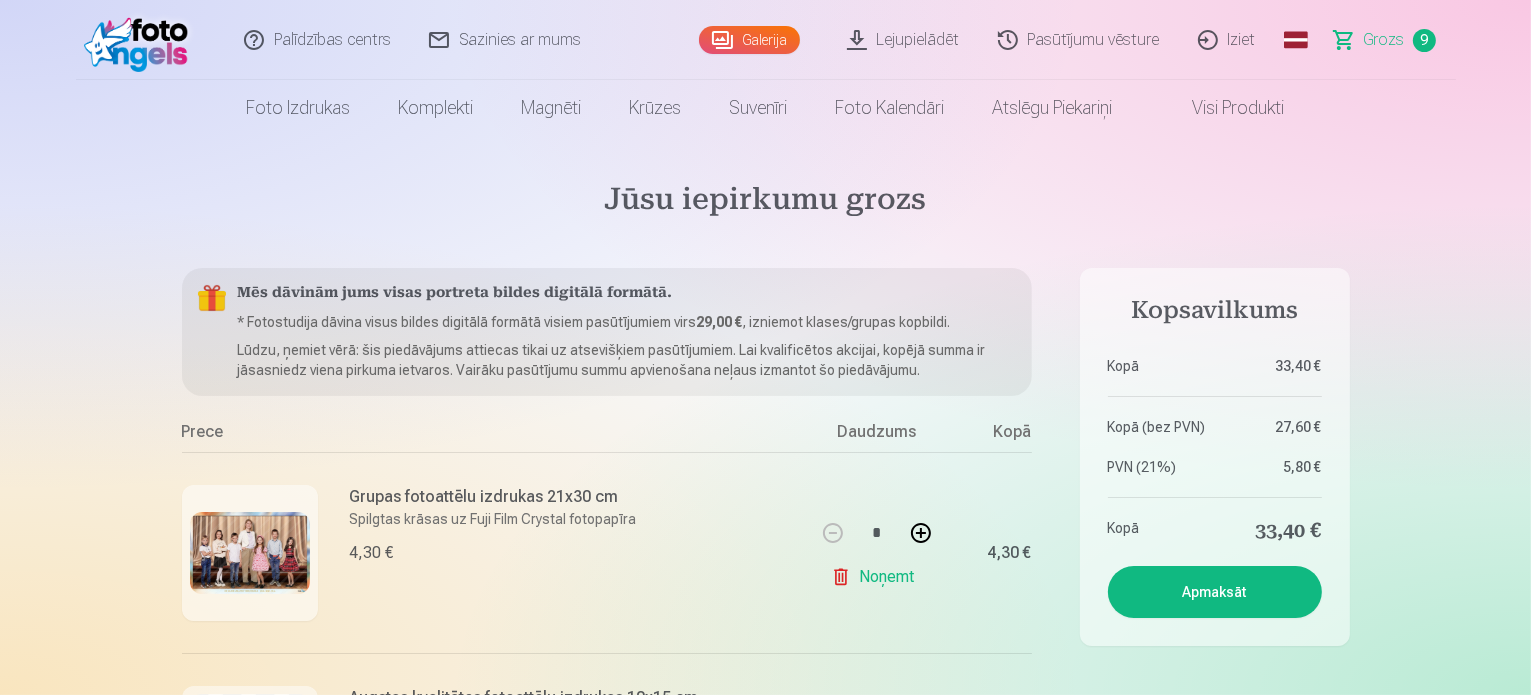click on "Lejupielādēt" at bounding box center [904, 40] 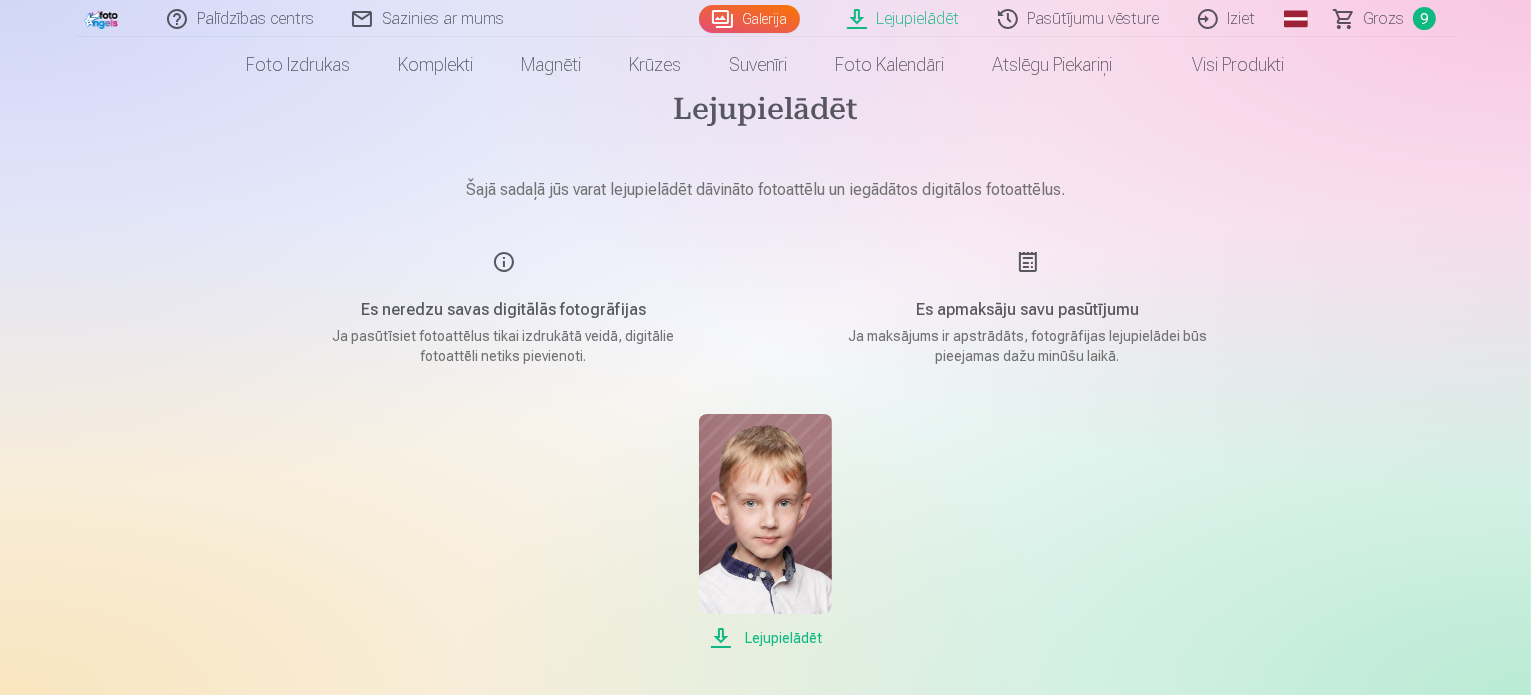 scroll, scrollTop: 0, scrollLeft: 0, axis: both 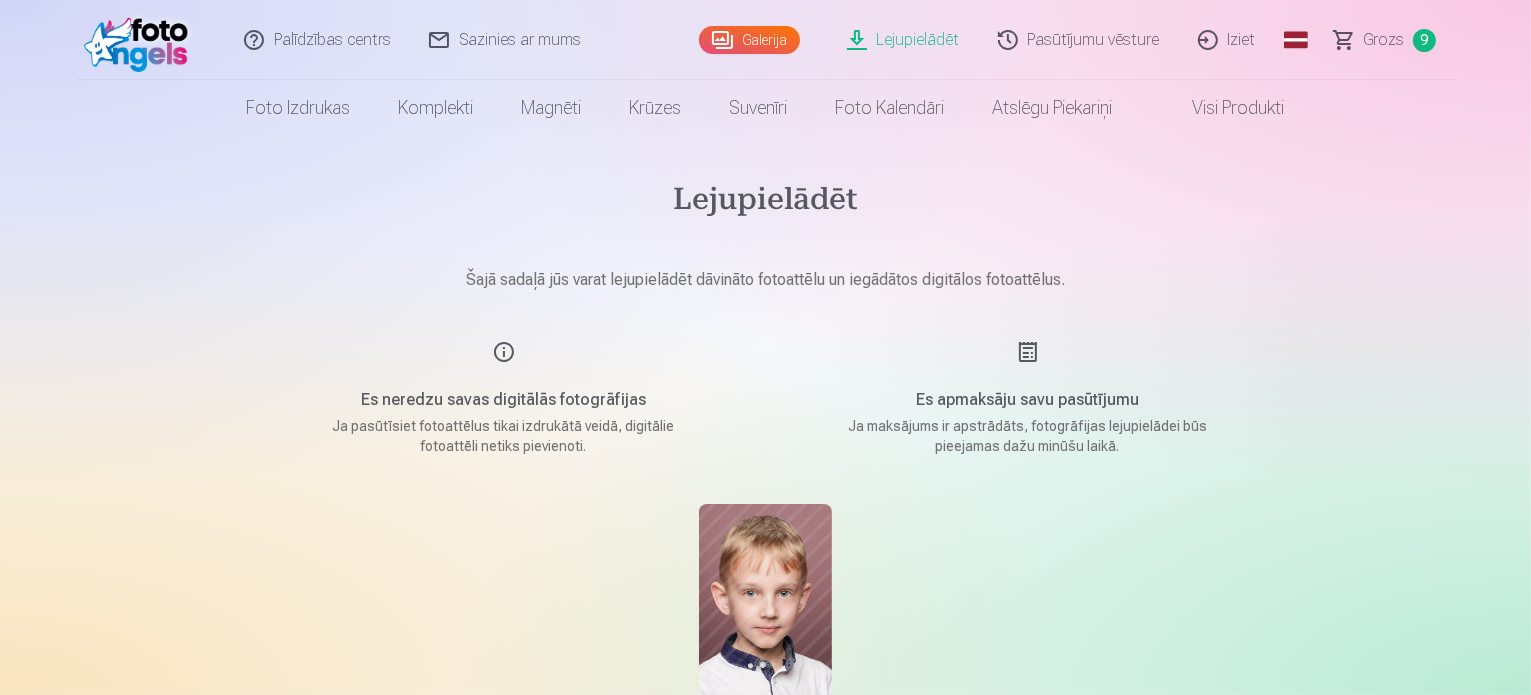 click on "Galerija" at bounding box center (749, 40) 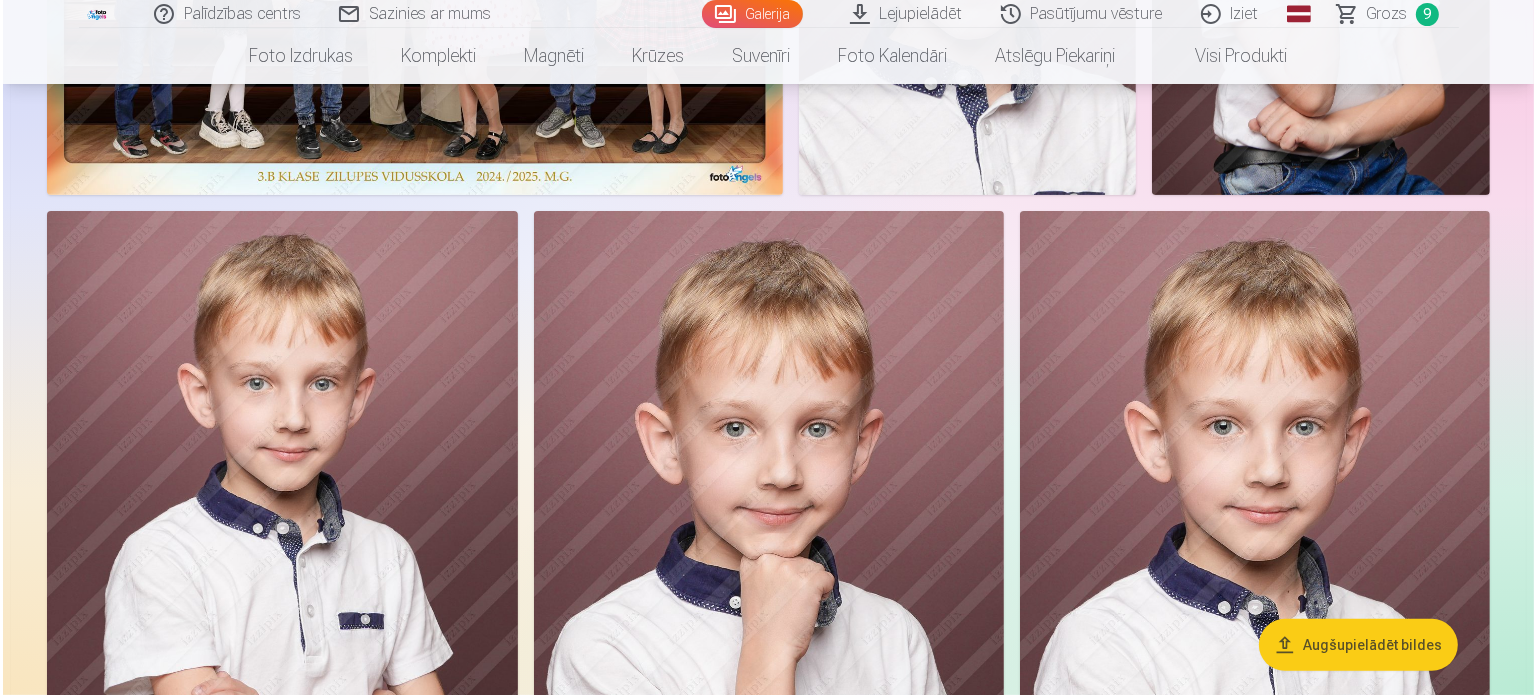 scroll, scrollTop: 600, scrollLeft: 0, axis: vertical 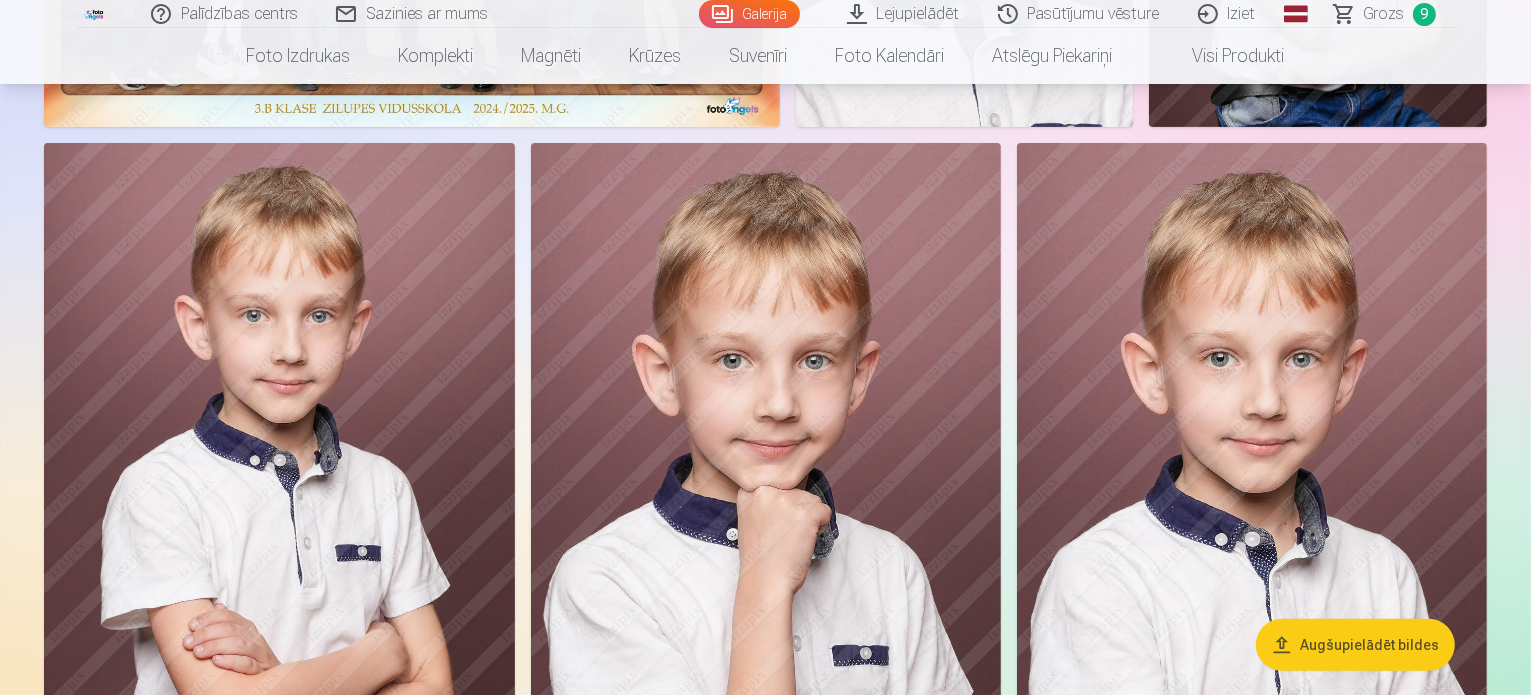 click at bounding box center (965, -127) 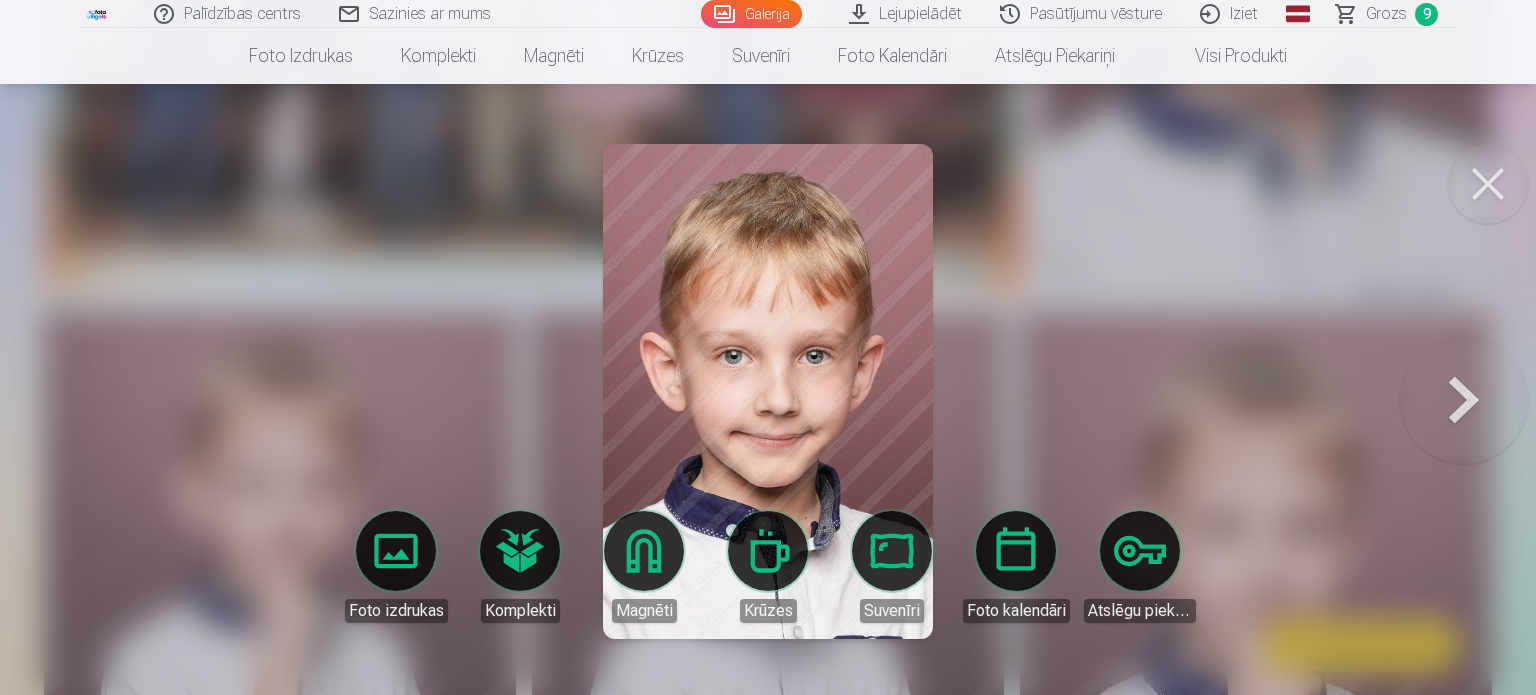 click on "Grozs" at bounding box center [1386, 14] 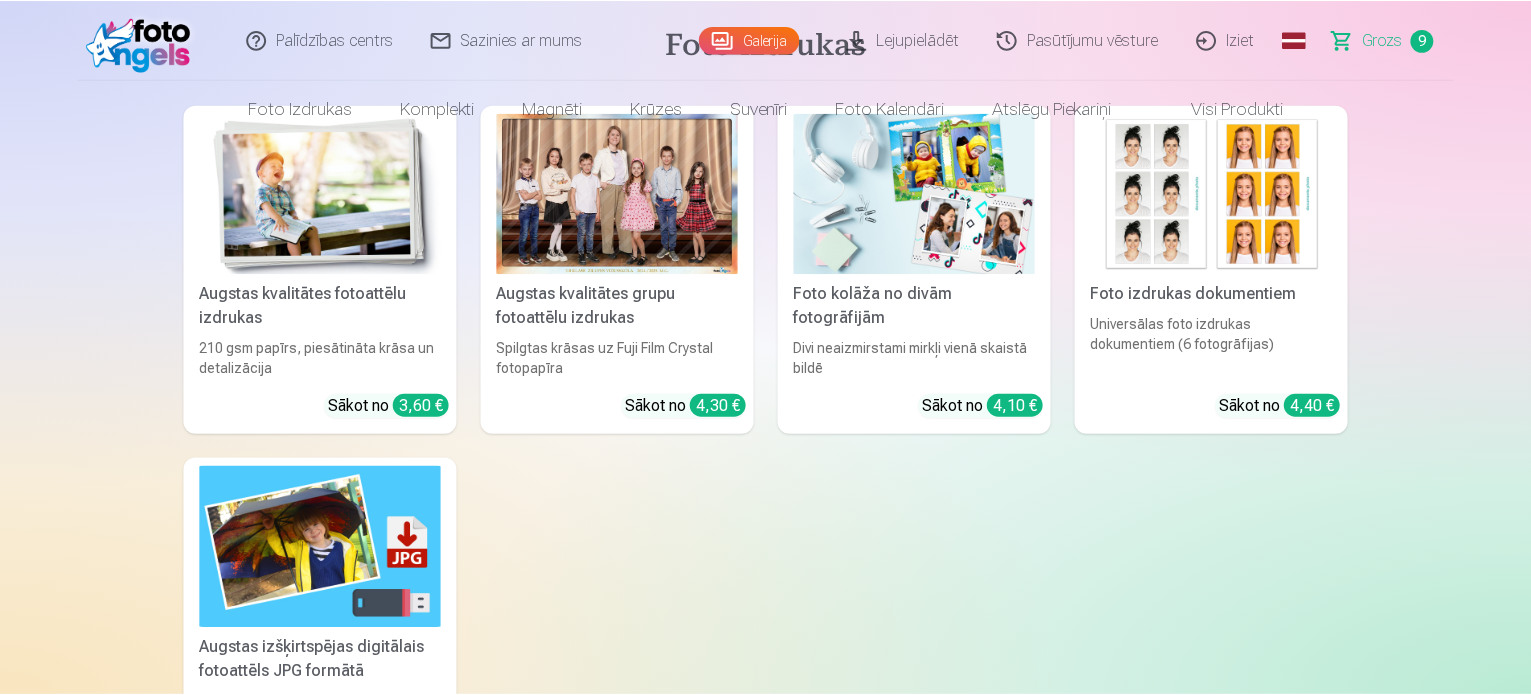 scroll, scrollTop: 0, scrollLeft: 0, axis: both 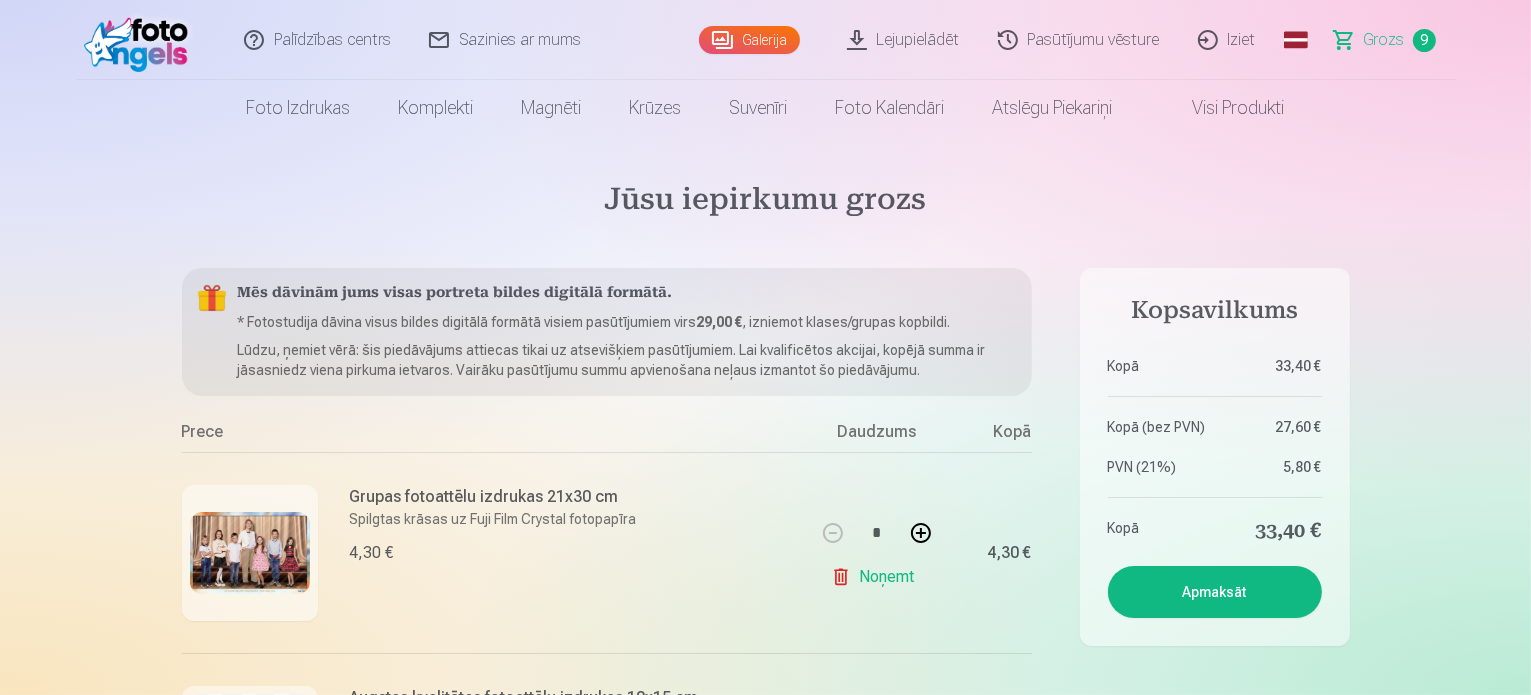 click on "Apmaksāt" at bounding box center [1215, 592] 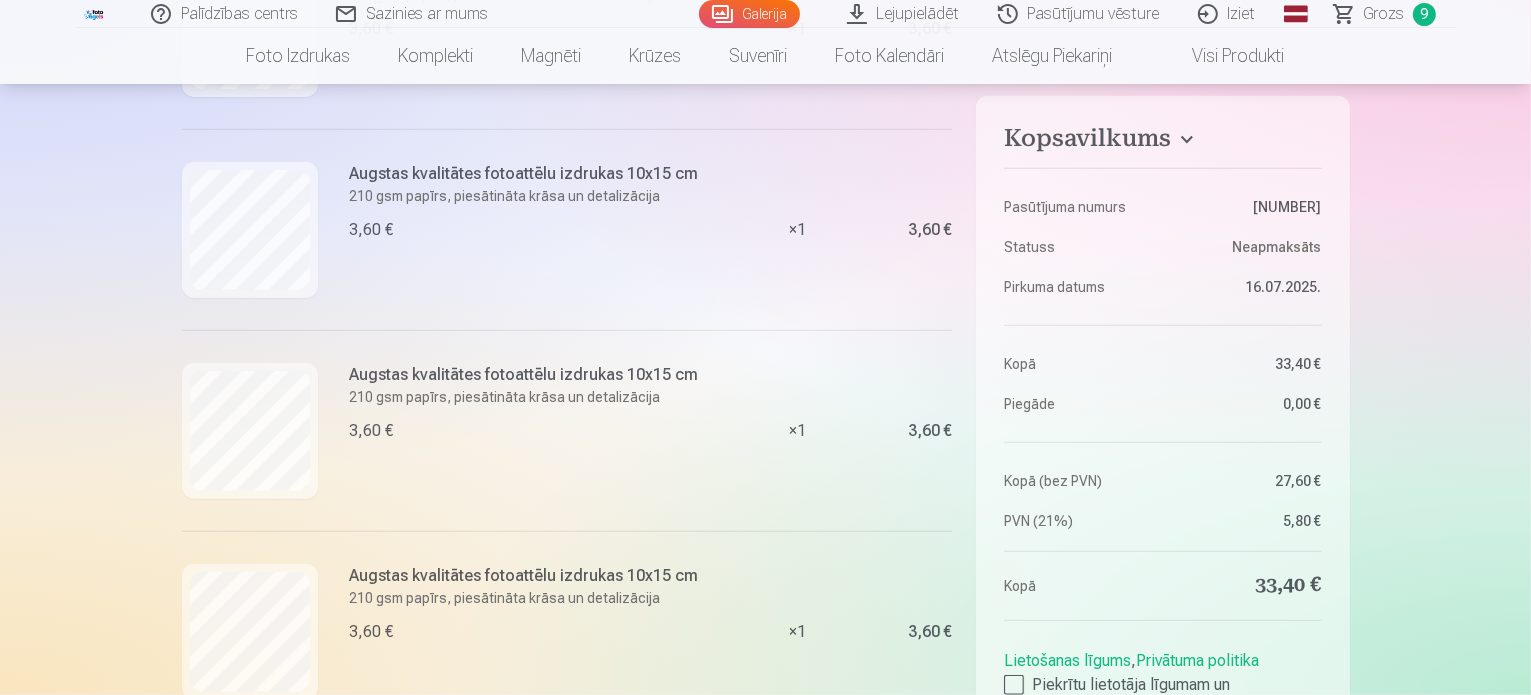 scroll, scrollTop: 1200, scrollLeft: 0, axis: vertical 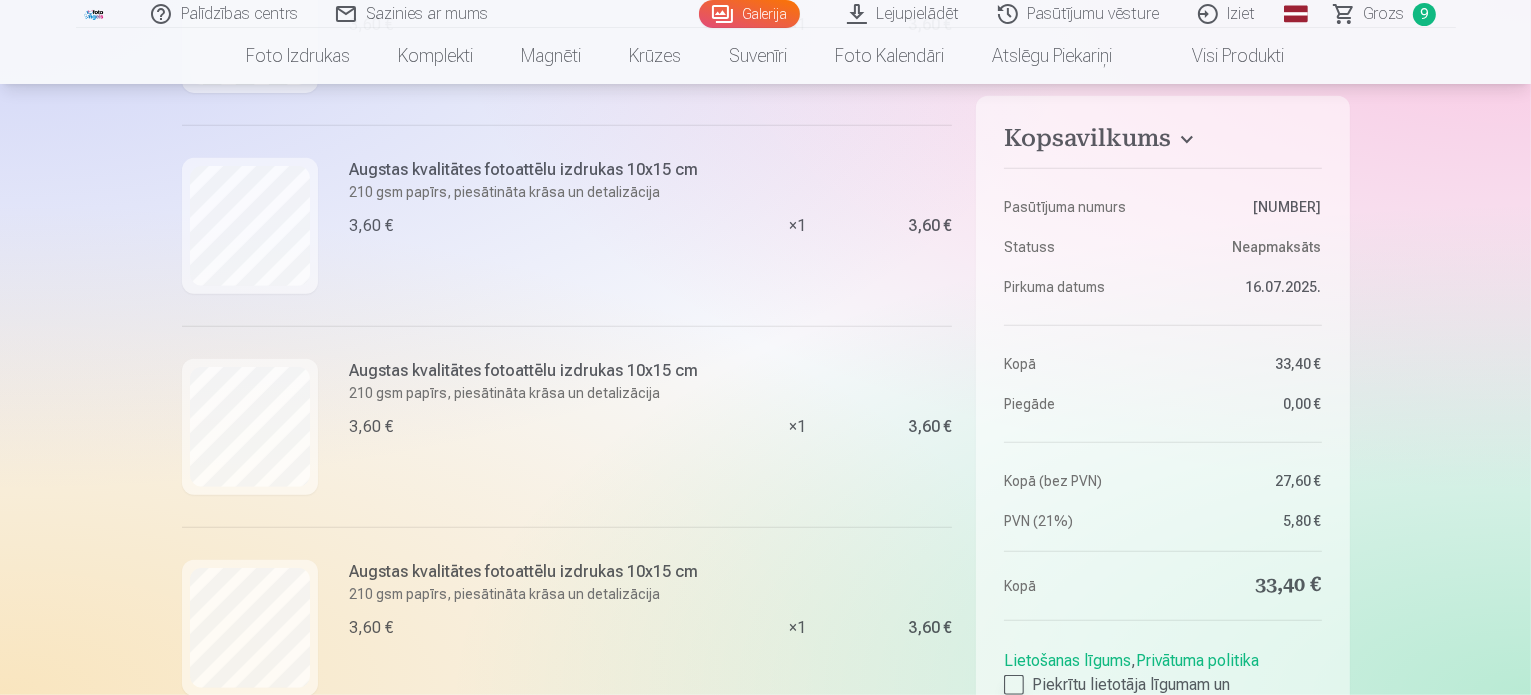 click at bounding box center [1014, 685] 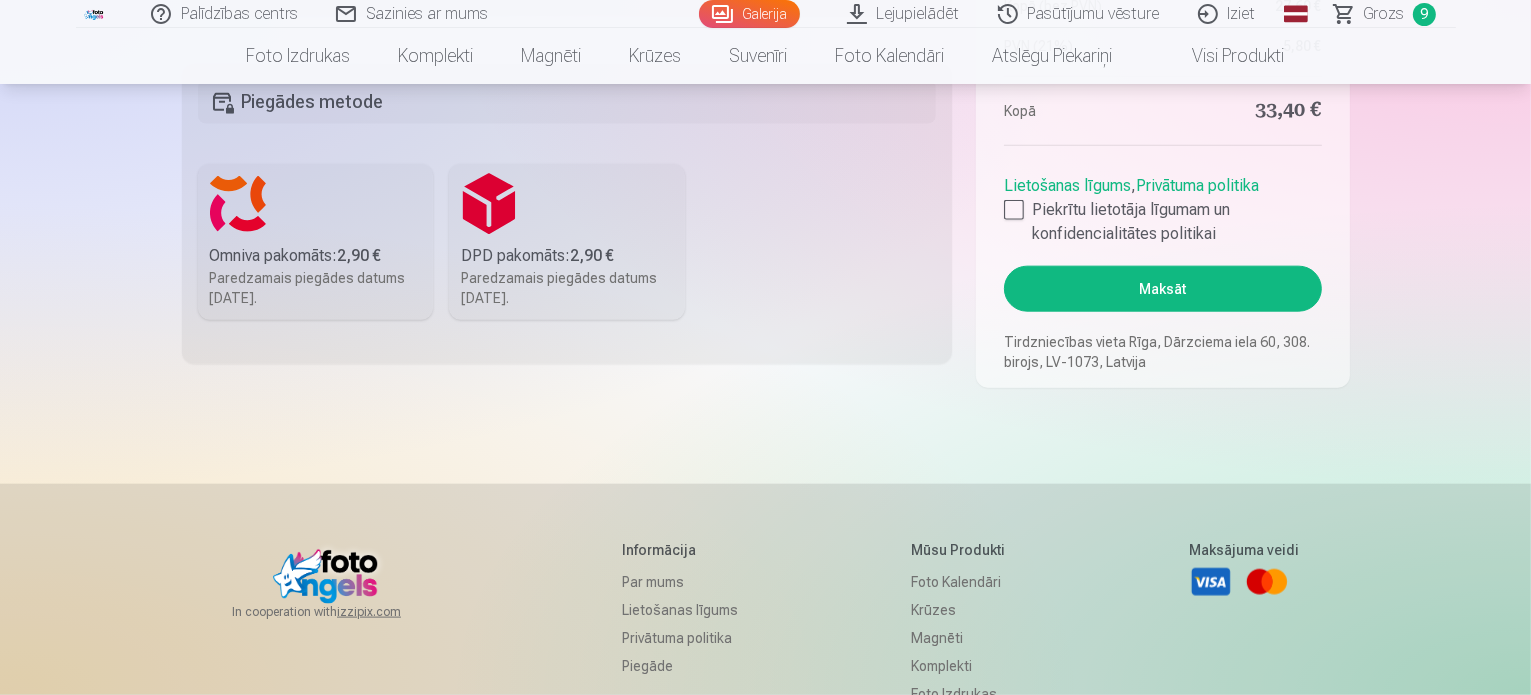 scroll, scrollTop: 2466, scrollLeft: 0, axis: vertical 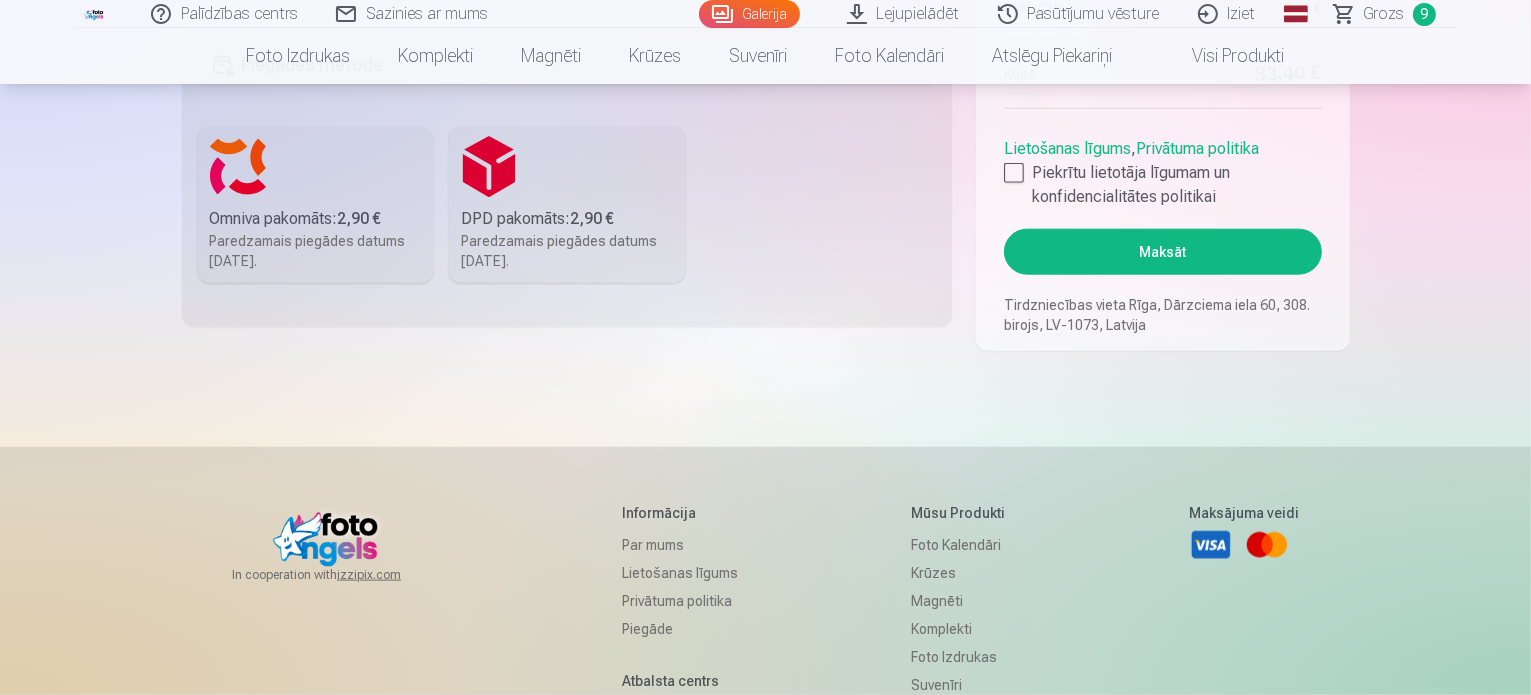 click on "Maksāt" at bounding box center (1162, 252) 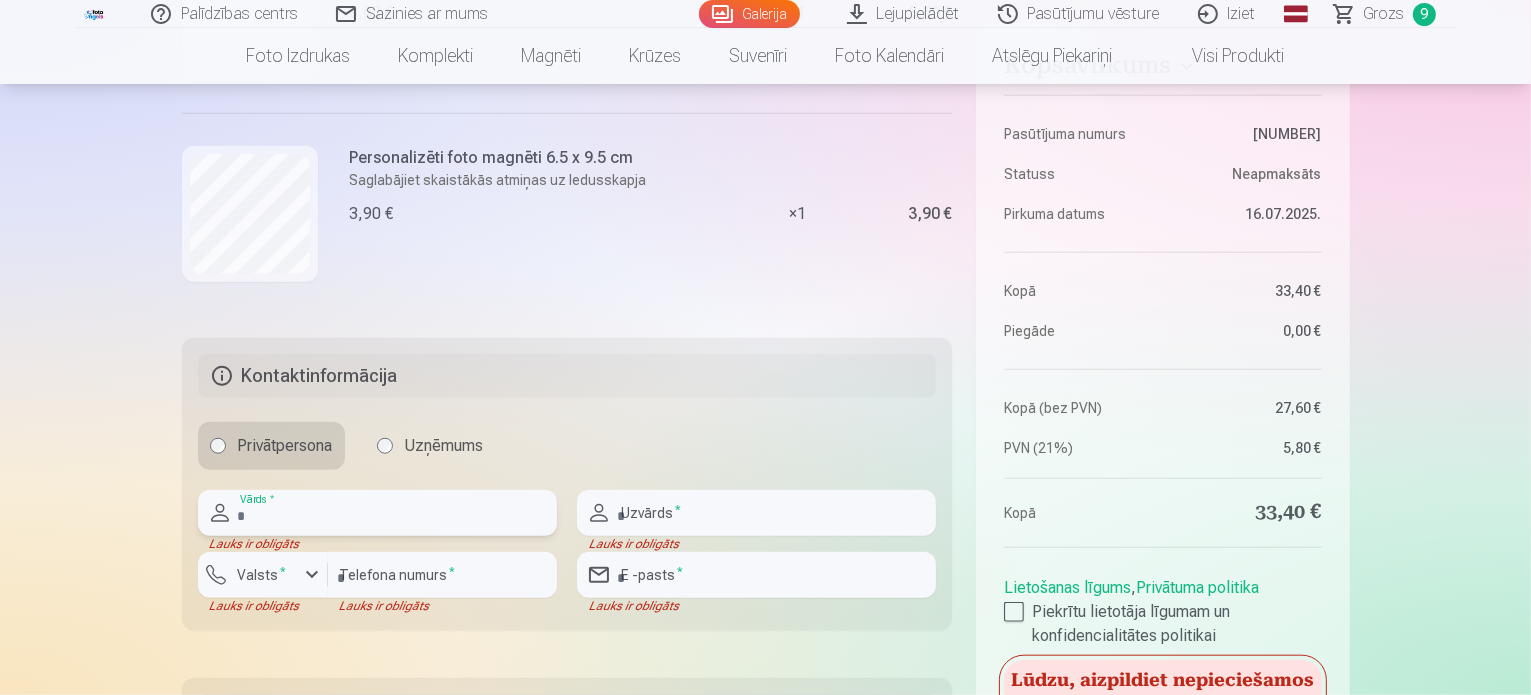 scroll, scrollTop: 1878, scrollLeft: 0, axis: vertical 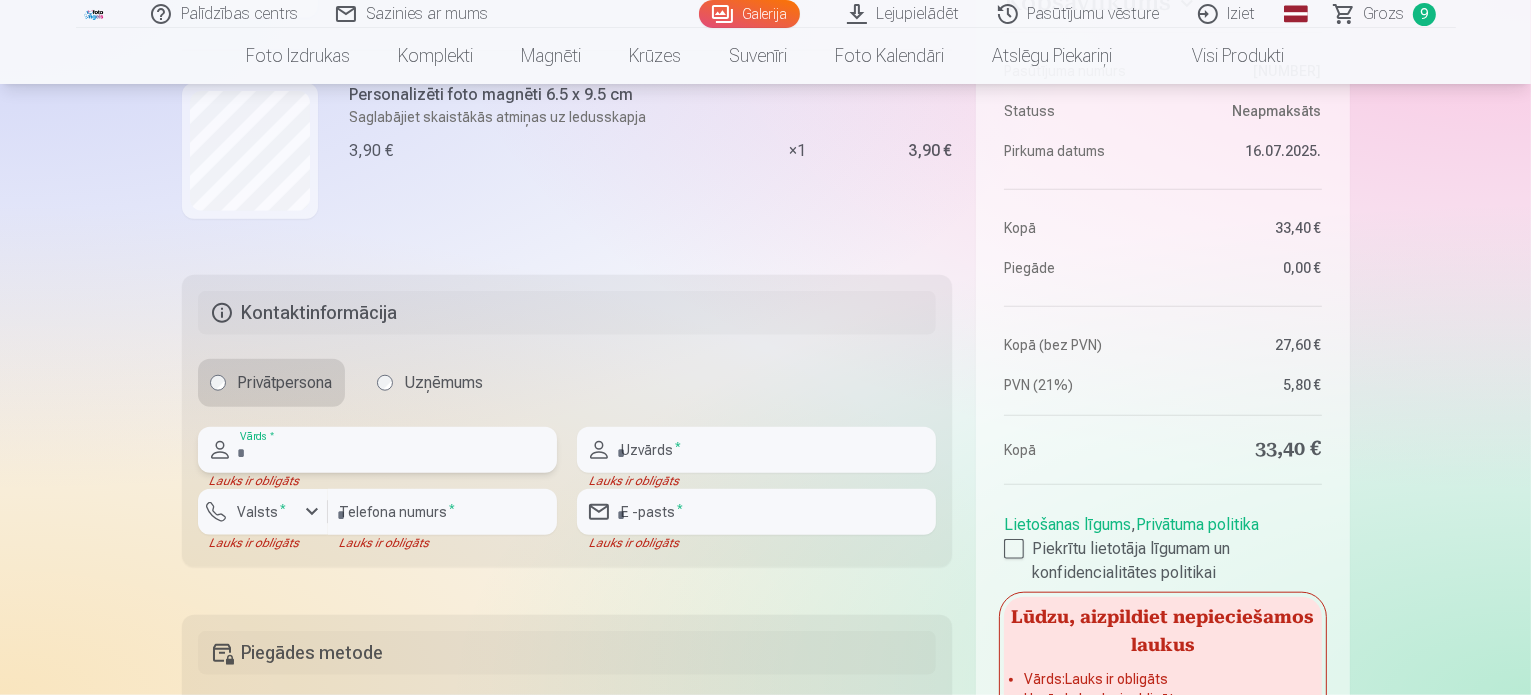 type on "*" 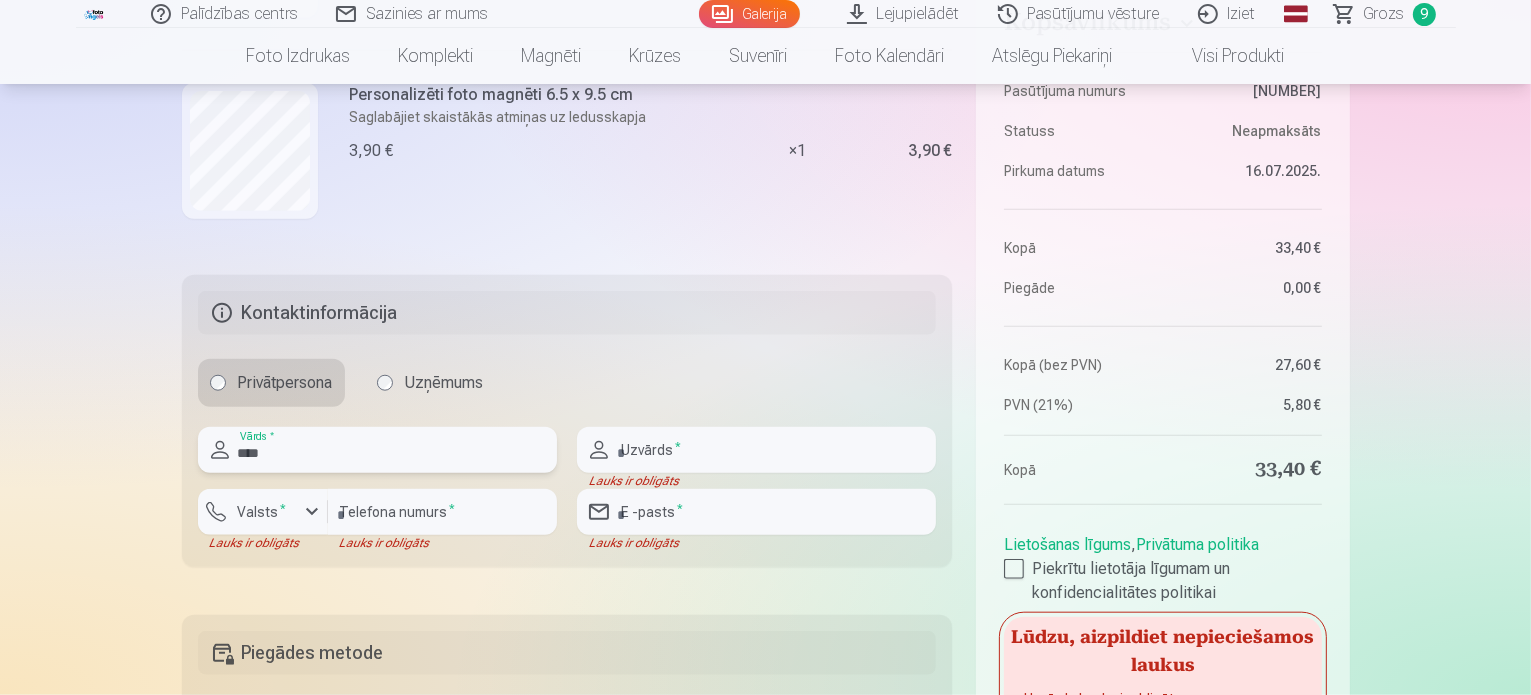 type on "****" 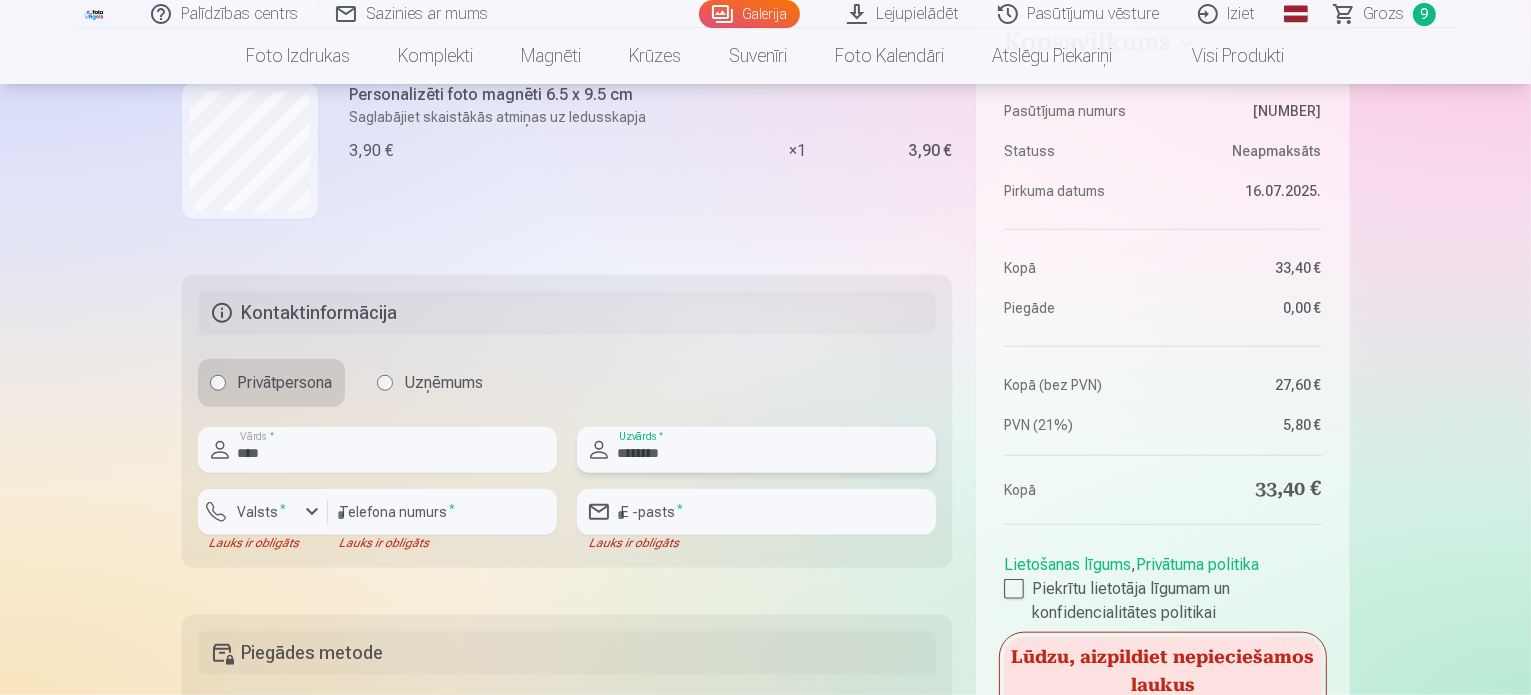 type on "********" 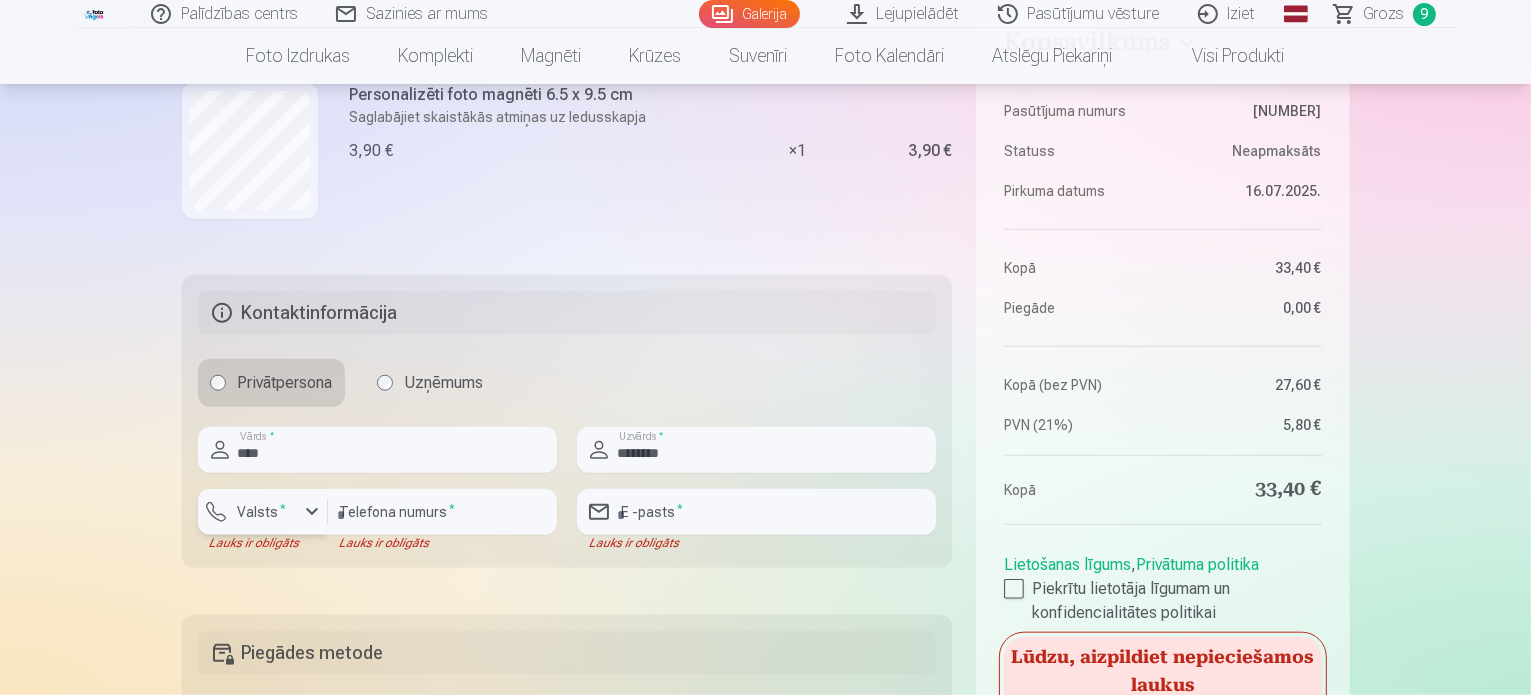 type 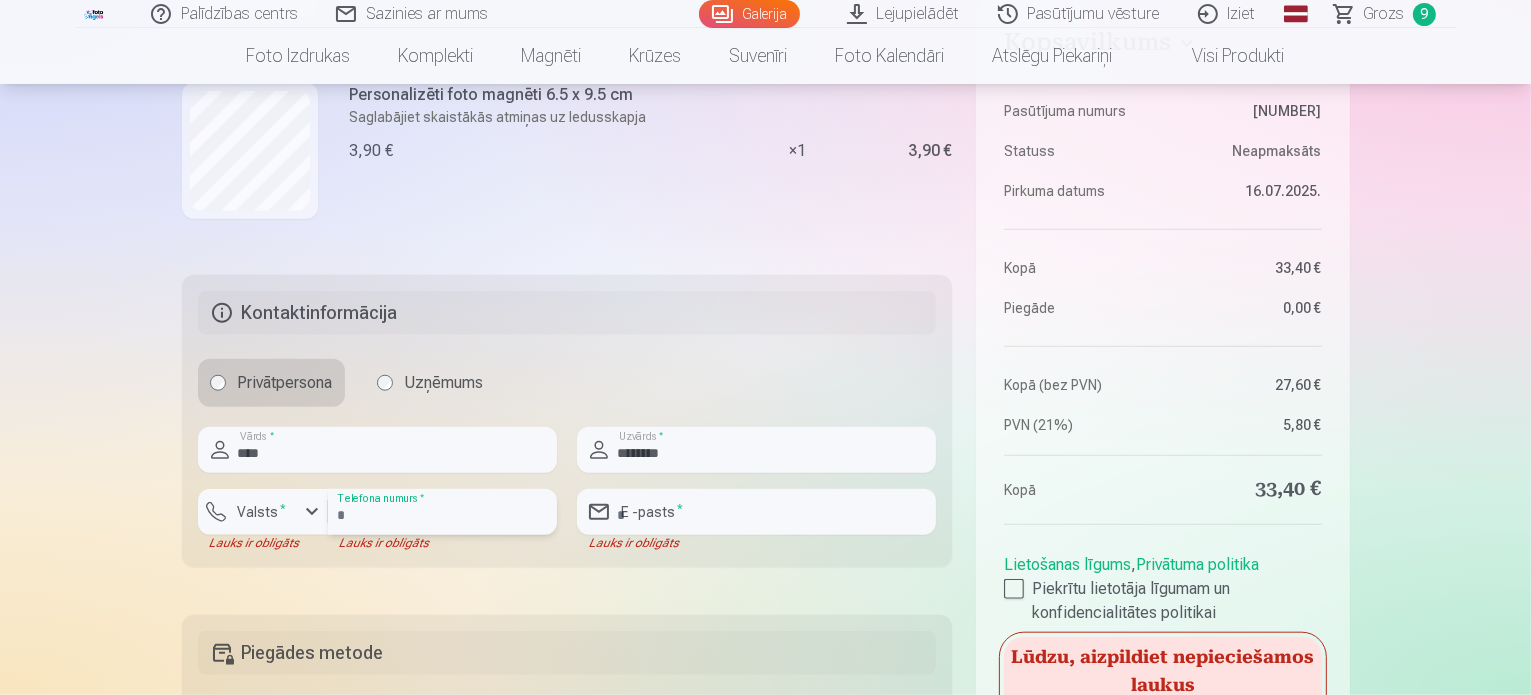 click at bounding box center (442, 512) 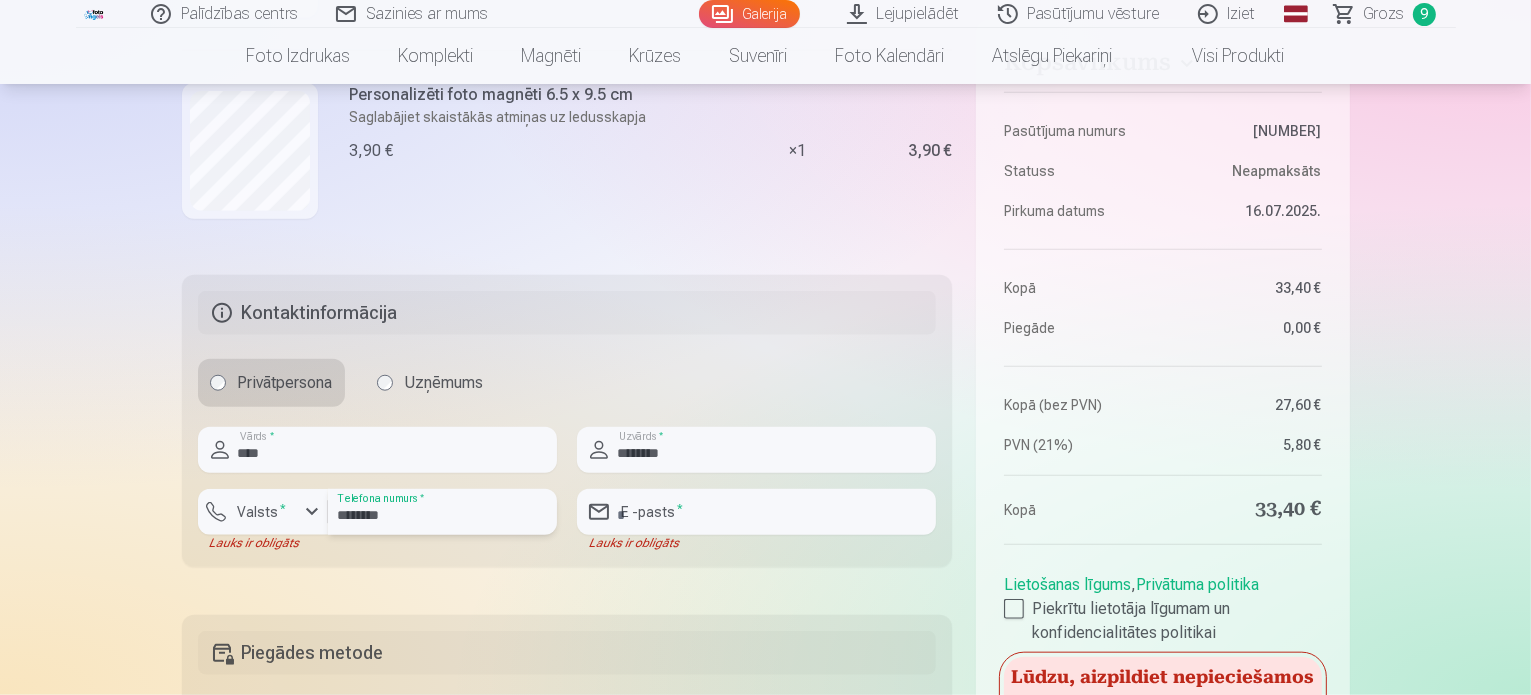 type on "********" 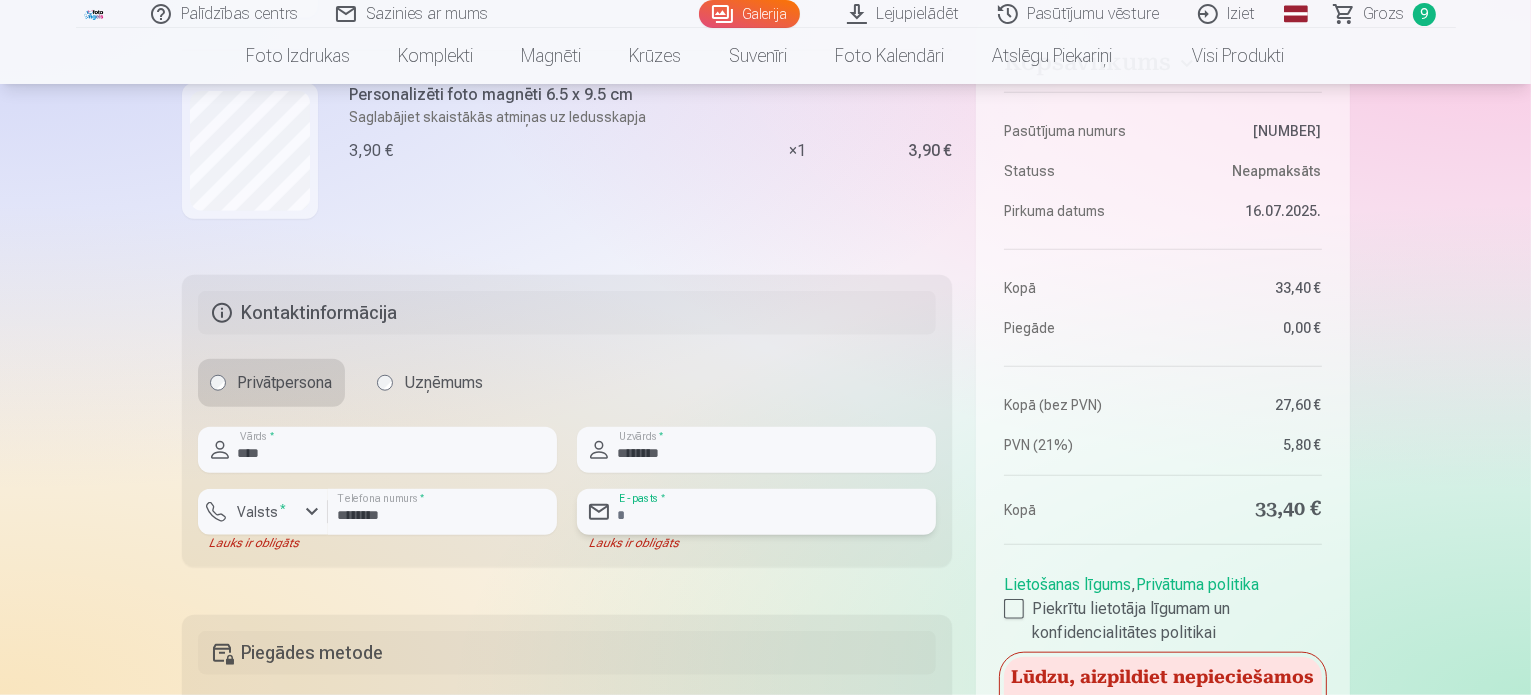 click at bounding box center (756, 512) 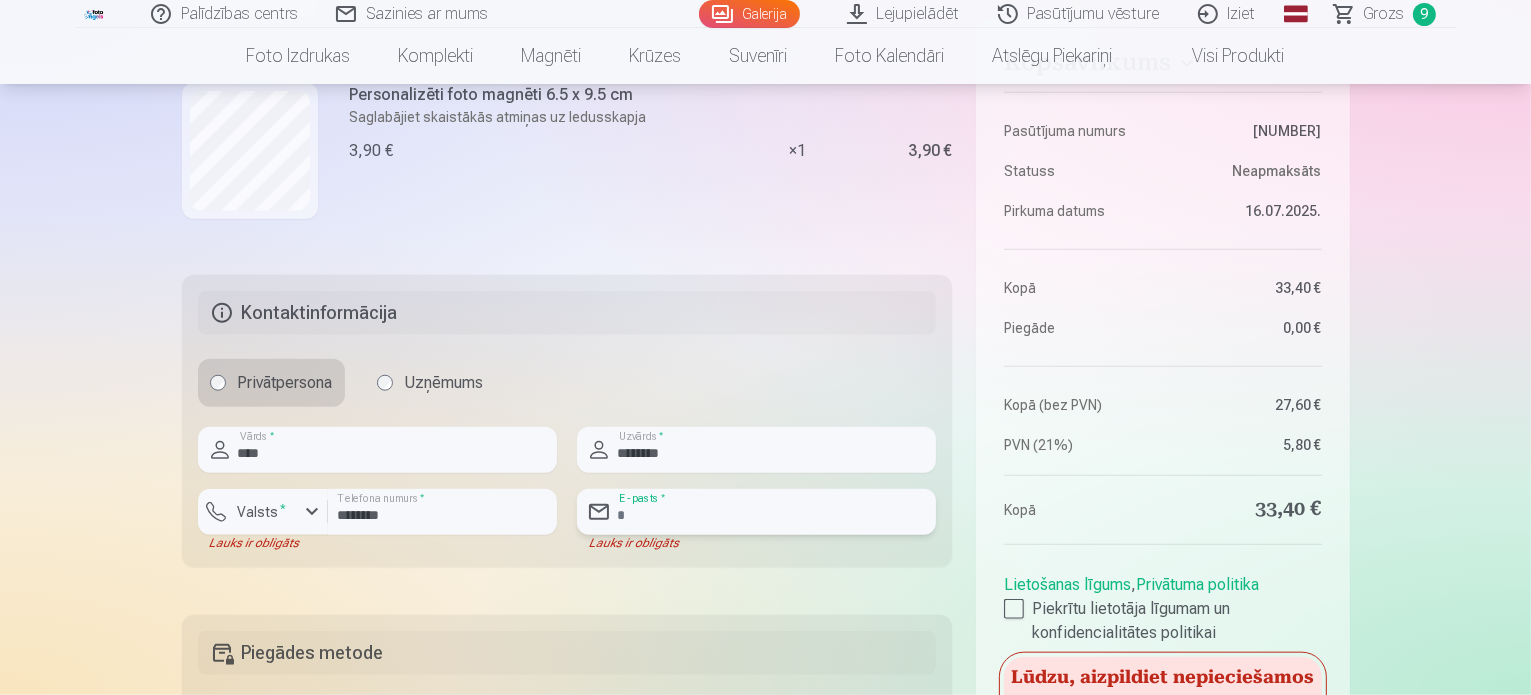 type on "**********" 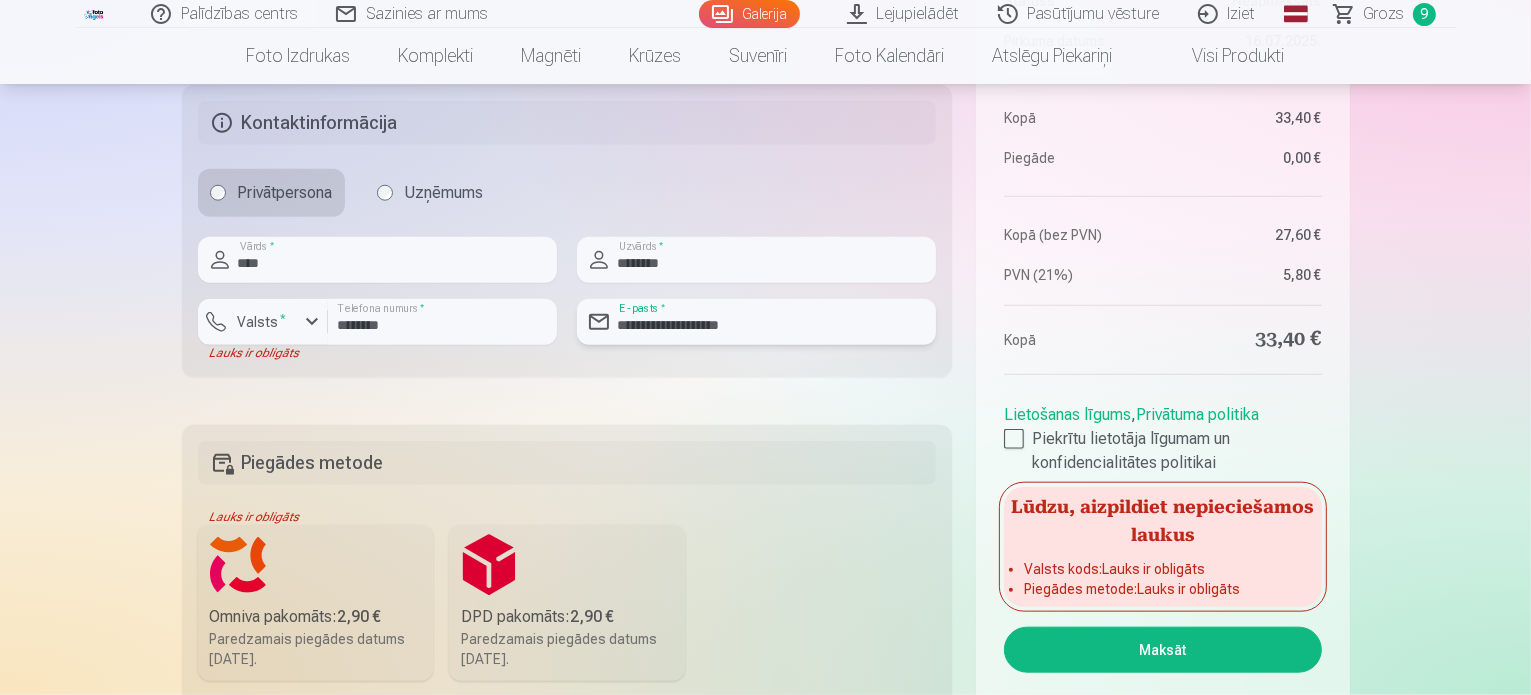 scroll, scrollTop: 2078, scrollLeft: 0, axis: vertical 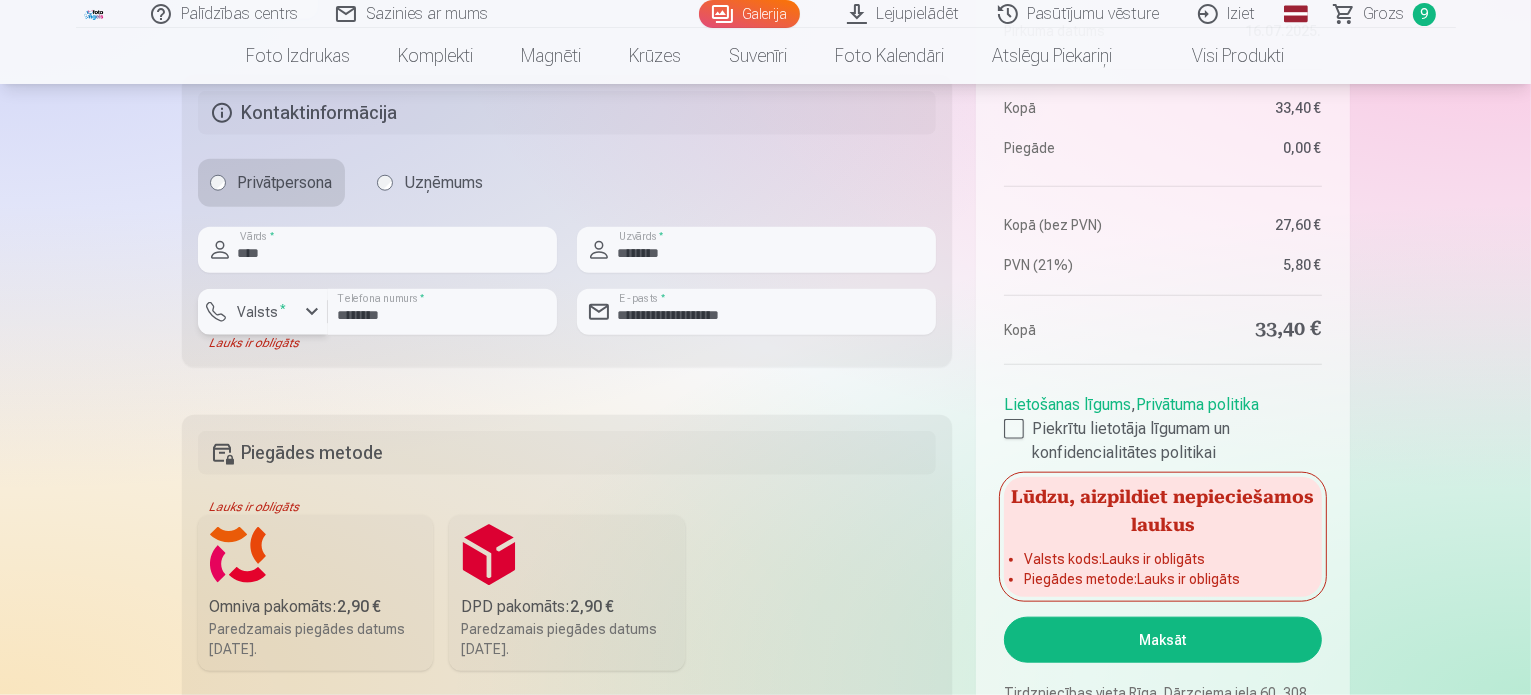 click at bounding box center [312, 312] 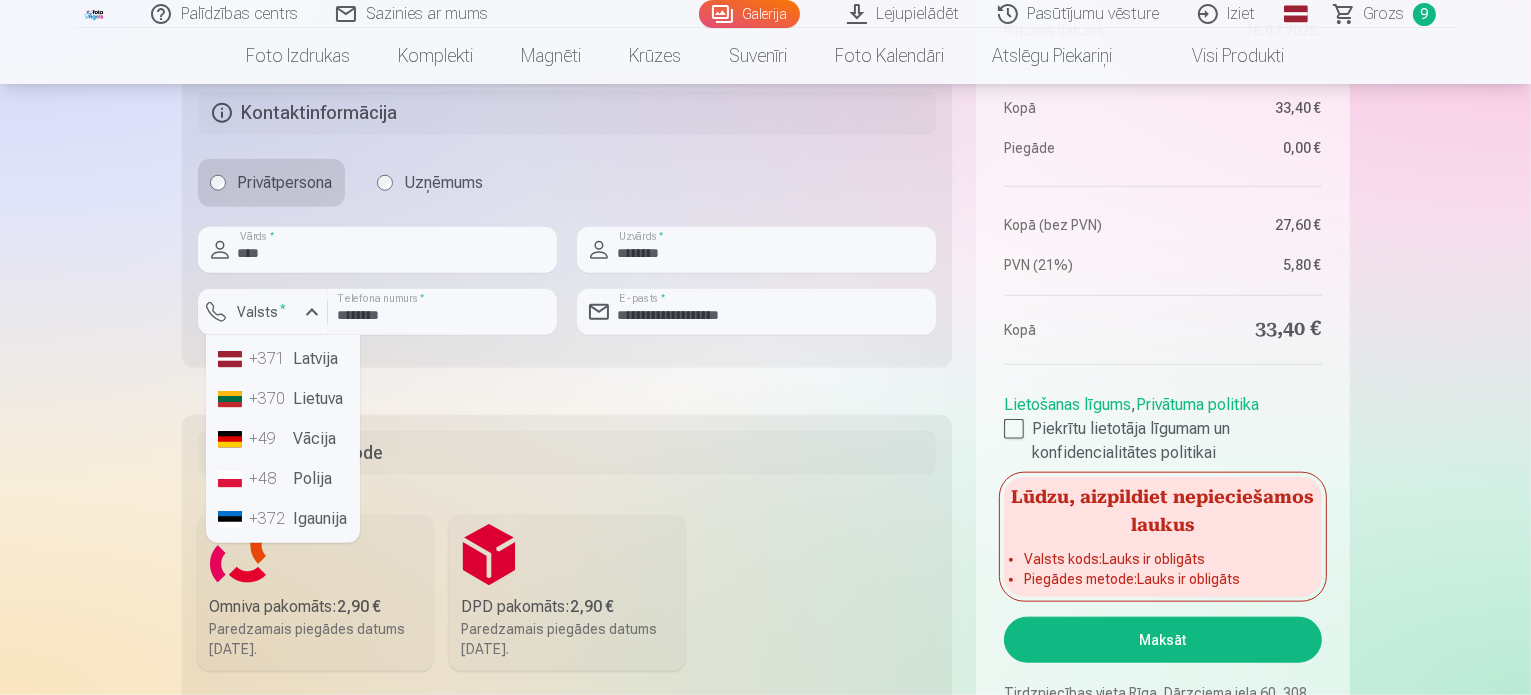 click on "+371 Latvija" at bounding box center (283, 359) 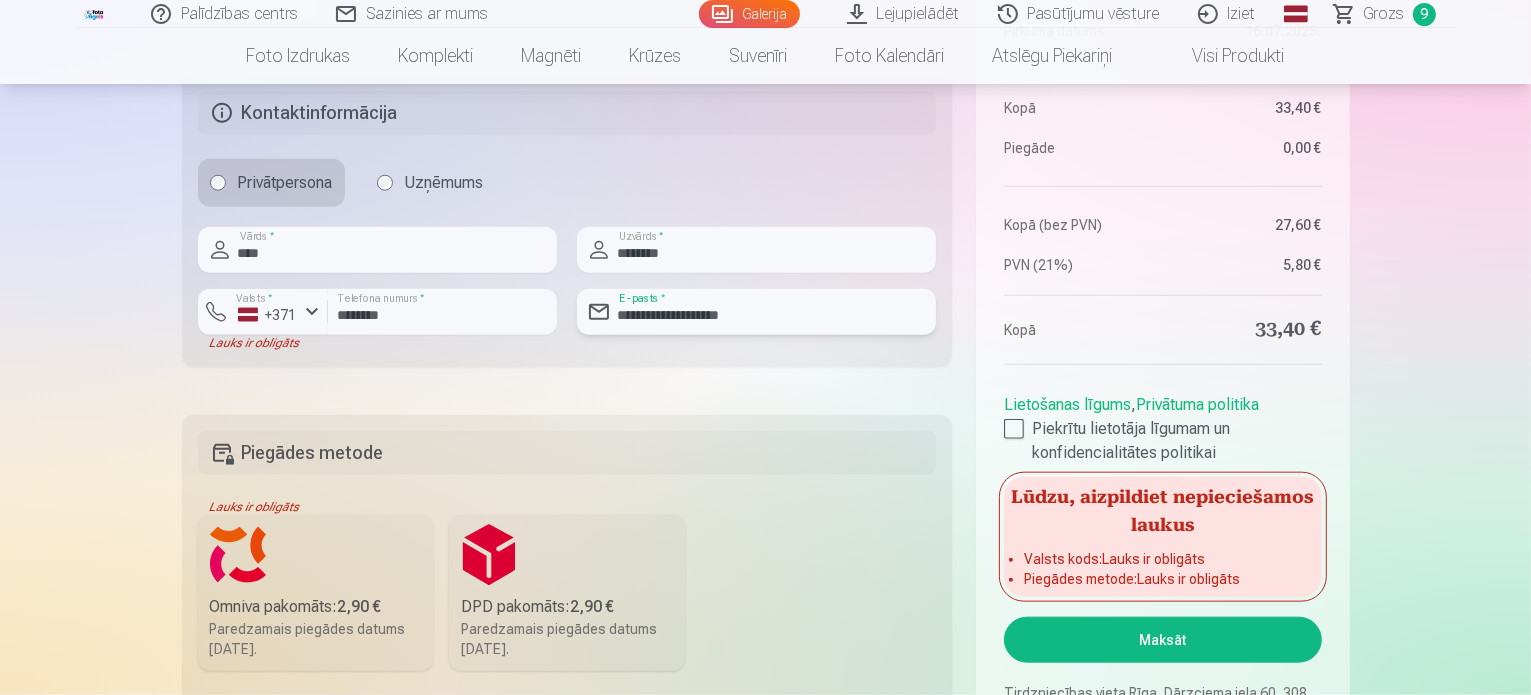 click on "**********" at bounding box center (756, 312) 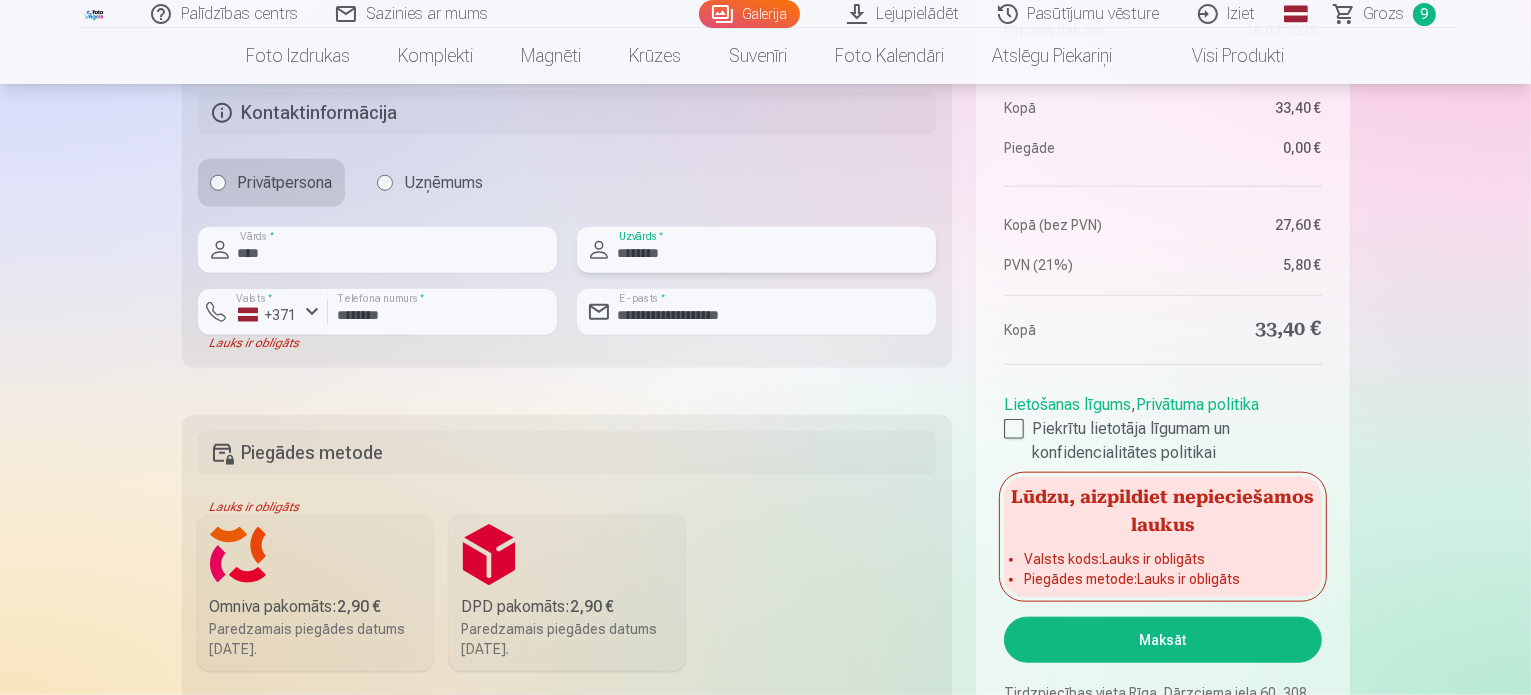 click on "********" at bounding box center (756, 250) 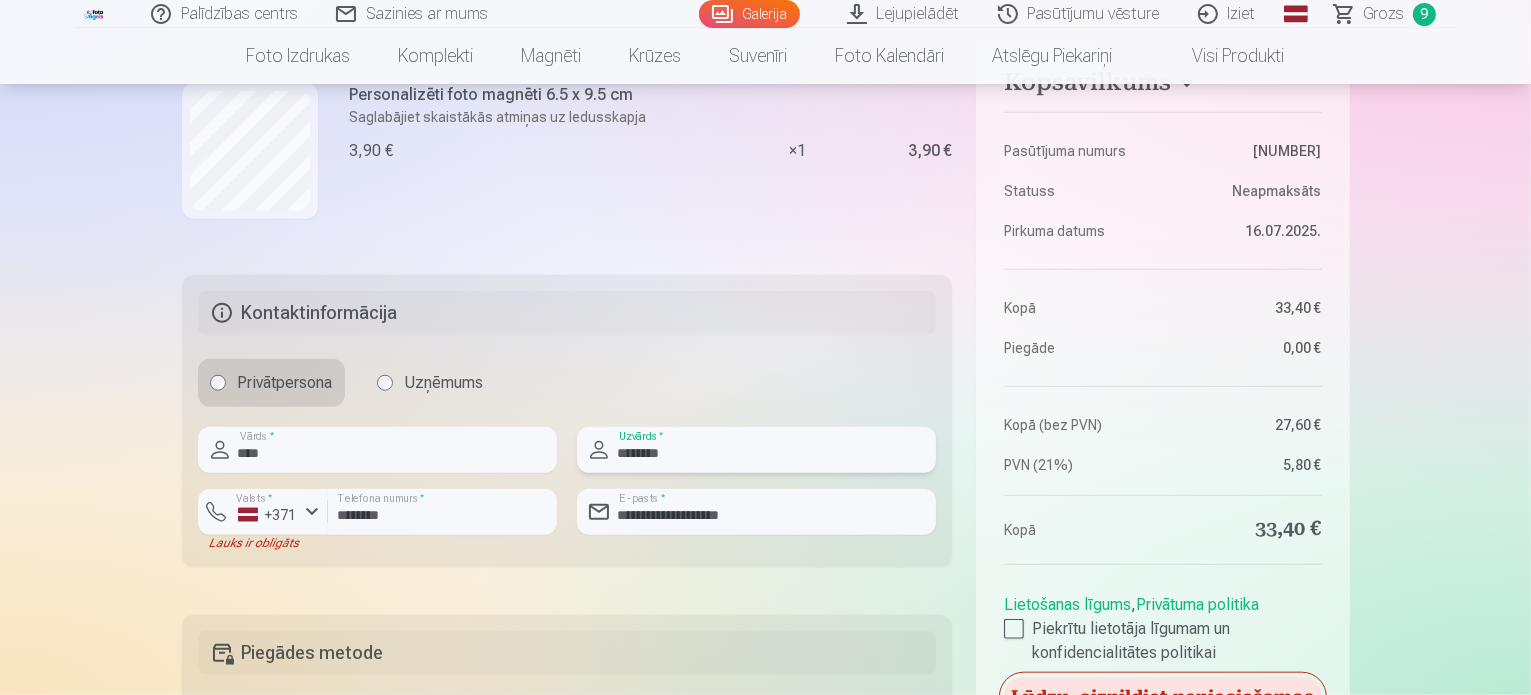 scroll, scrollTop: 2178, scrollLeft: 0, axis: vertical 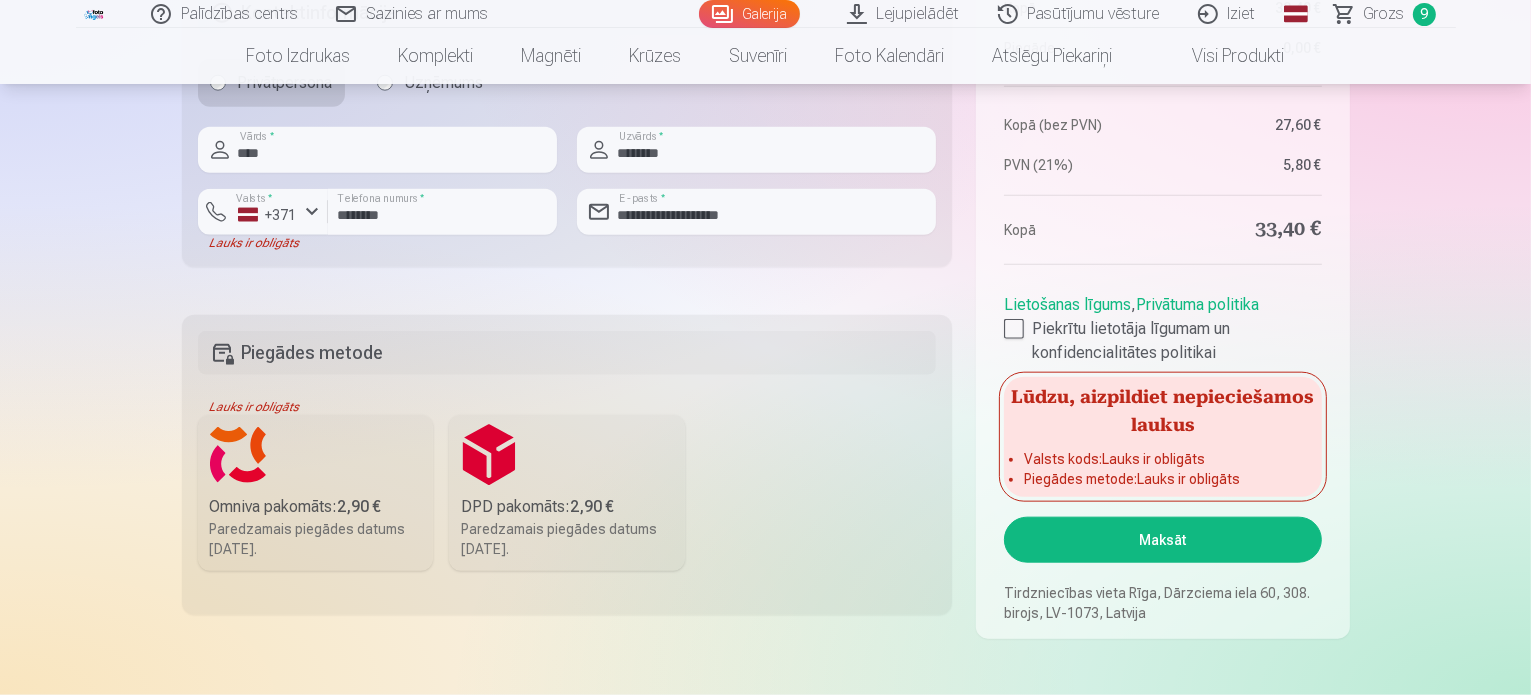 click on "Omniva pakomāts :  2,90 € Paredzamais piegādes datums 2.08.2025." at bounding box center (316, 493) 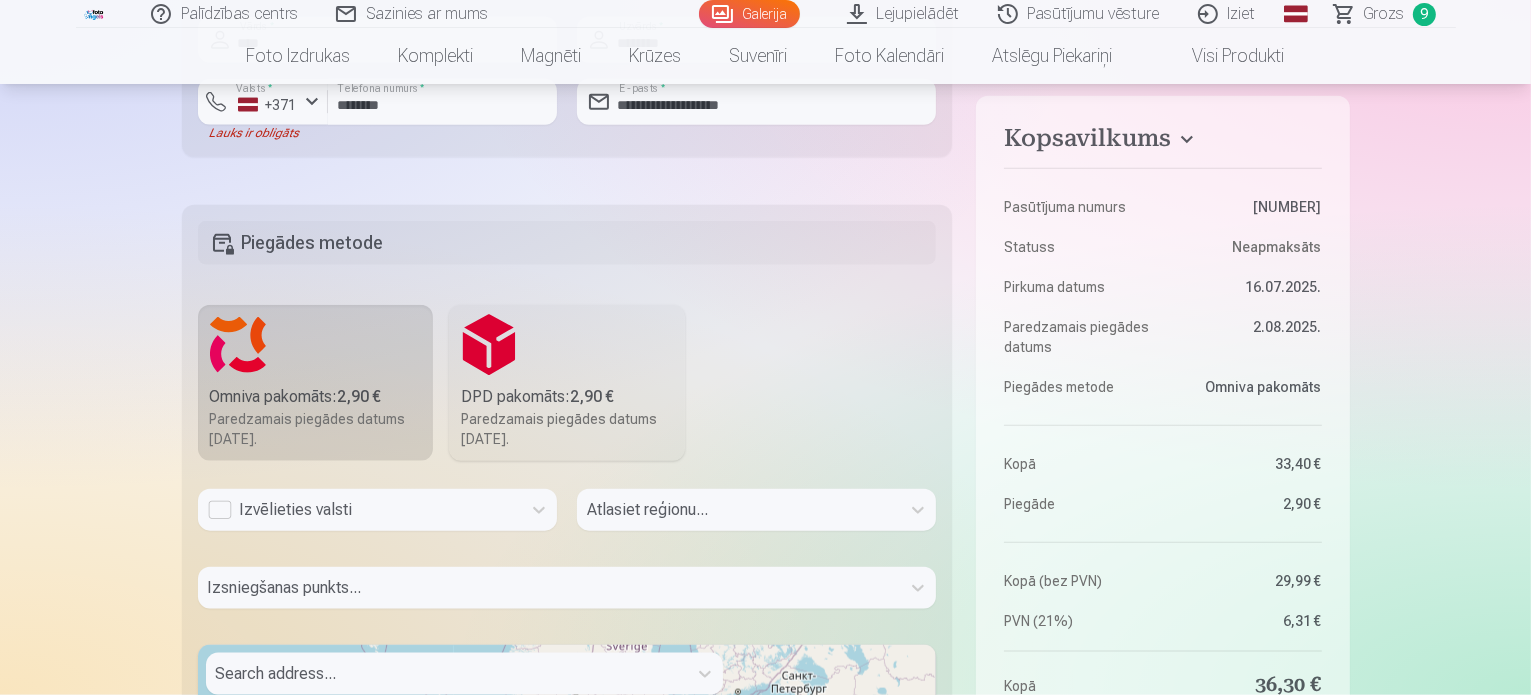 scroll, scrollTop: 2478, scrollLeft: 0, axis: vertical 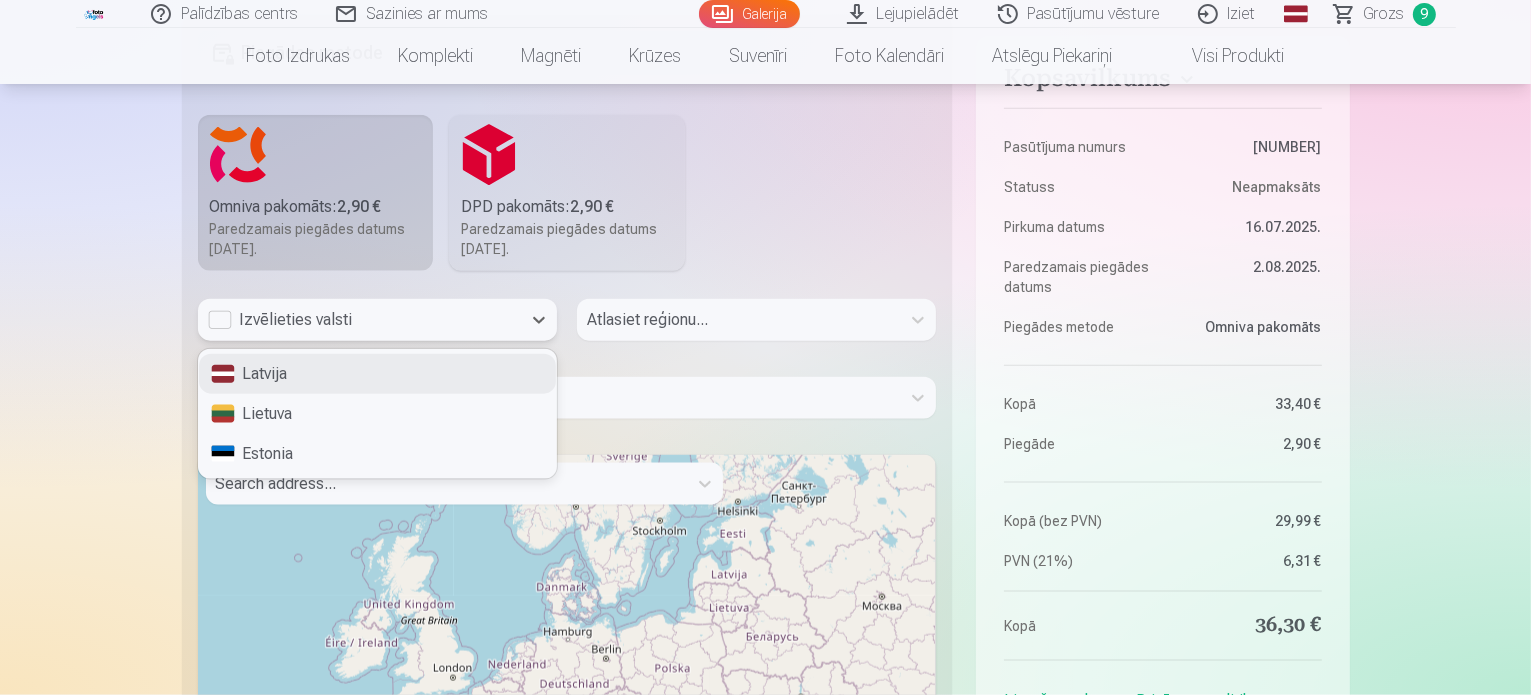 click on "Izvēlieties valsti" at bounding box center [359, 320] 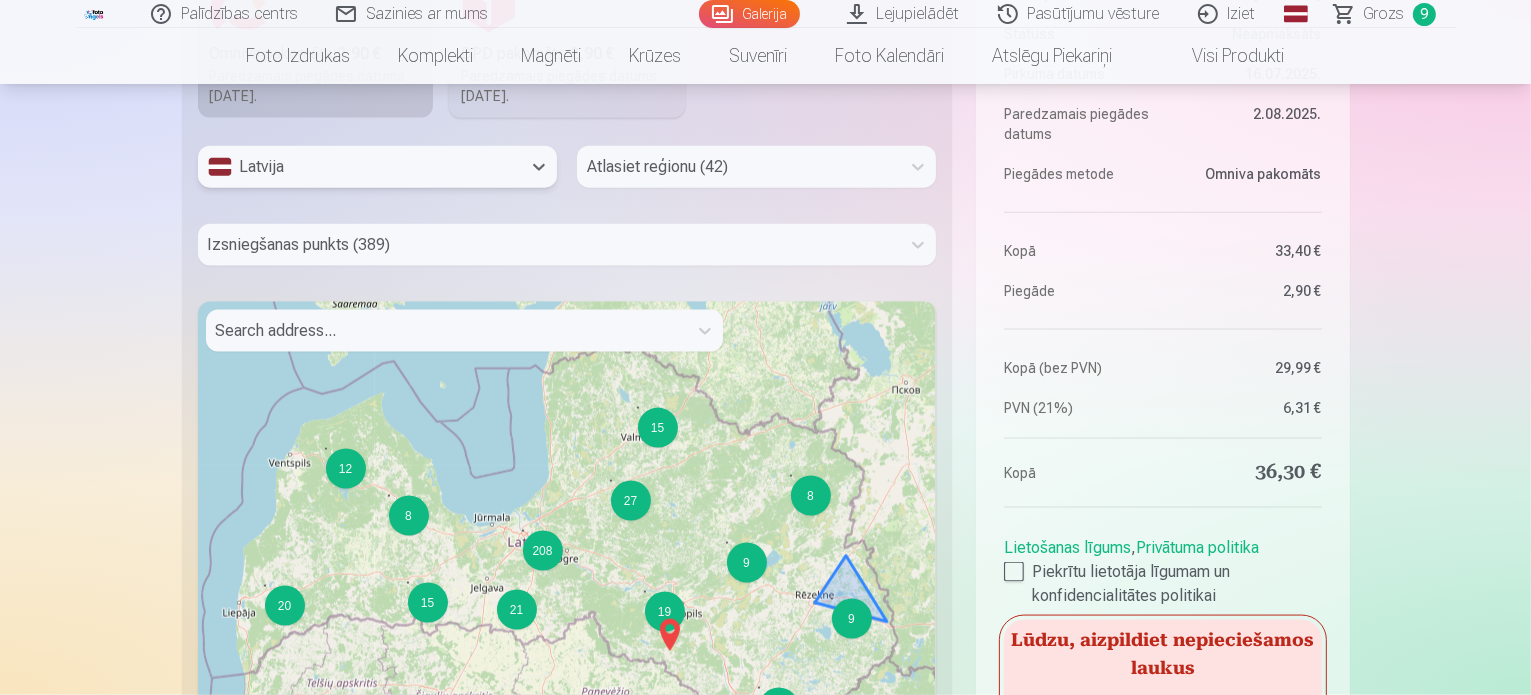 scroll, scrollTop: 2478, scrollLeft: 0, axis: vertical 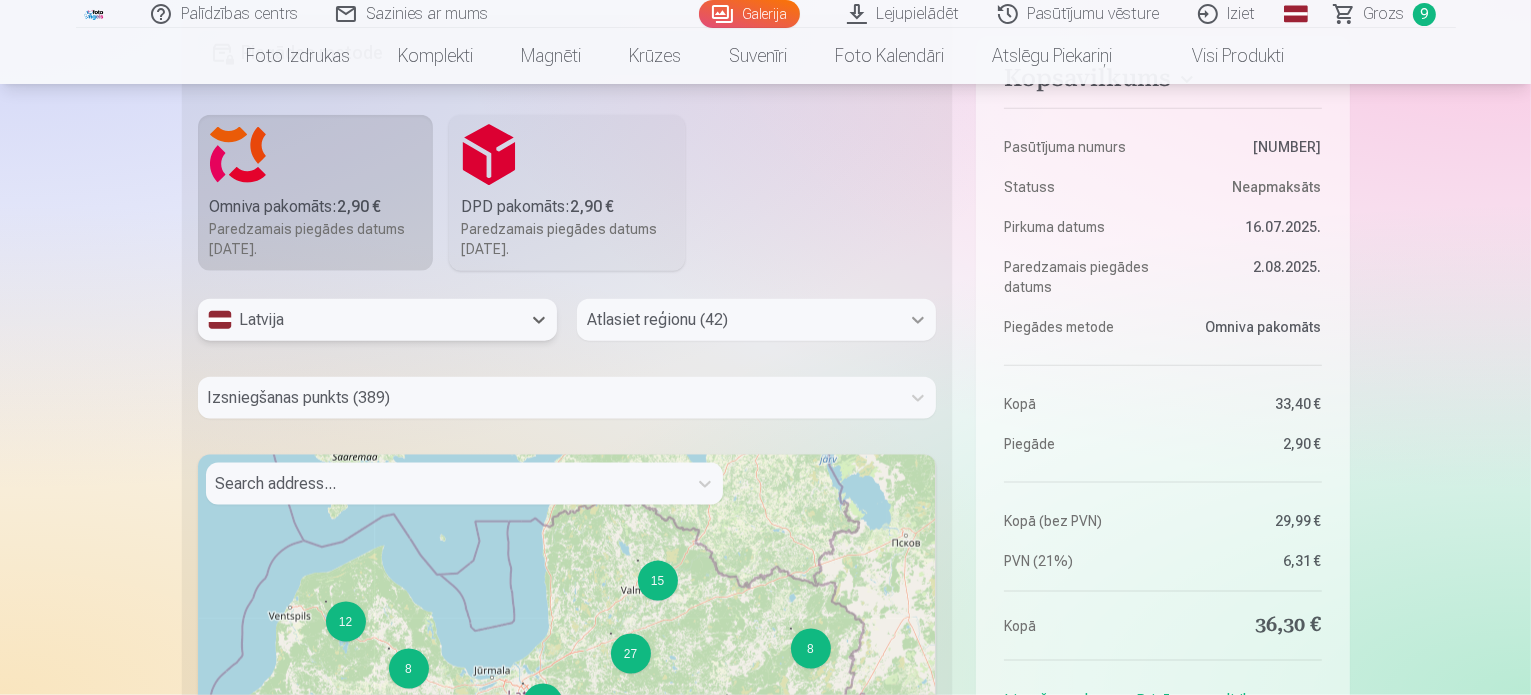 click 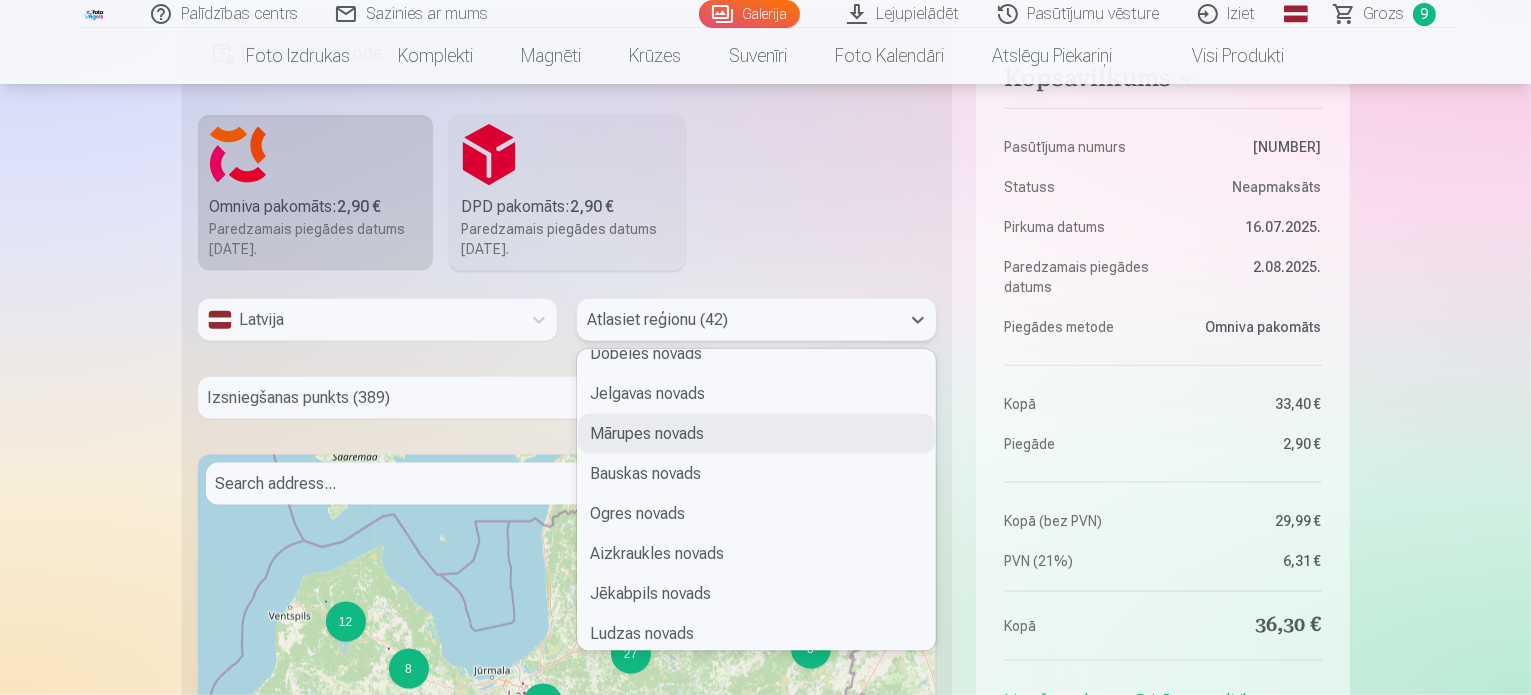 scroll, scrollTop: 800, scrollLeft: 0, axis: vertical 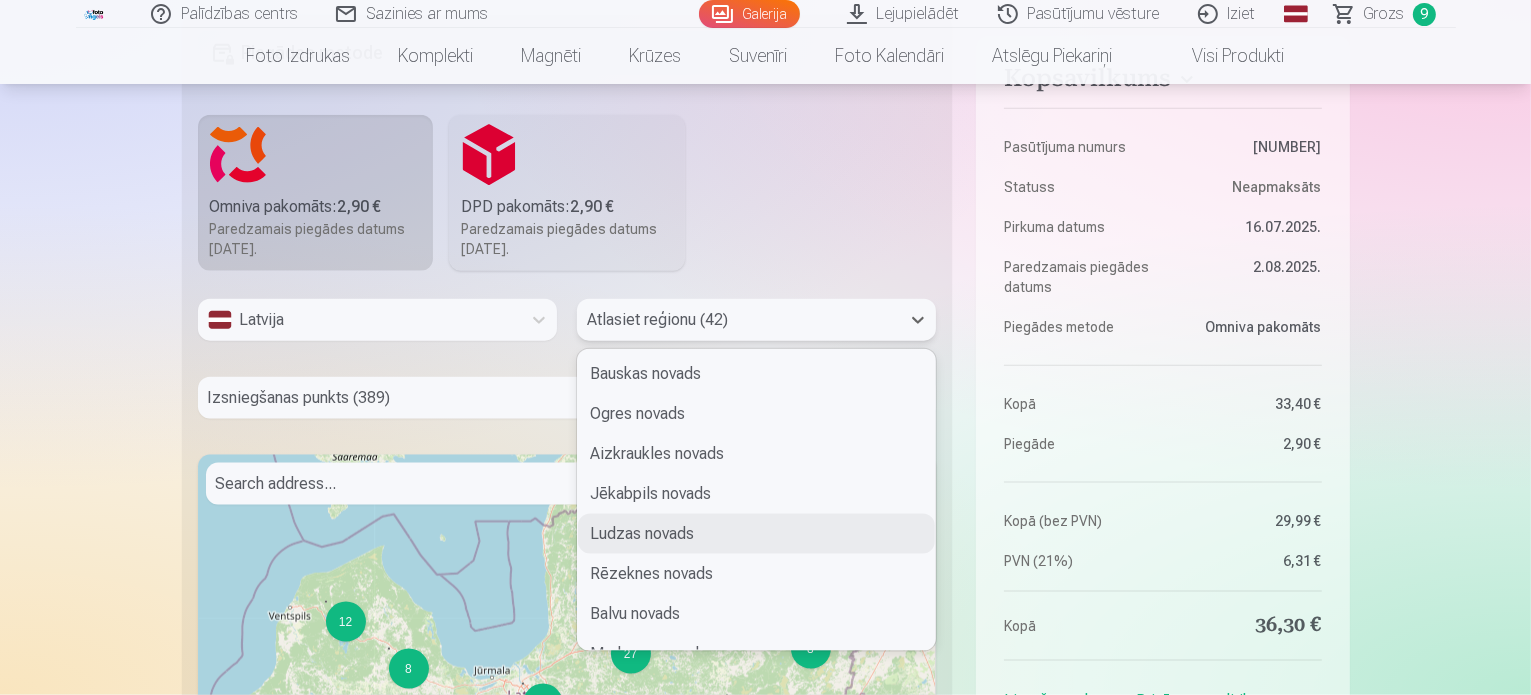 click on "Ludzas novads" at bounding box center [756, 534] 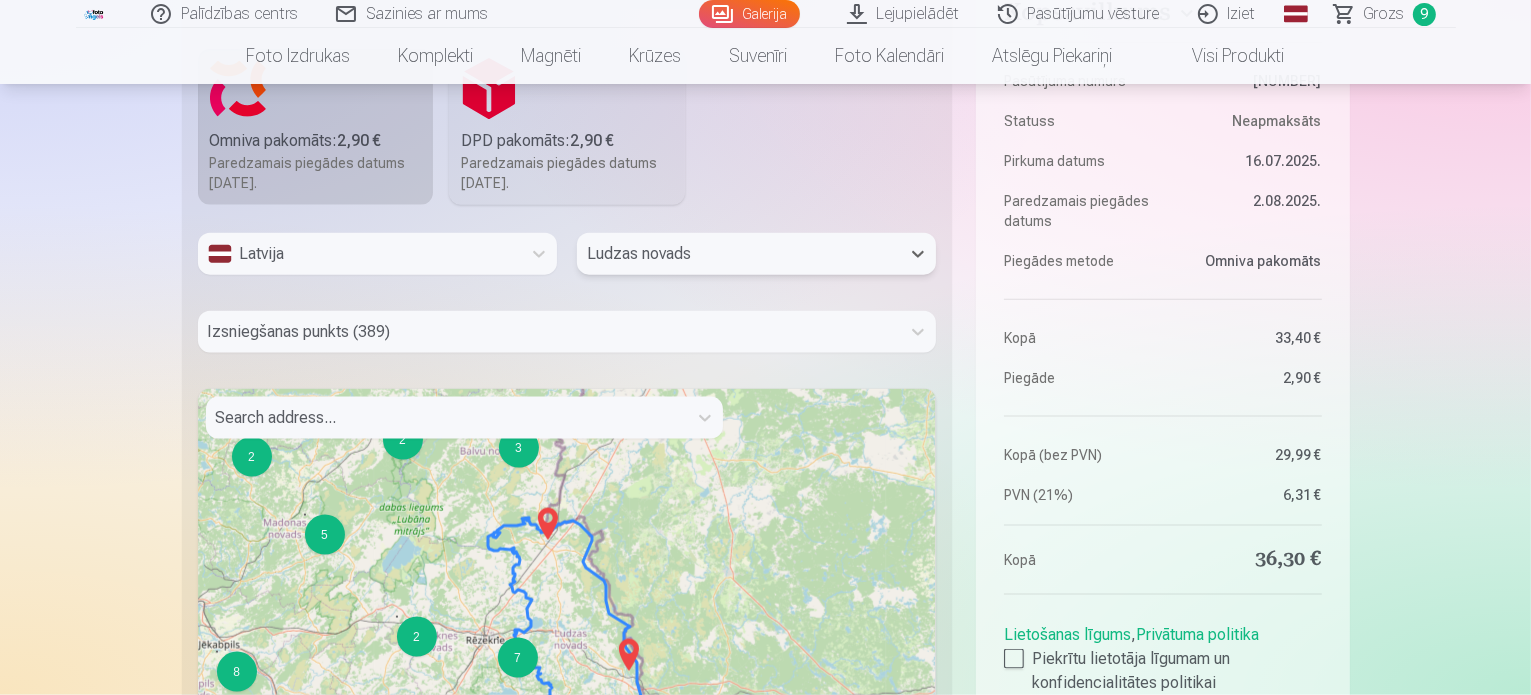 scroll, scrollTop: 2578, scrollLeft: 0, axis: vertical 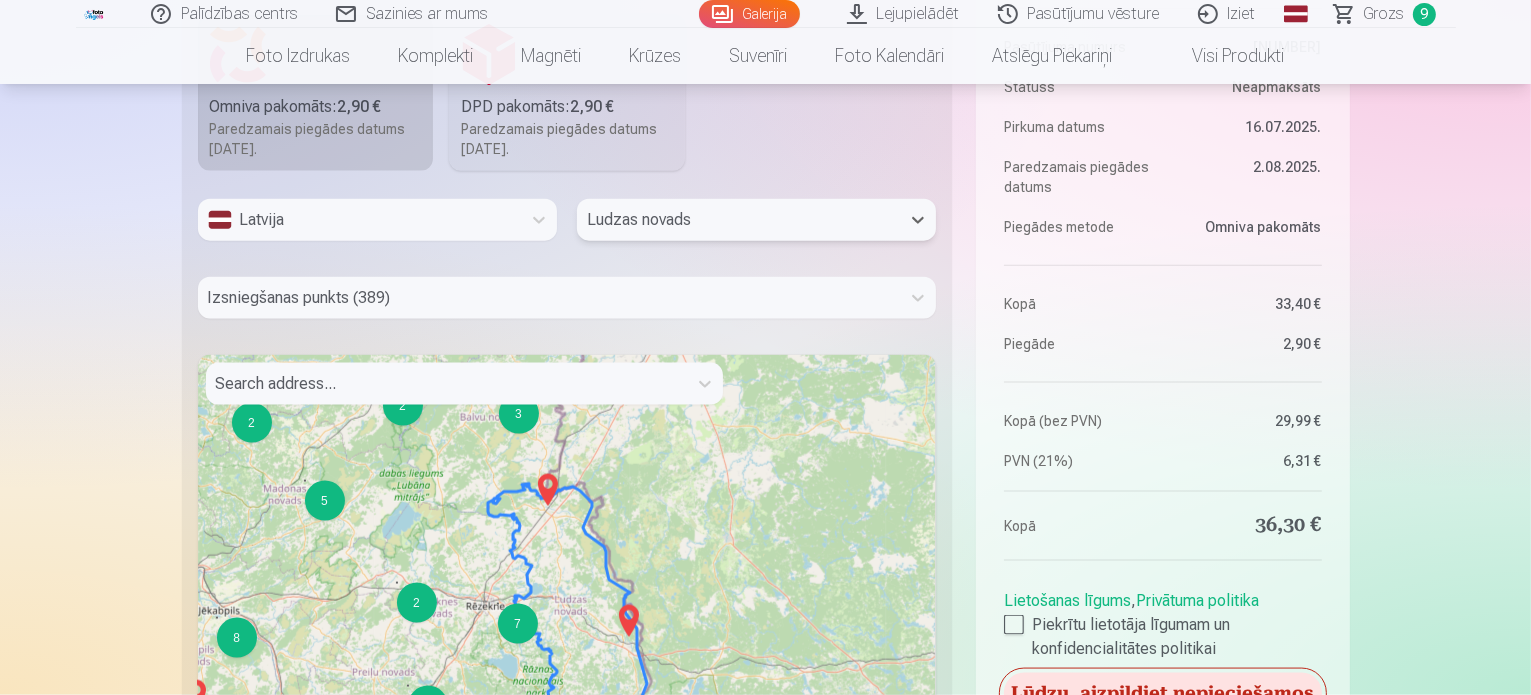 click at bounding box center [629, 621] 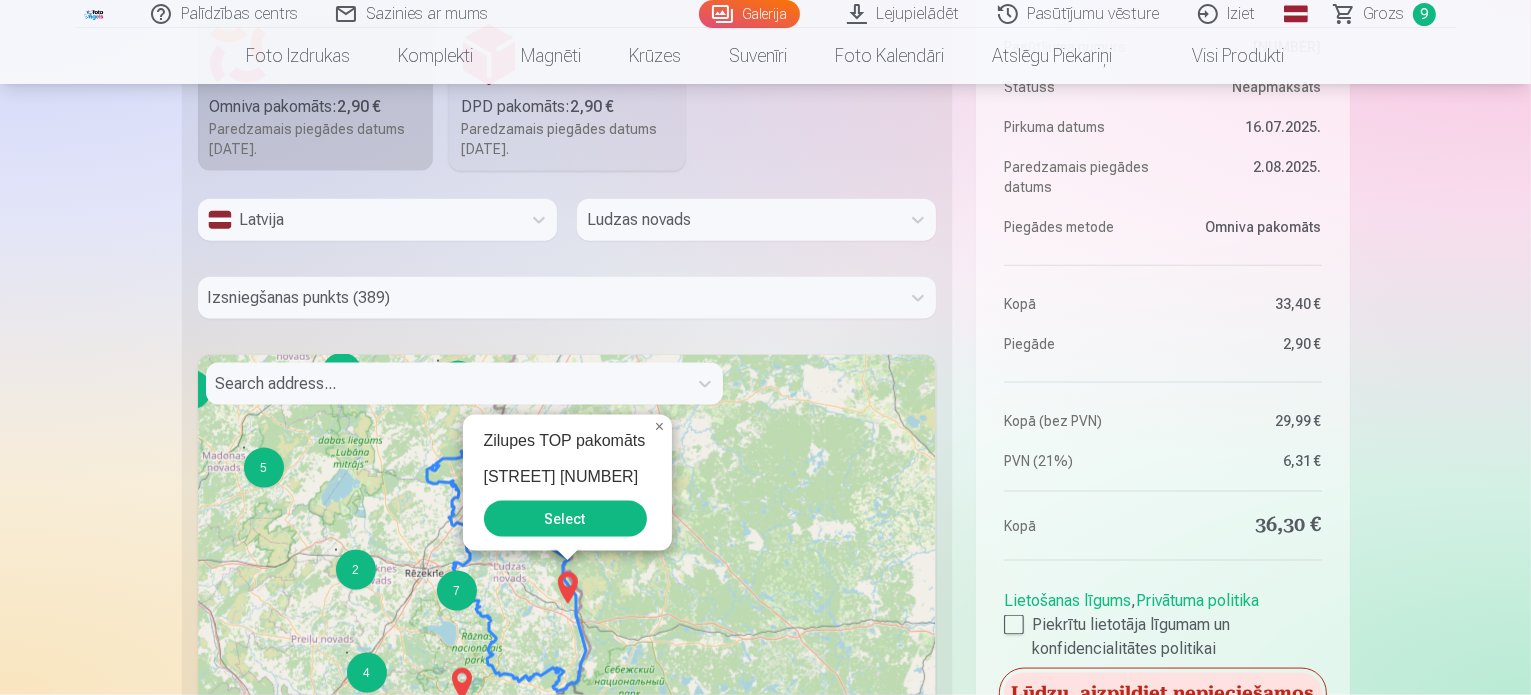 click on "Select" at bounding box center [565, 519] 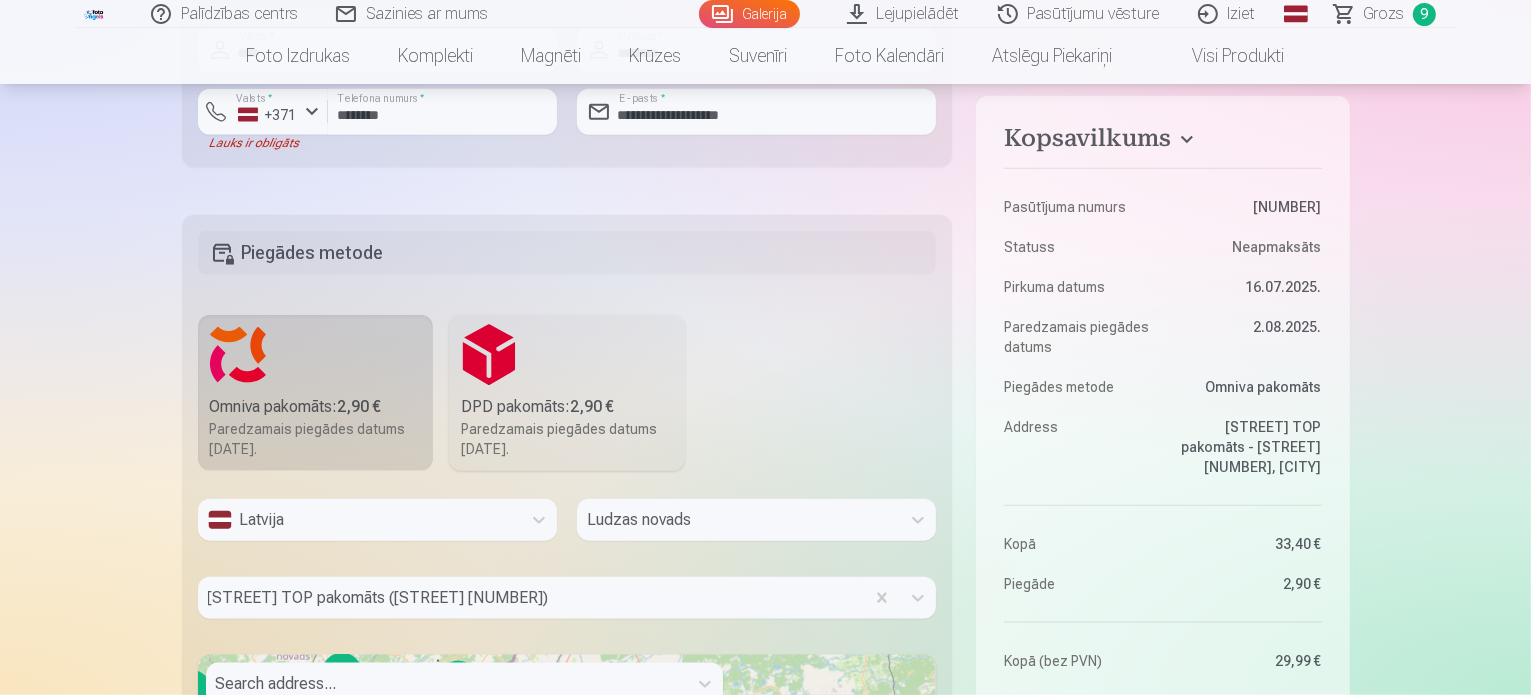 scroll, scrollTop: 1878, scrollLeft: 0, axis: vertical 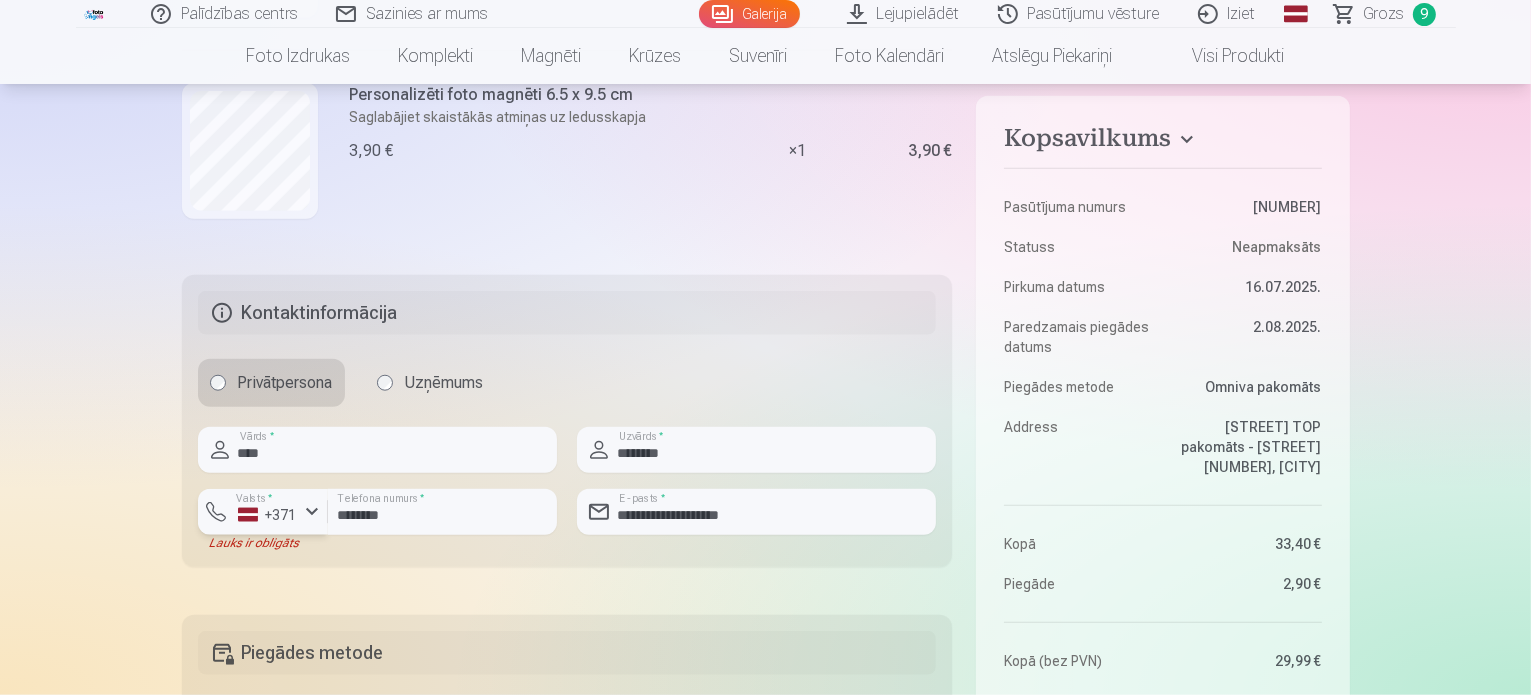 click at bounding box center [312, 512] 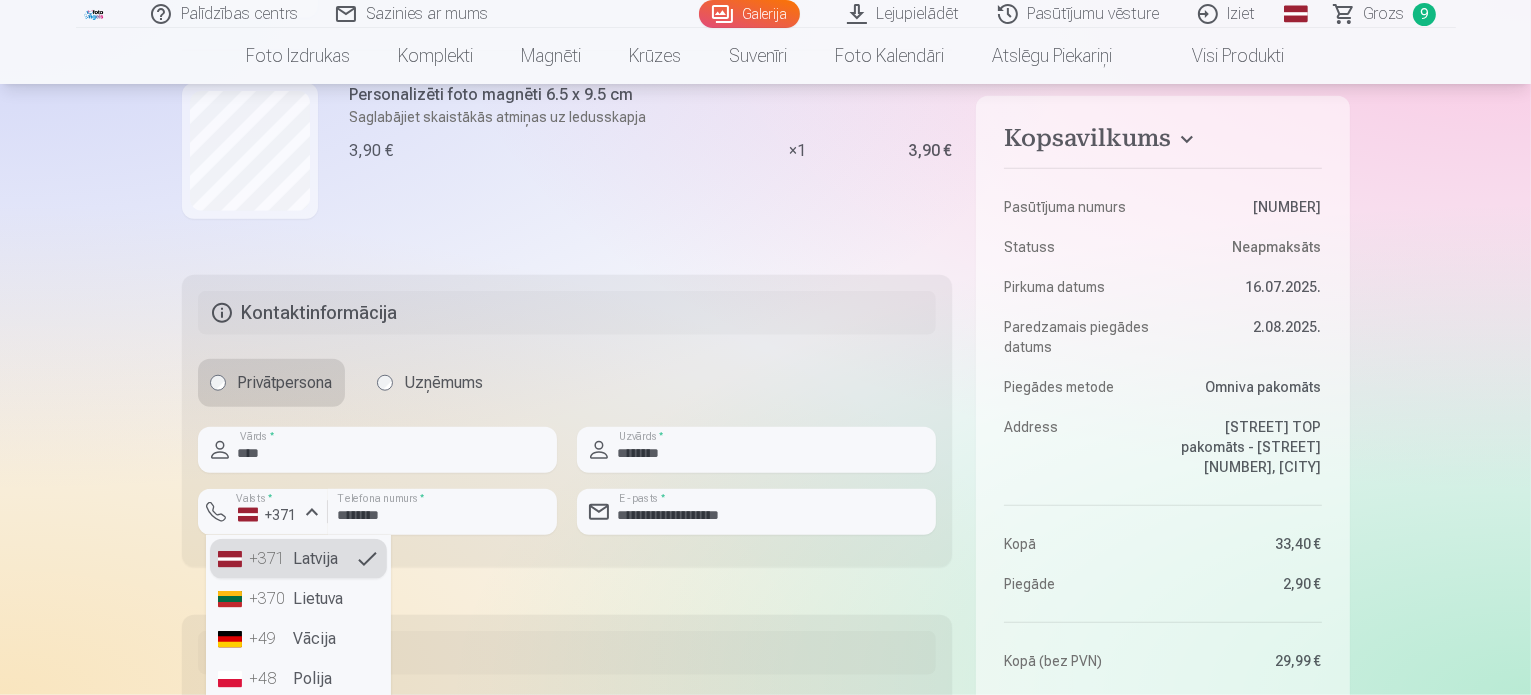 click on "+371 Latvija" at bounding box center (298, 559) 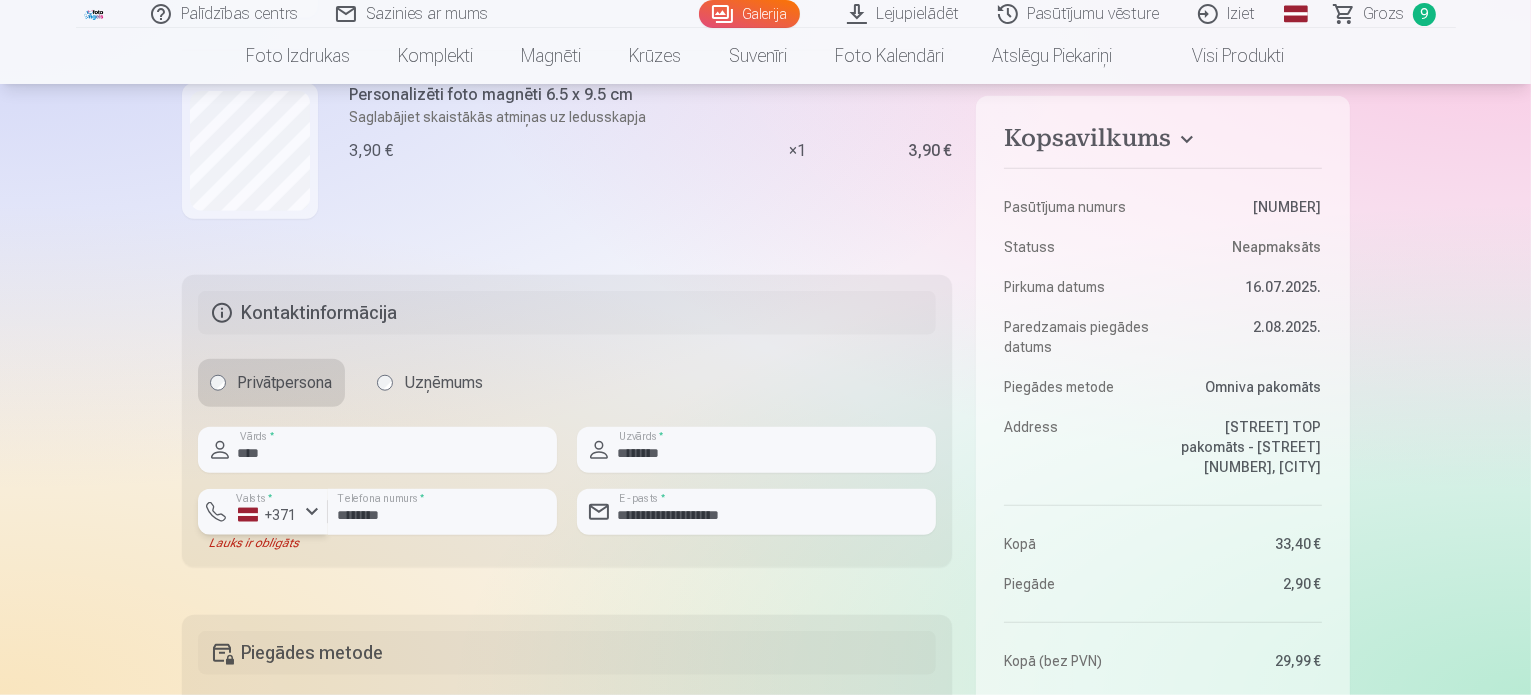 scroll, scrollTop: 2178, scrollLeft: 0, axis: vertical 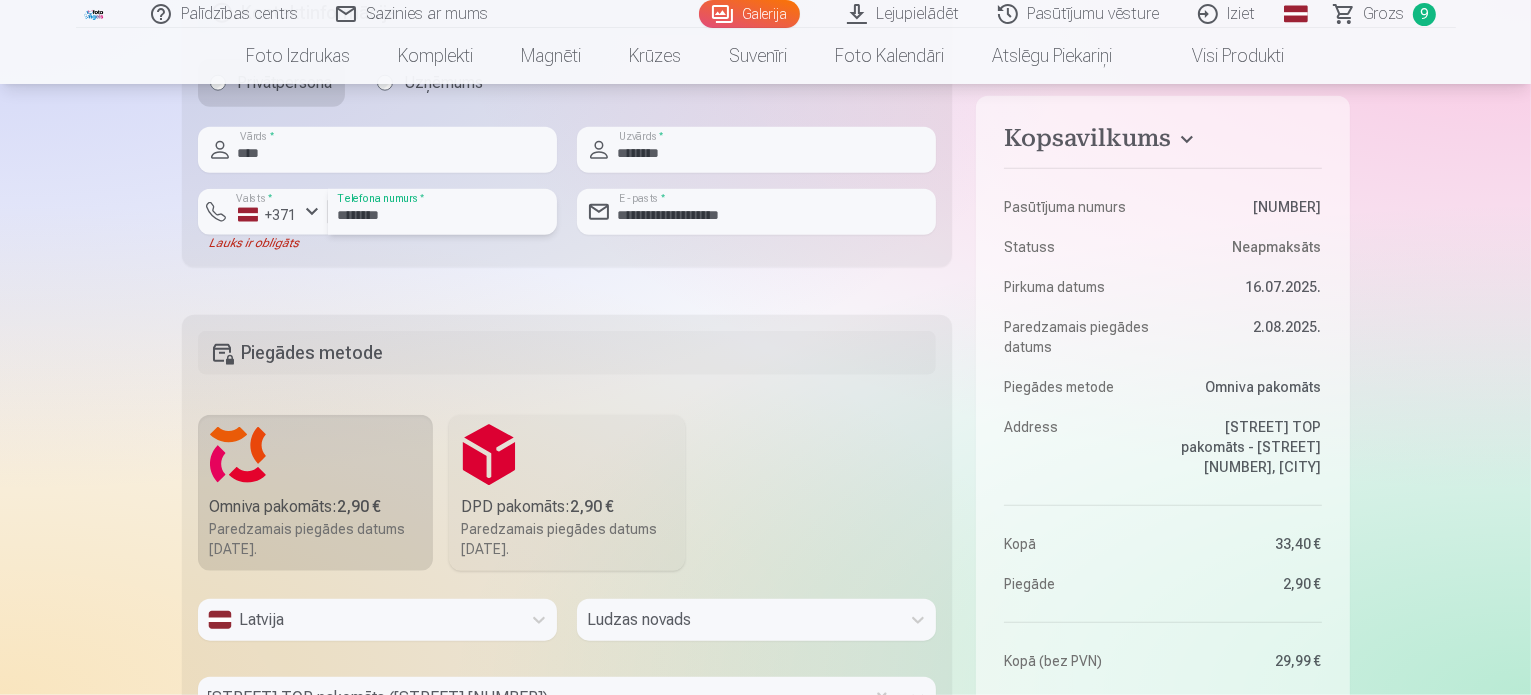 click on "********" at bounding box center [442, 212] 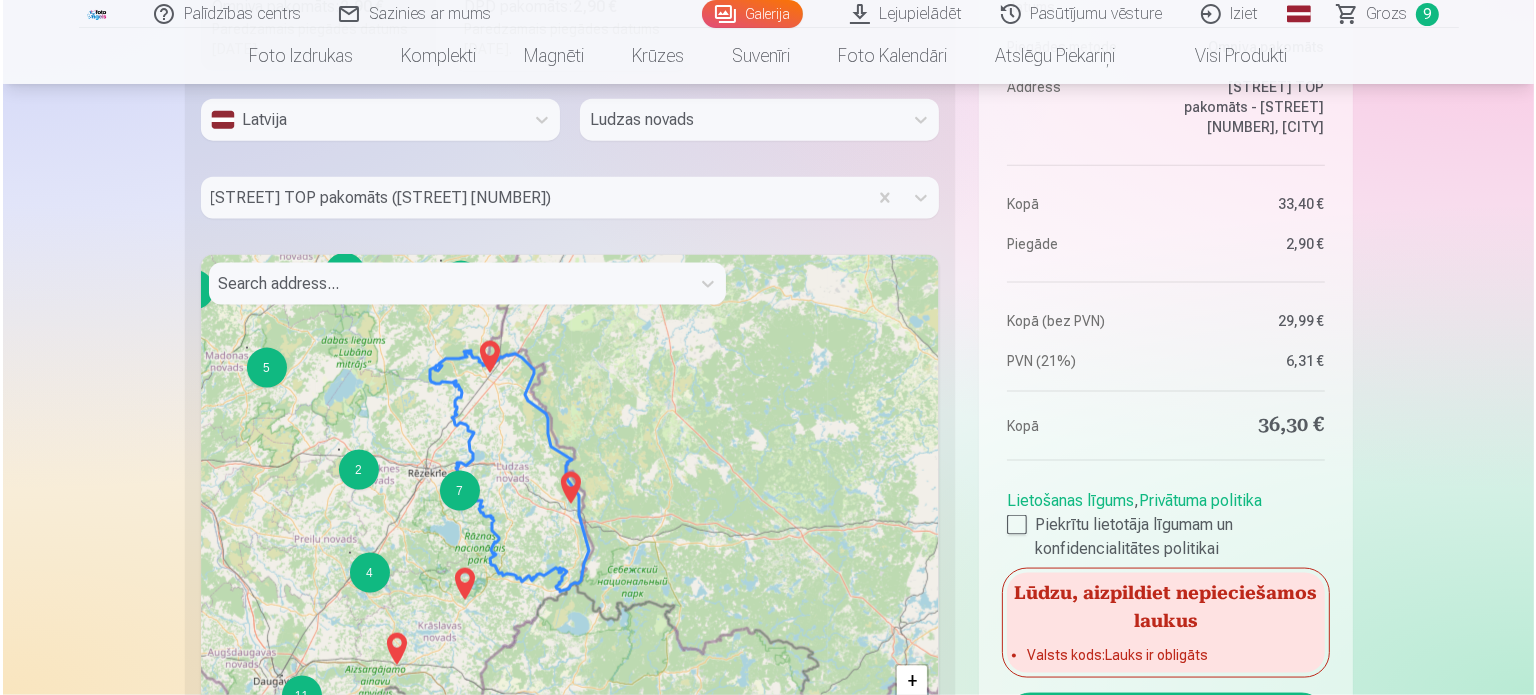 scroll, scrollTop: 2878, scrollLeft: 0, axis: vertical 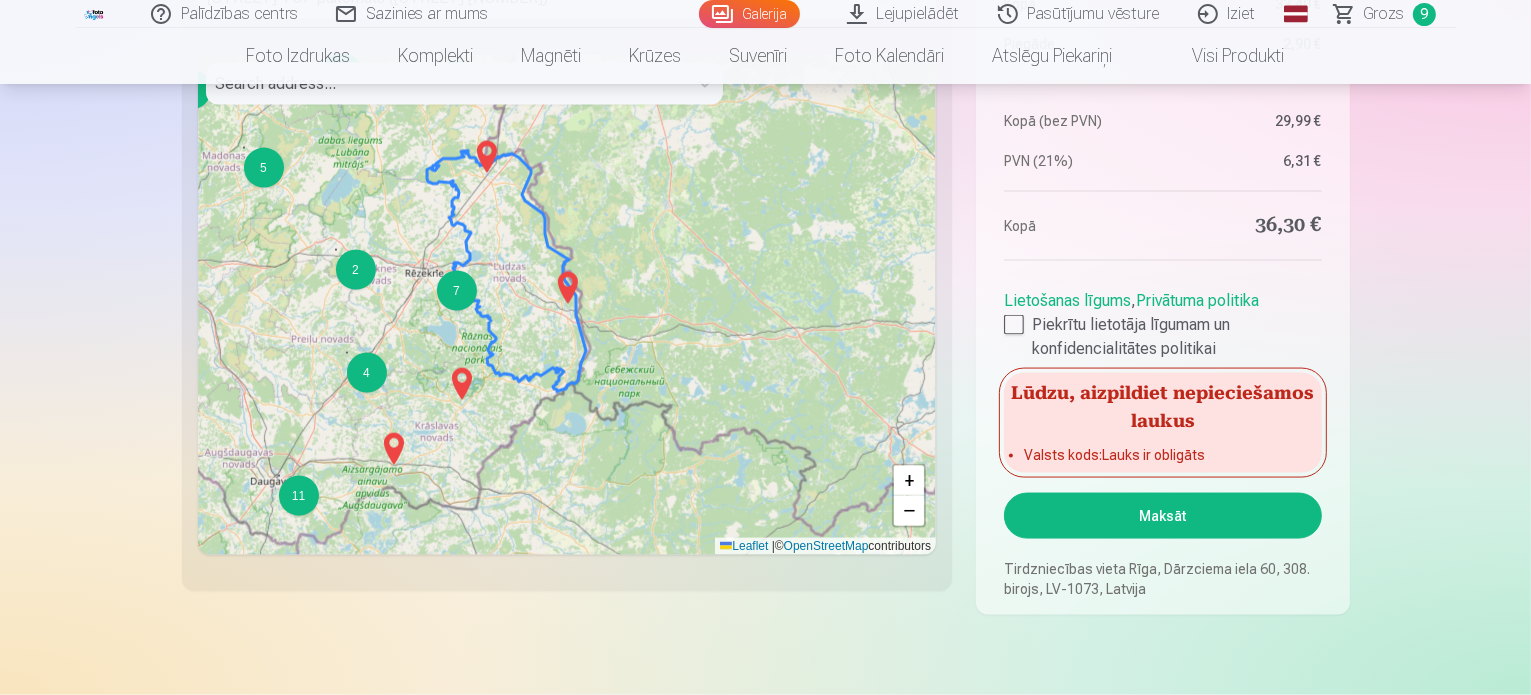 click on "Maksāt" at bounding box center (1162, 516) 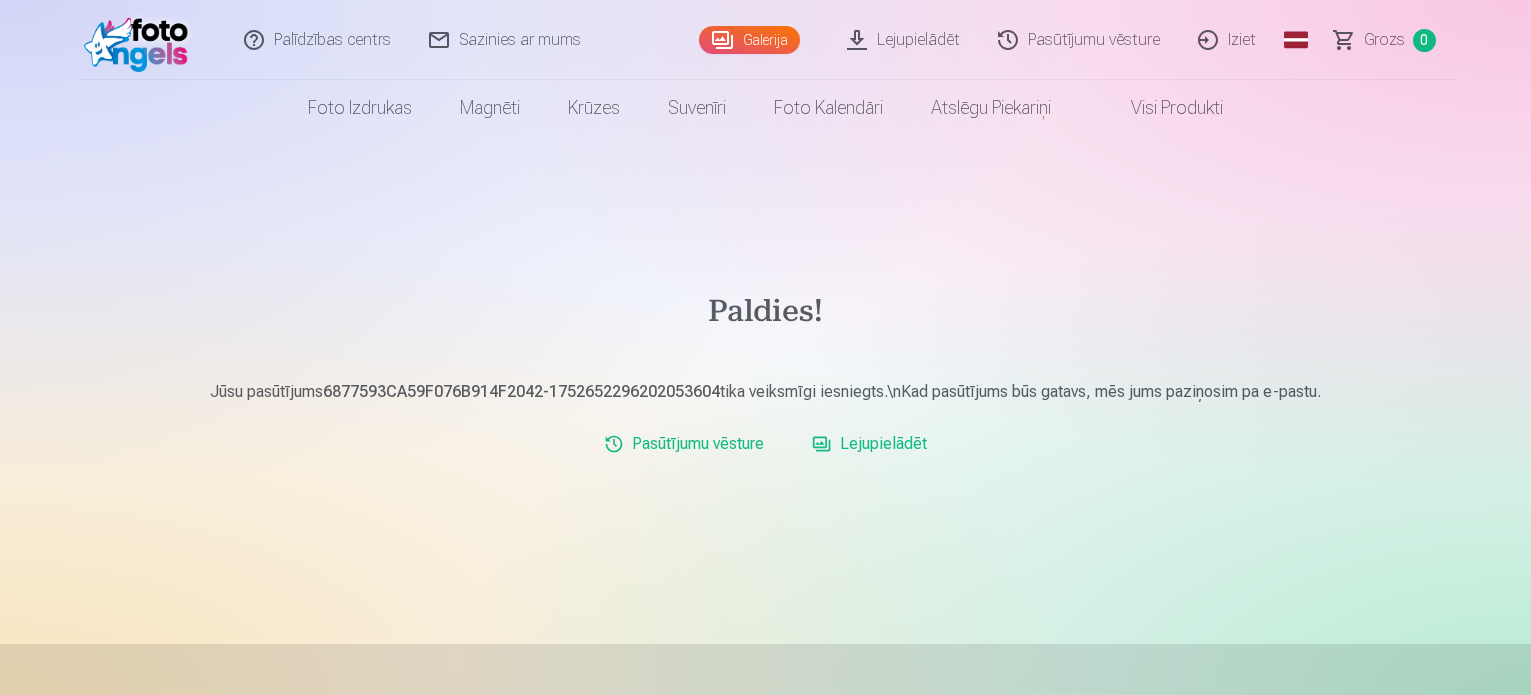 scroll, scrollTop: 0, scrollLeft: 0, axis: both 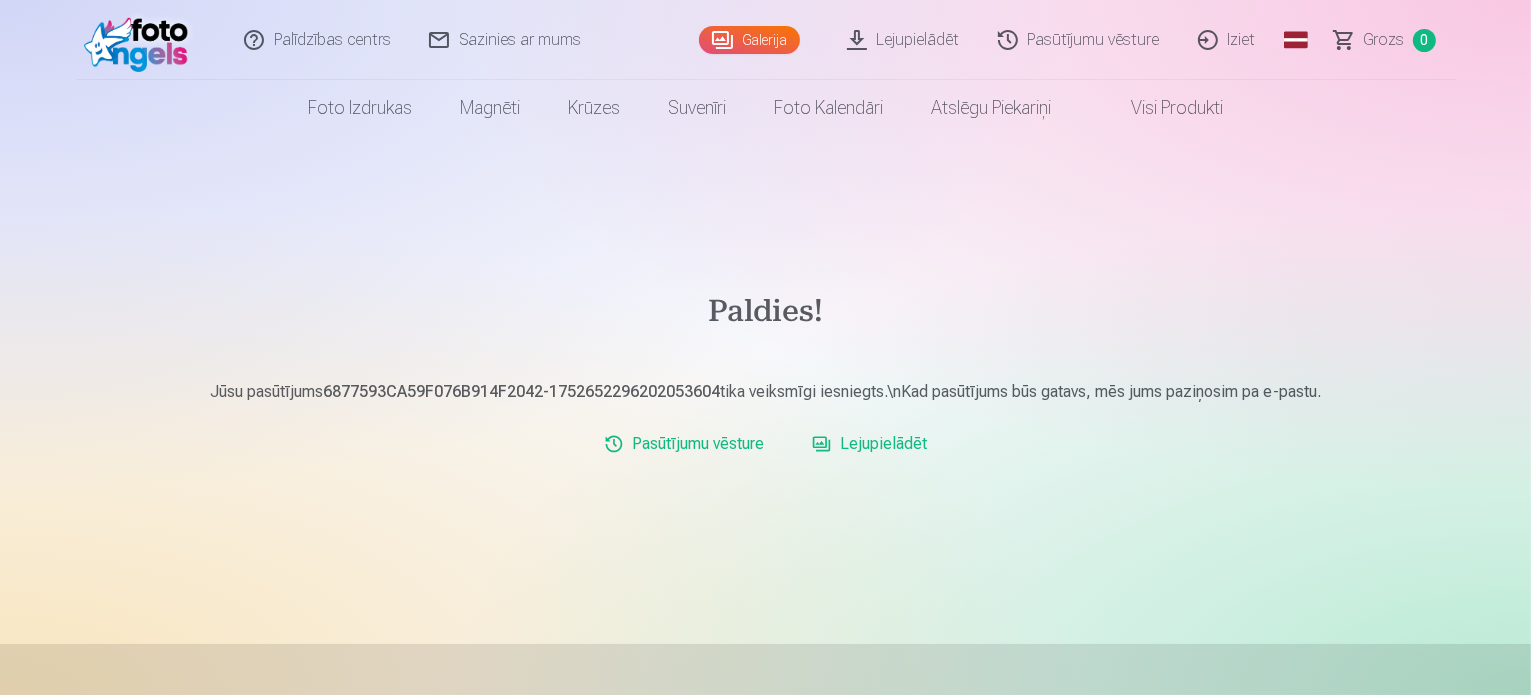 click on "Galerija" at bounding box center [749, 40] 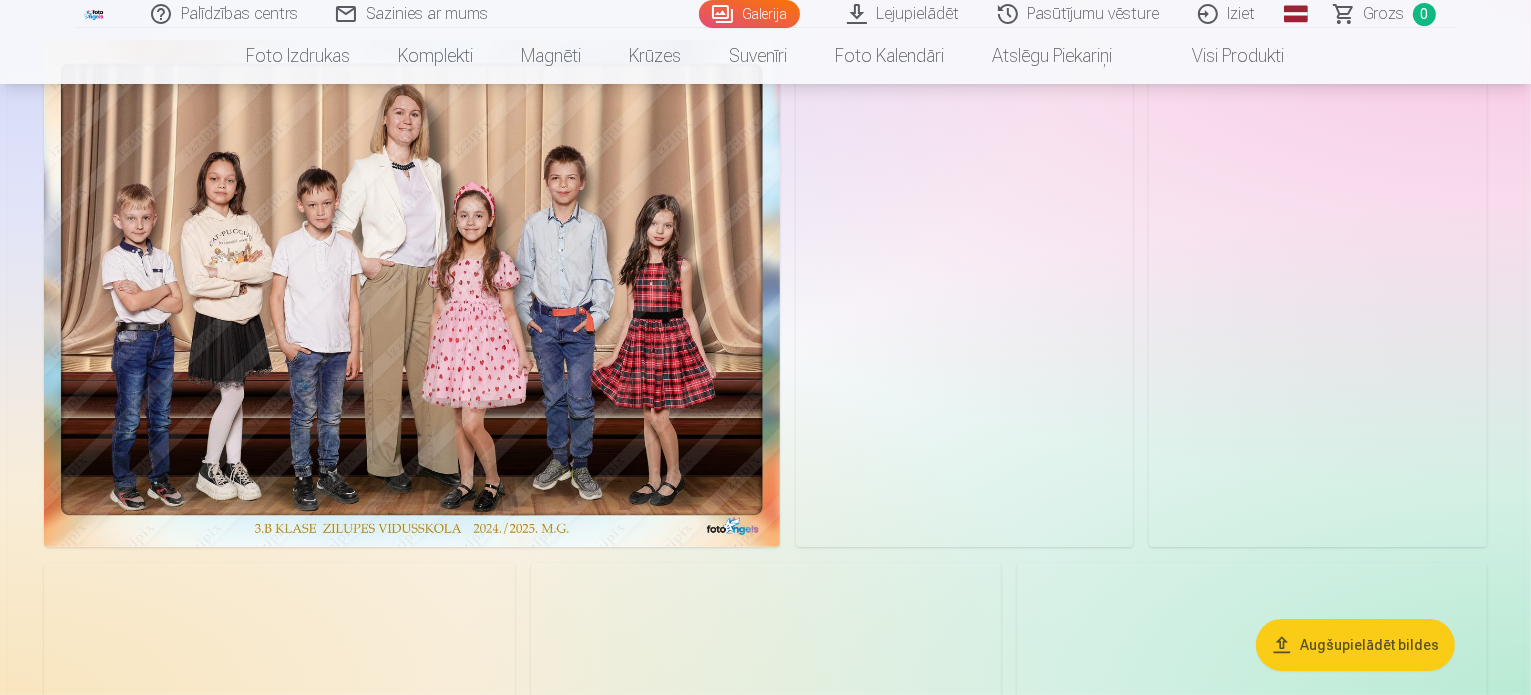 scroll, scrollTop: 300, scrollLeft: 0, axis: vertical 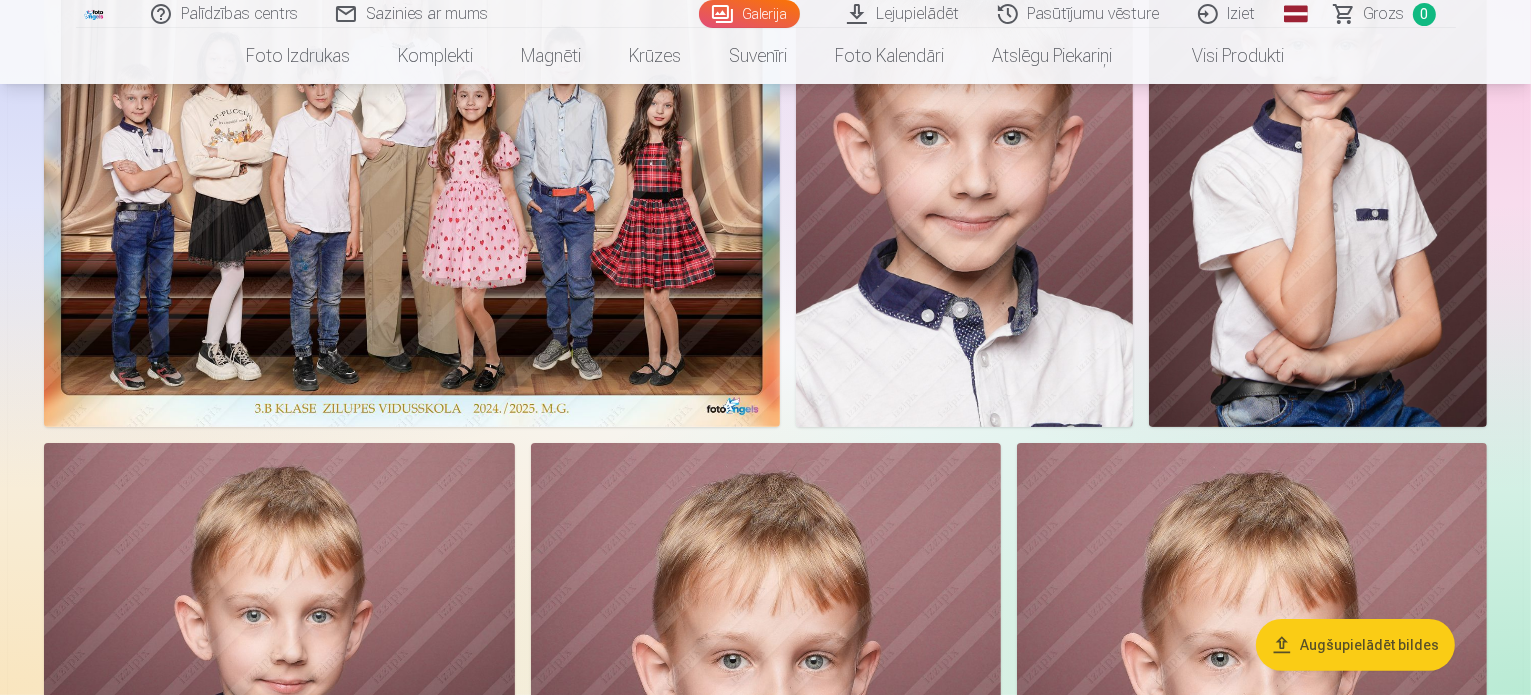 click at bounding box center (412, 173) 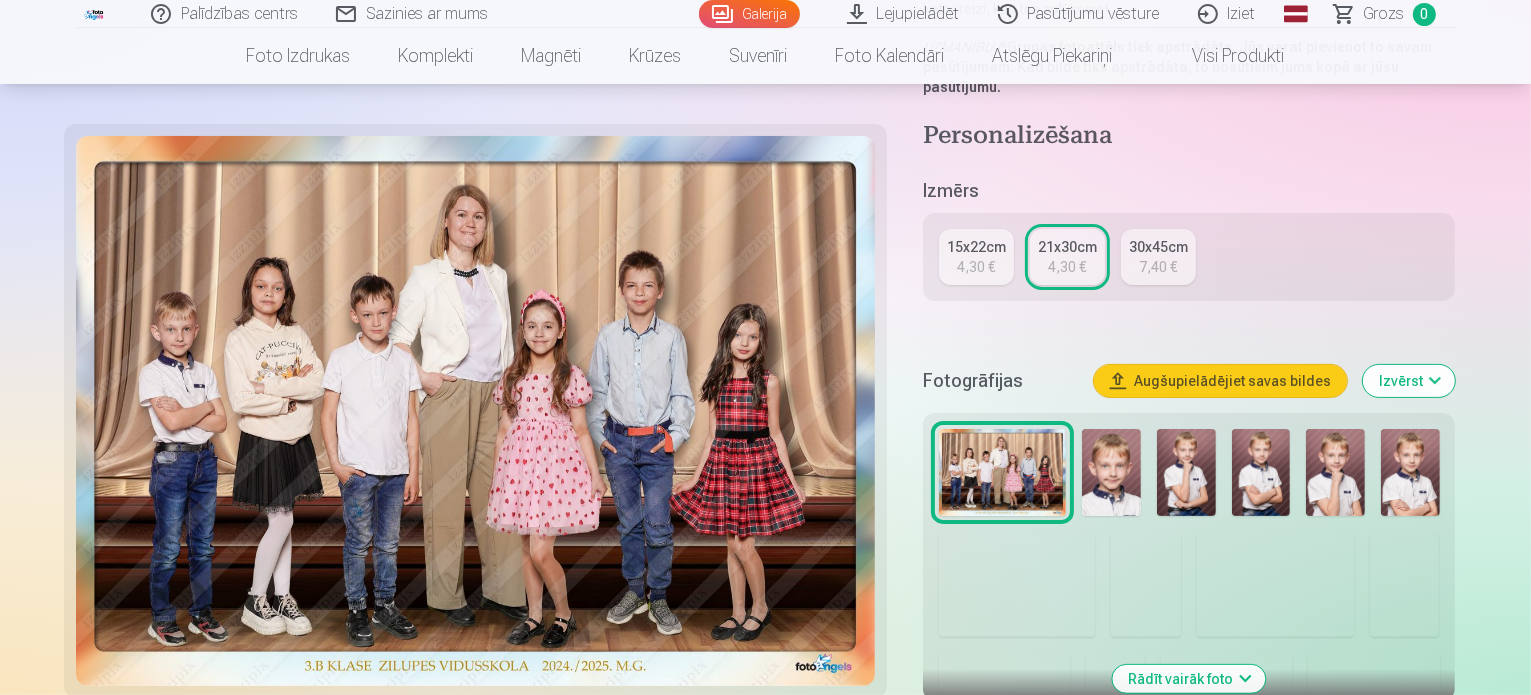 scroll, scrollTop: 200, scrollLeft: 0, axis: vertical 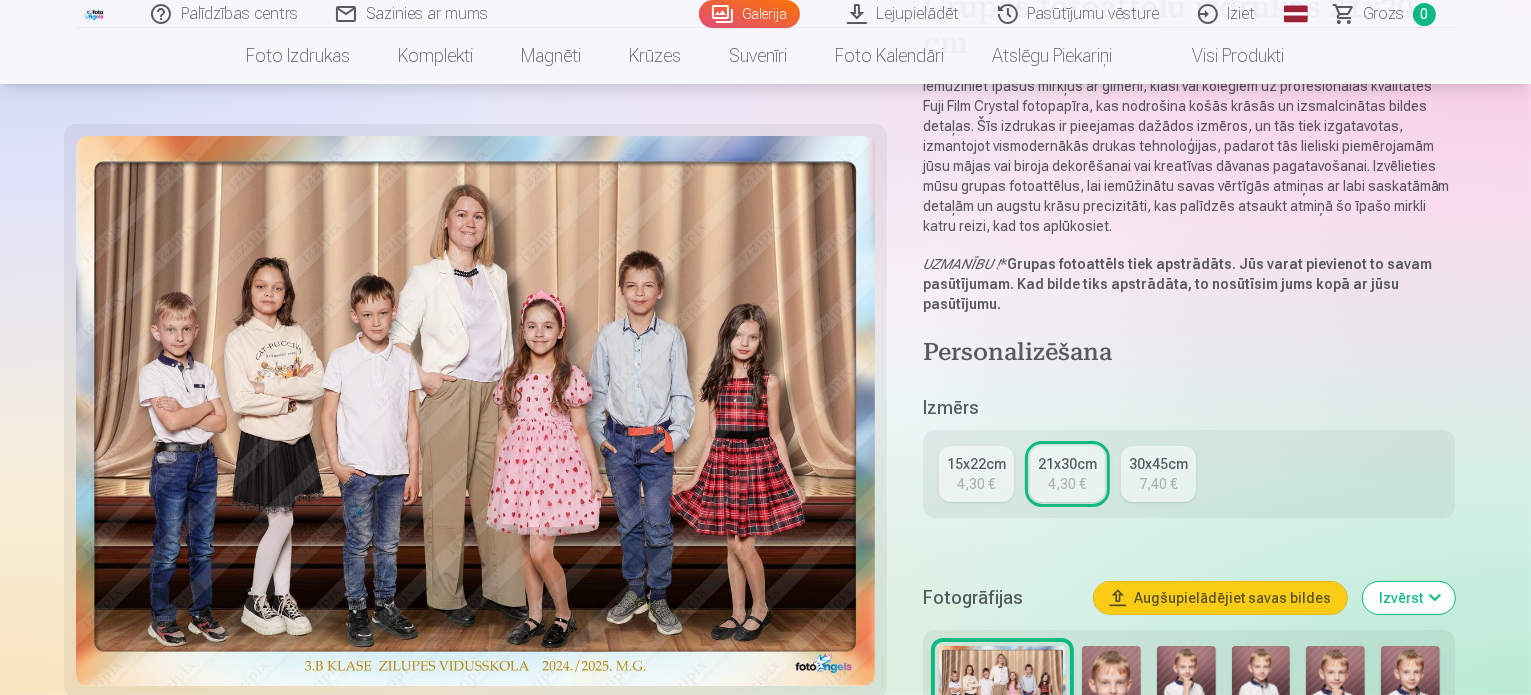 click on "Lejupielādēt" at bounding box center [904, 14] 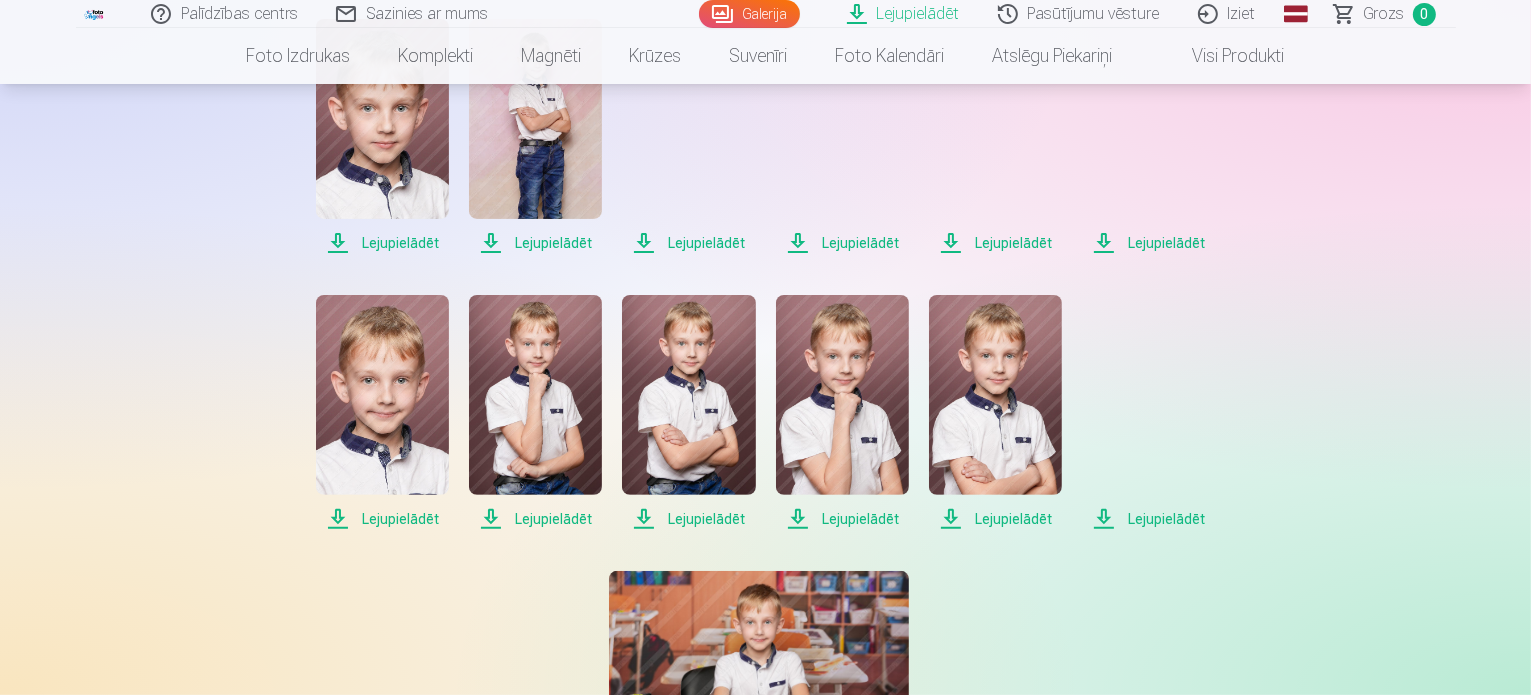 scroll, scrollTop: 500, scrollLeft: 0, axis: vertical 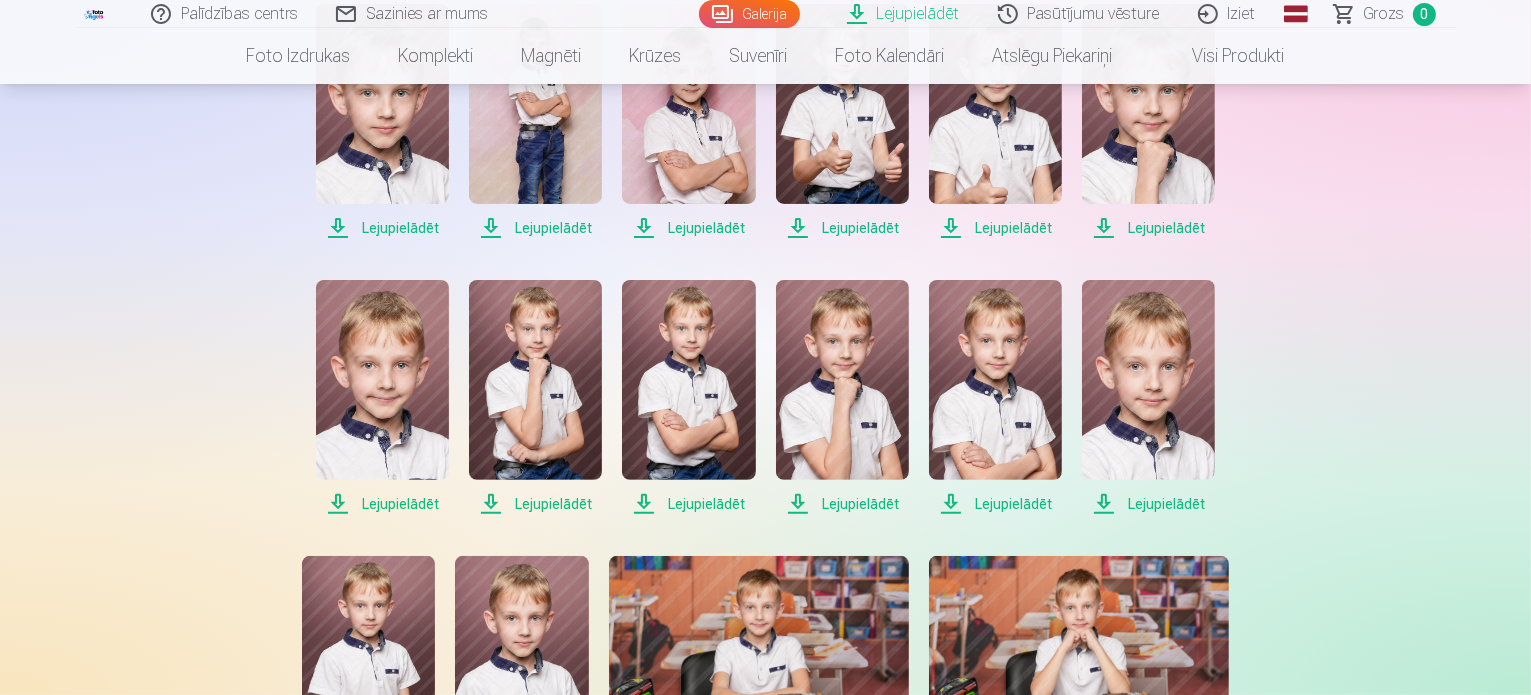 click on "Lejupielādēt" at bounding box center [382, 122] 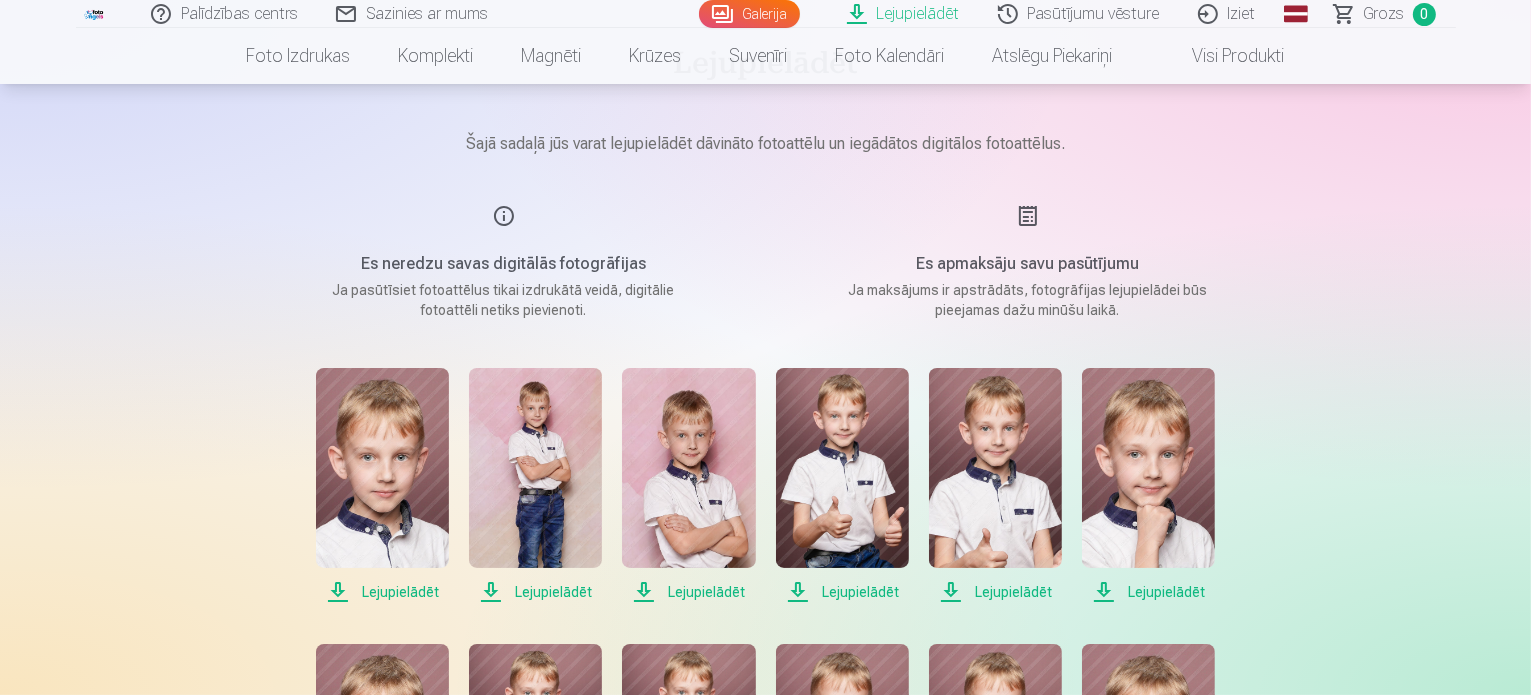 scroll, scrollTop: 200, scrollLeft: 0, axis: vertical 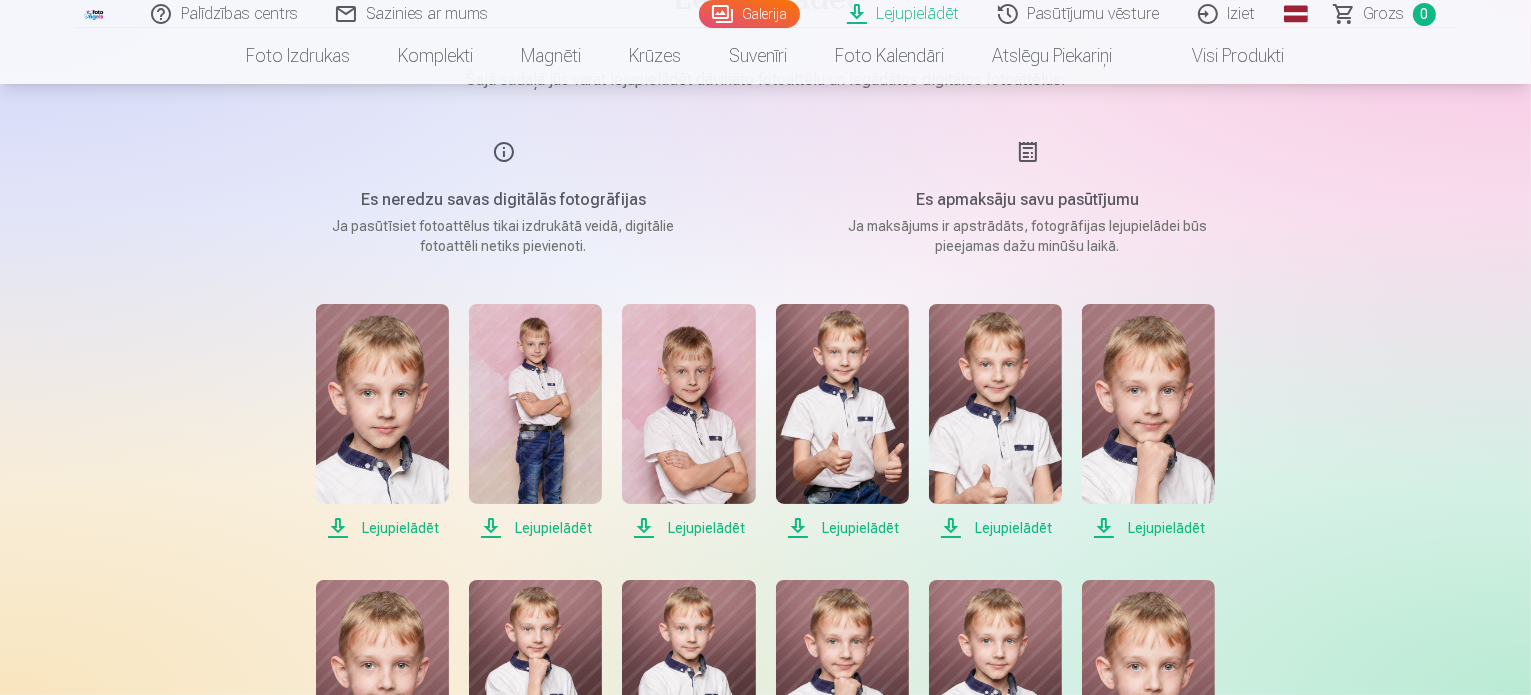 click on "Lejupielādēt" at bounding box center (382, 528) 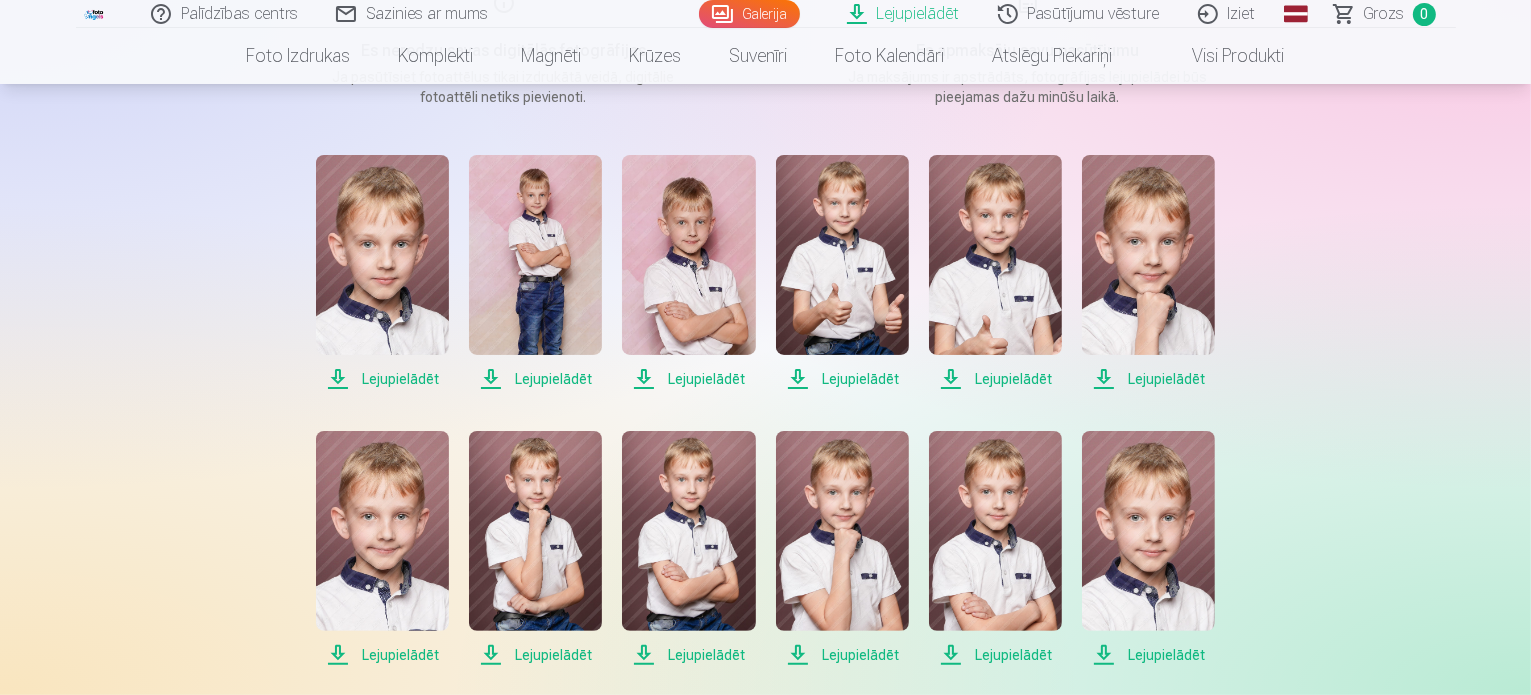 scroll, scrollTop: 400, scrollLeft: 0, axis: vertical 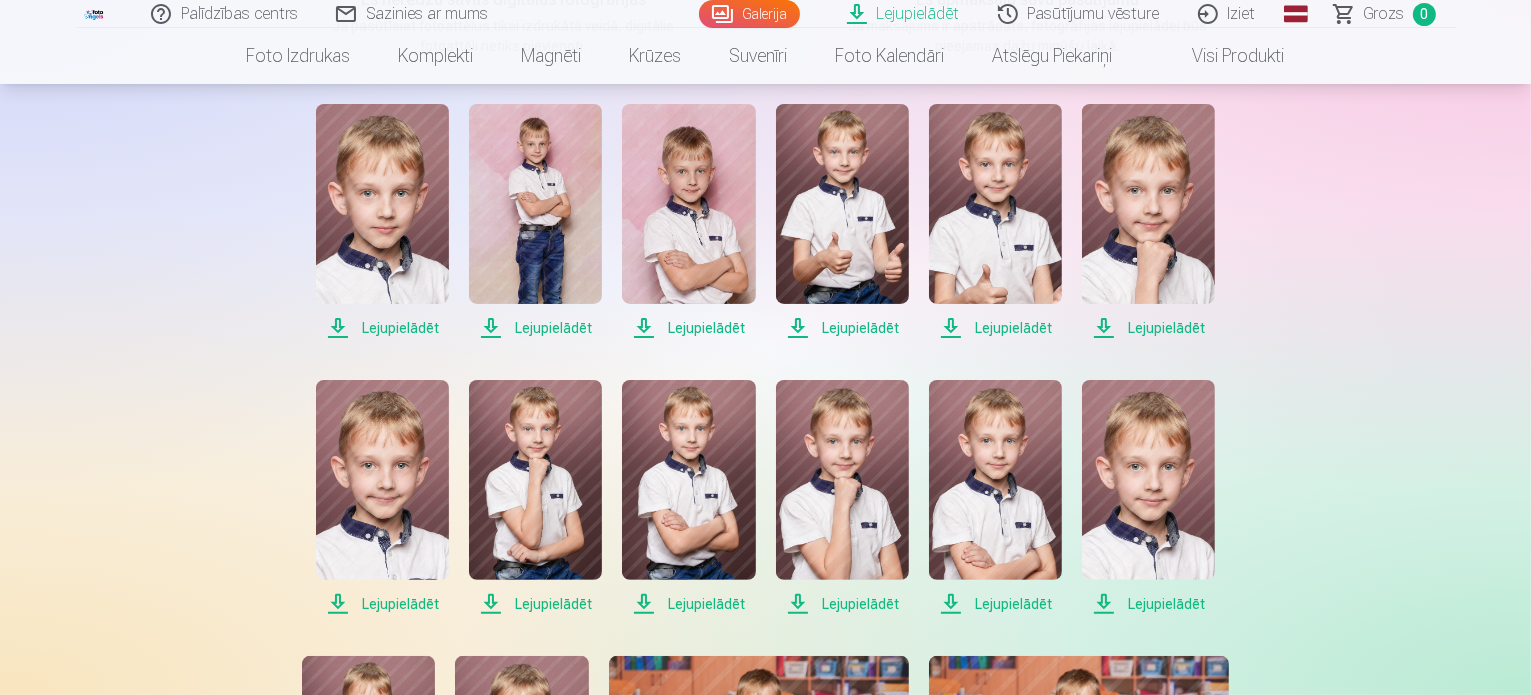 click on "Lejupielādēt" at bounding box center [382, 604] 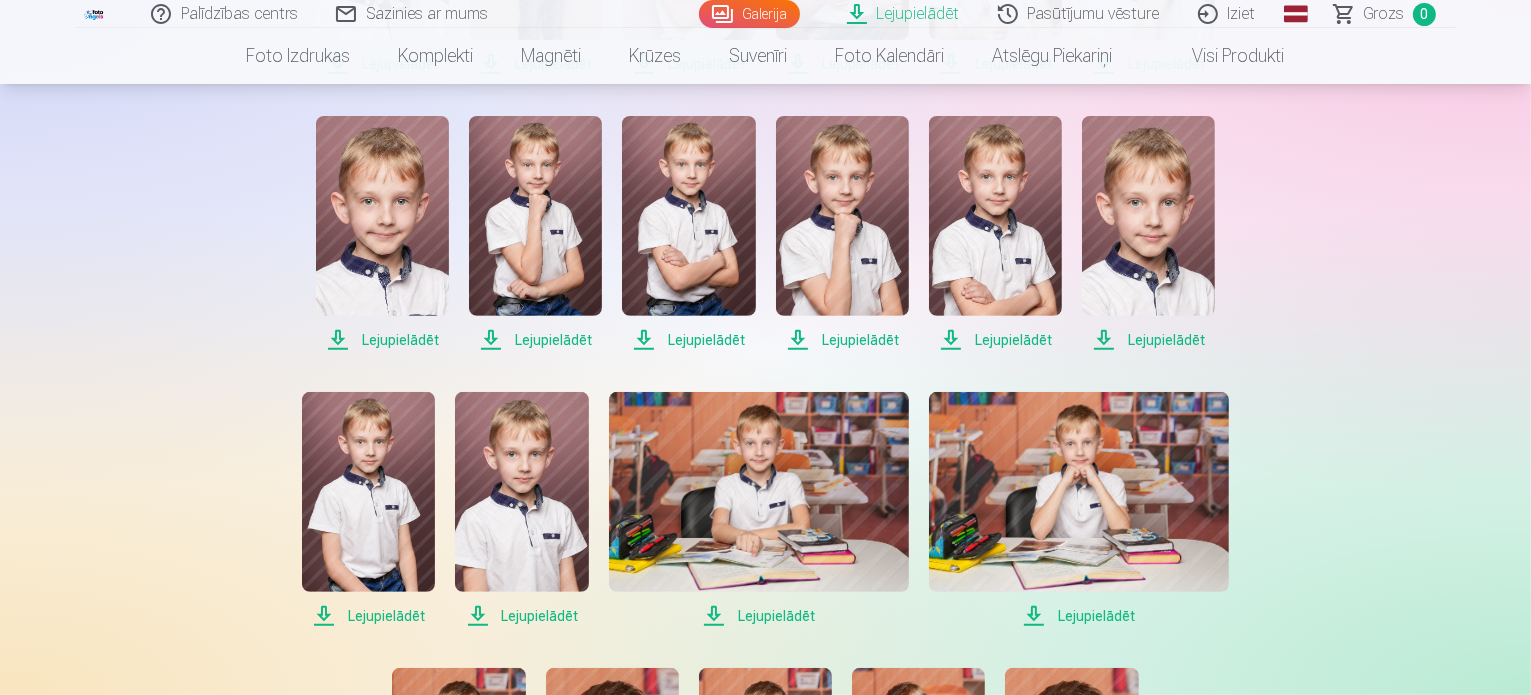 scroll, scrollTop: 700, scrollLeft: 0, axis: vertical 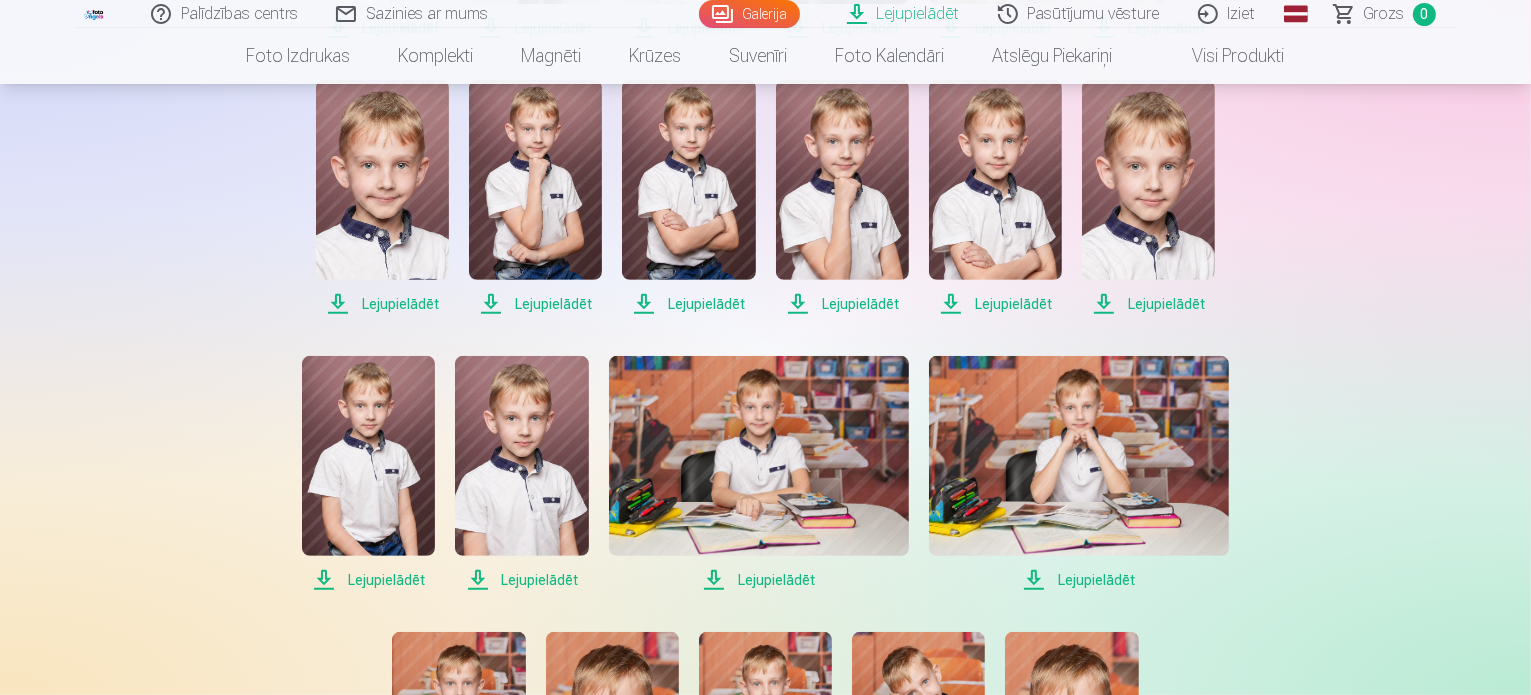 click on "Lejupielādēt" at bounding box center [368, 580] 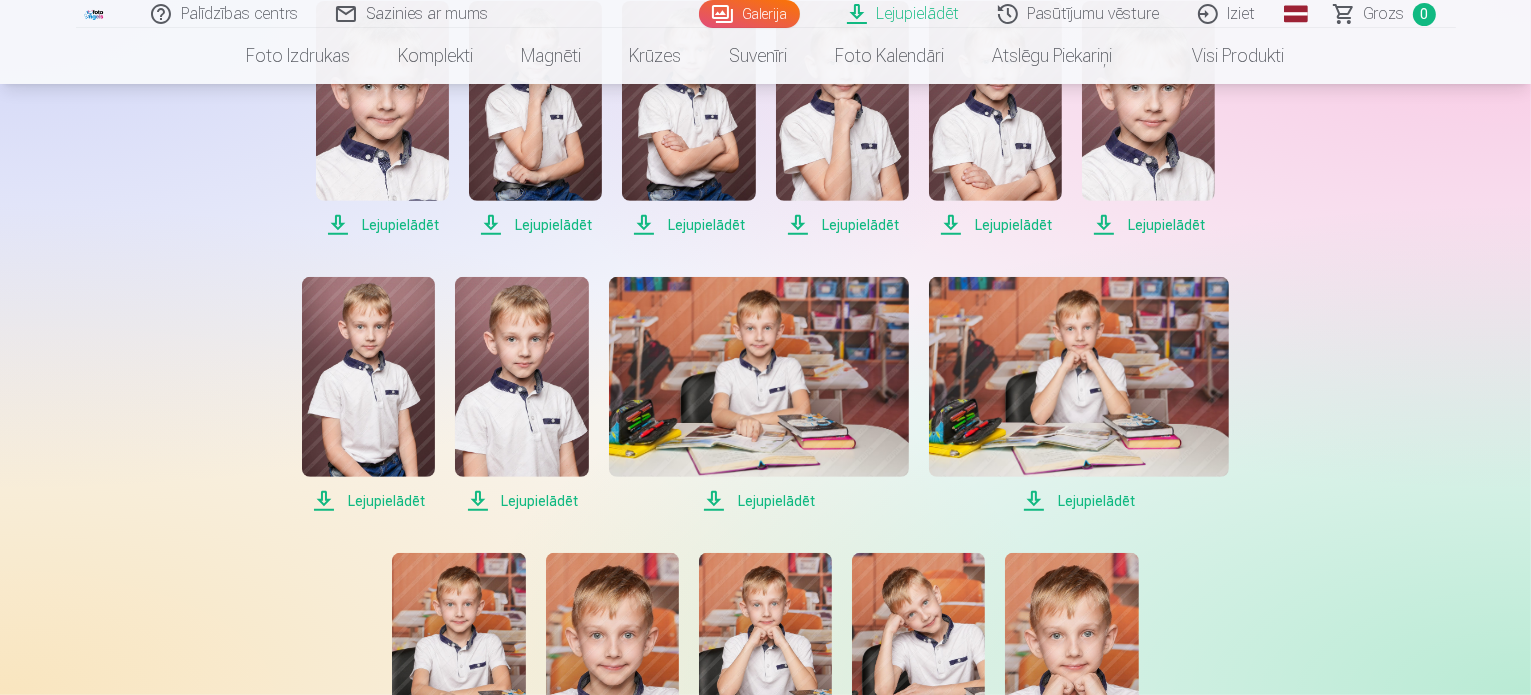 scroll, scrollTop: 900, scrollLeft: 0, axis: vertical 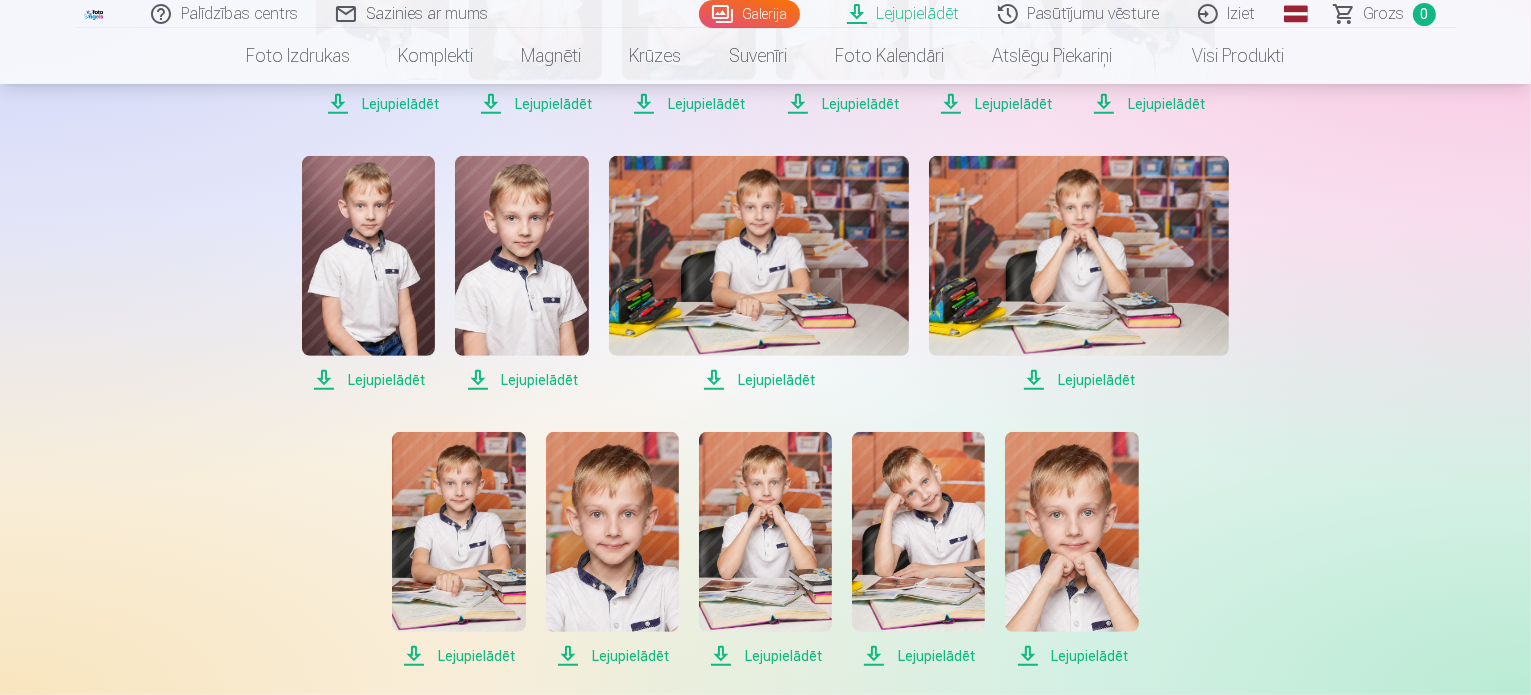 click on "Lejupielādēt" at bounding box center (458, 656) 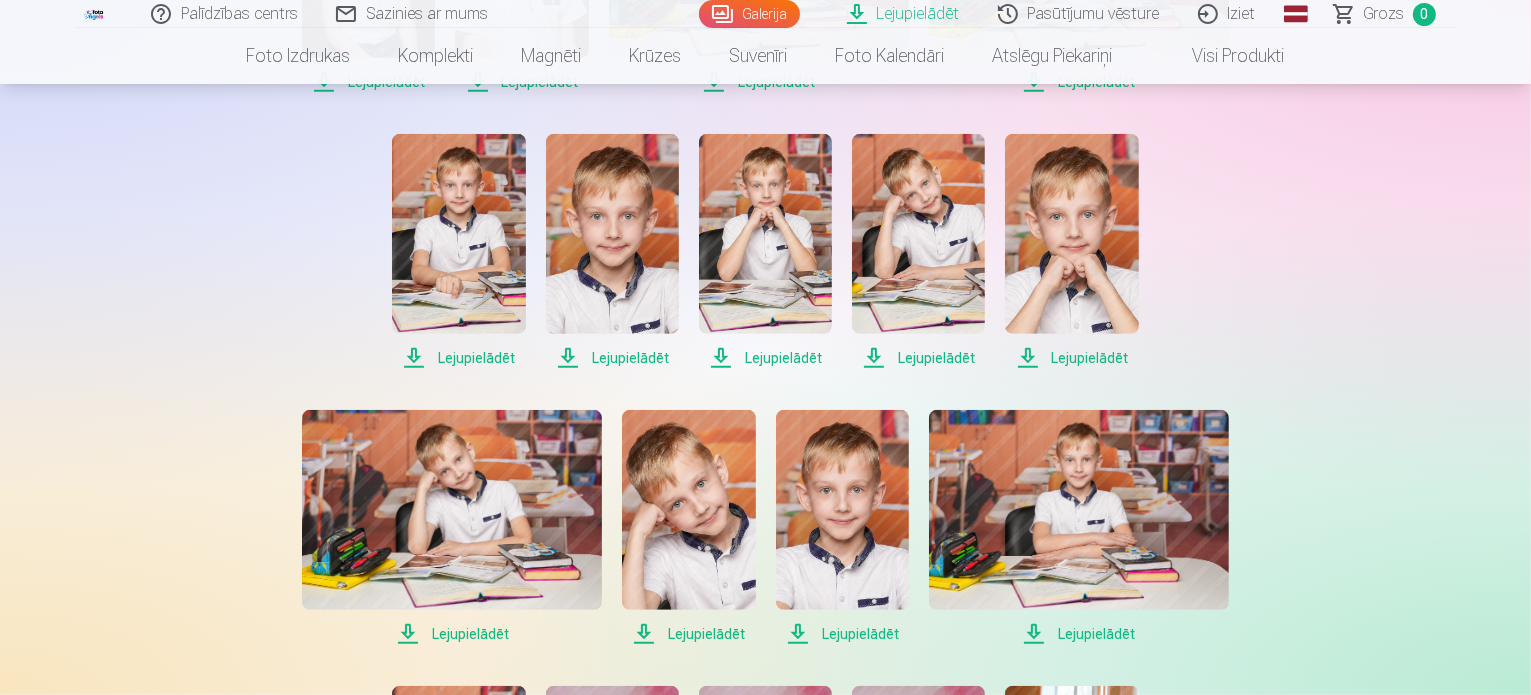 scroll, scrollTop: 1200, scrollLeft: 0, axis: vertical 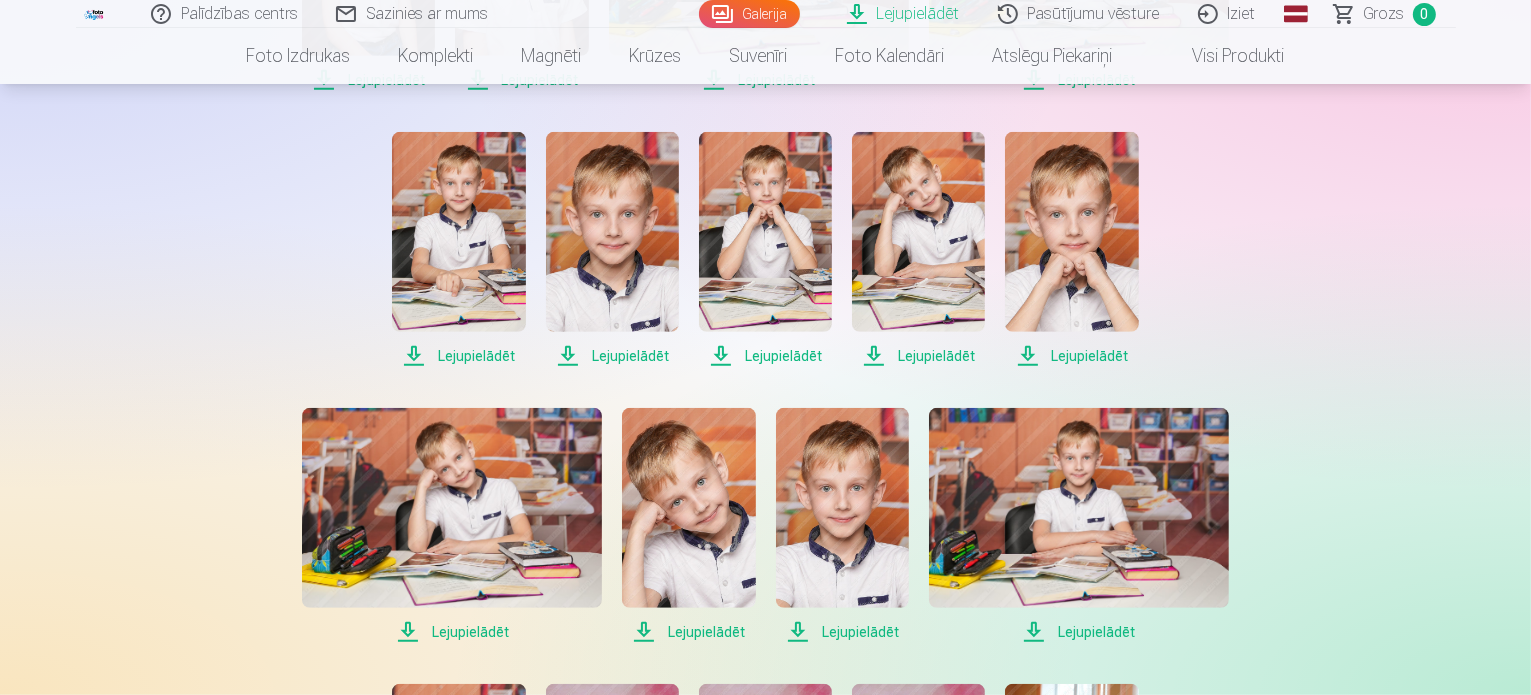 click on "Lejupielādēt" at bounding box center (452, 632) 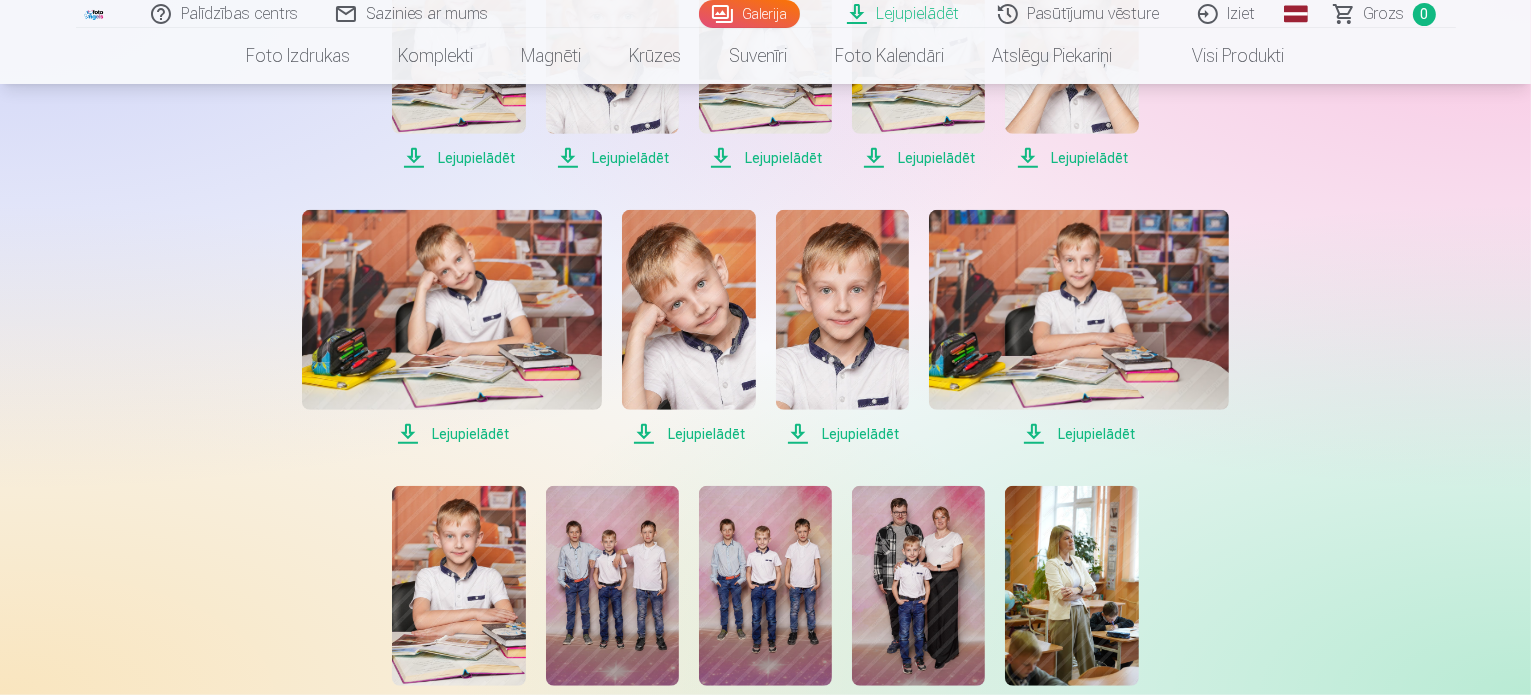scroll, scrollTop: 1400, scrollLeft: 0, axis: vertical 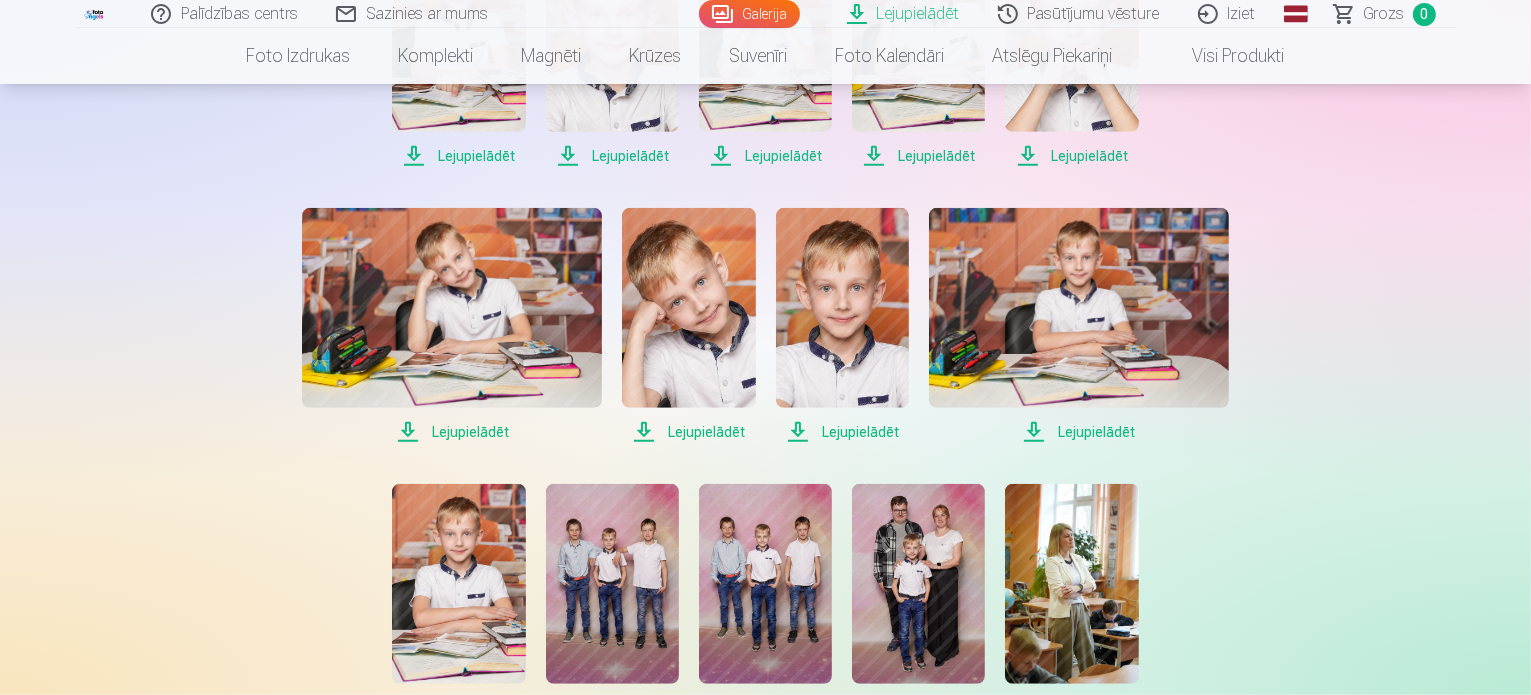 click on "Lejupielādēt" at bounding box center [842, 432] 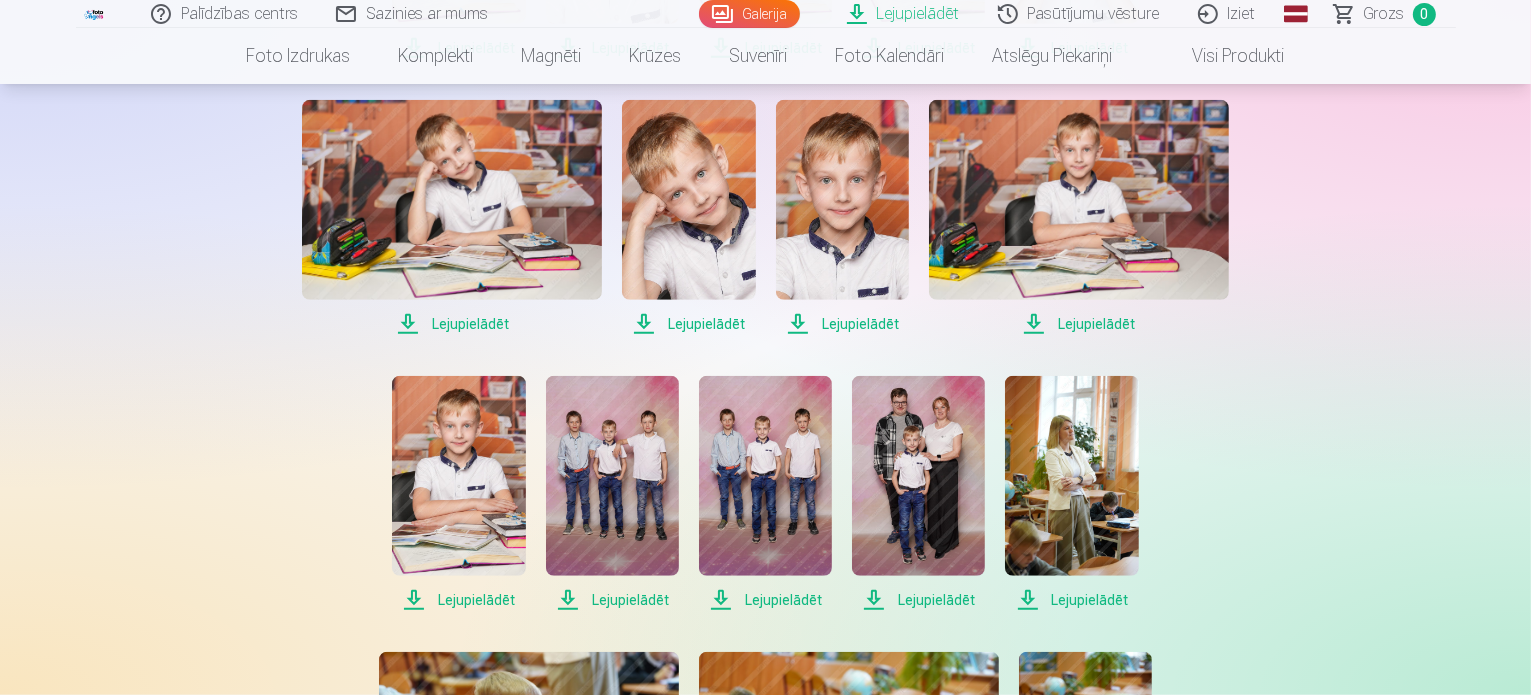 scroll, scrollTop: 1700, scrollLeft: 0, axis: vertical 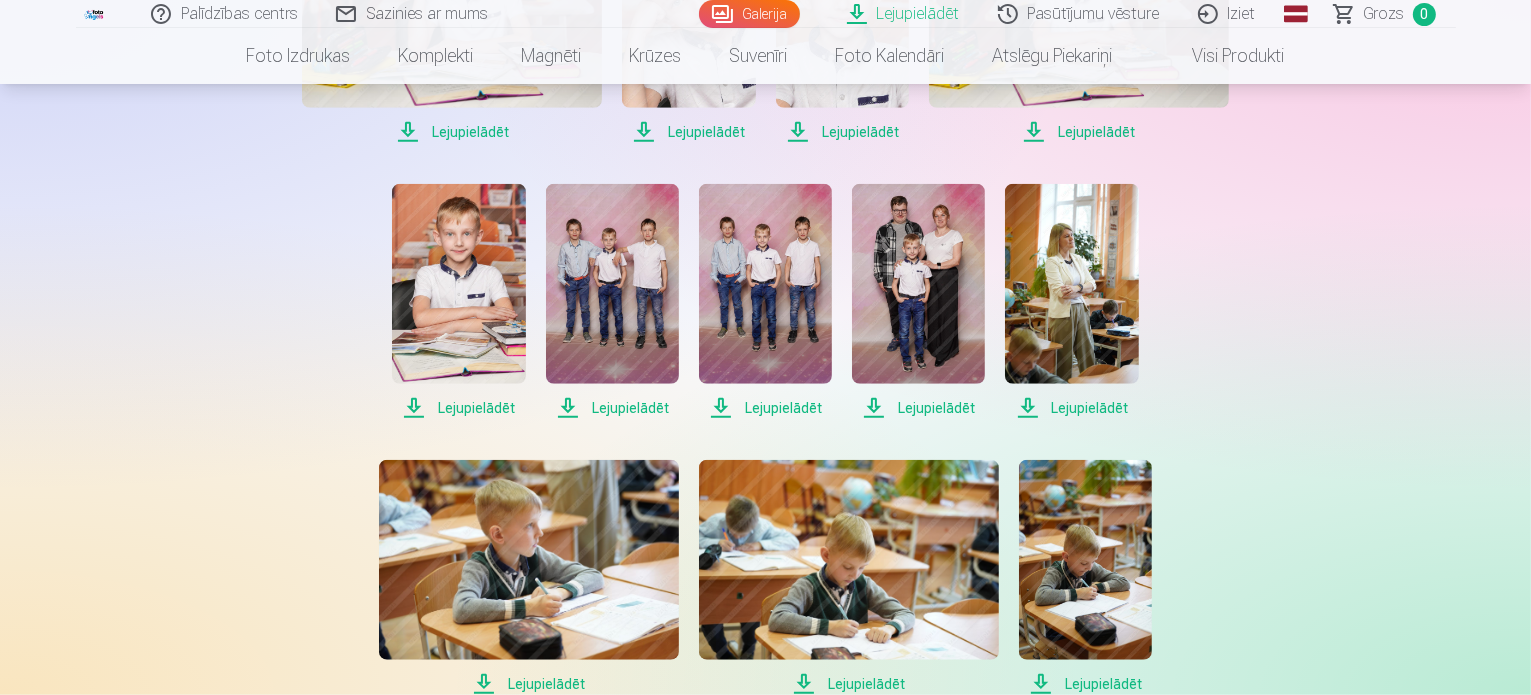 click on "Lejupielādēt" at bounding box center [458, 408] 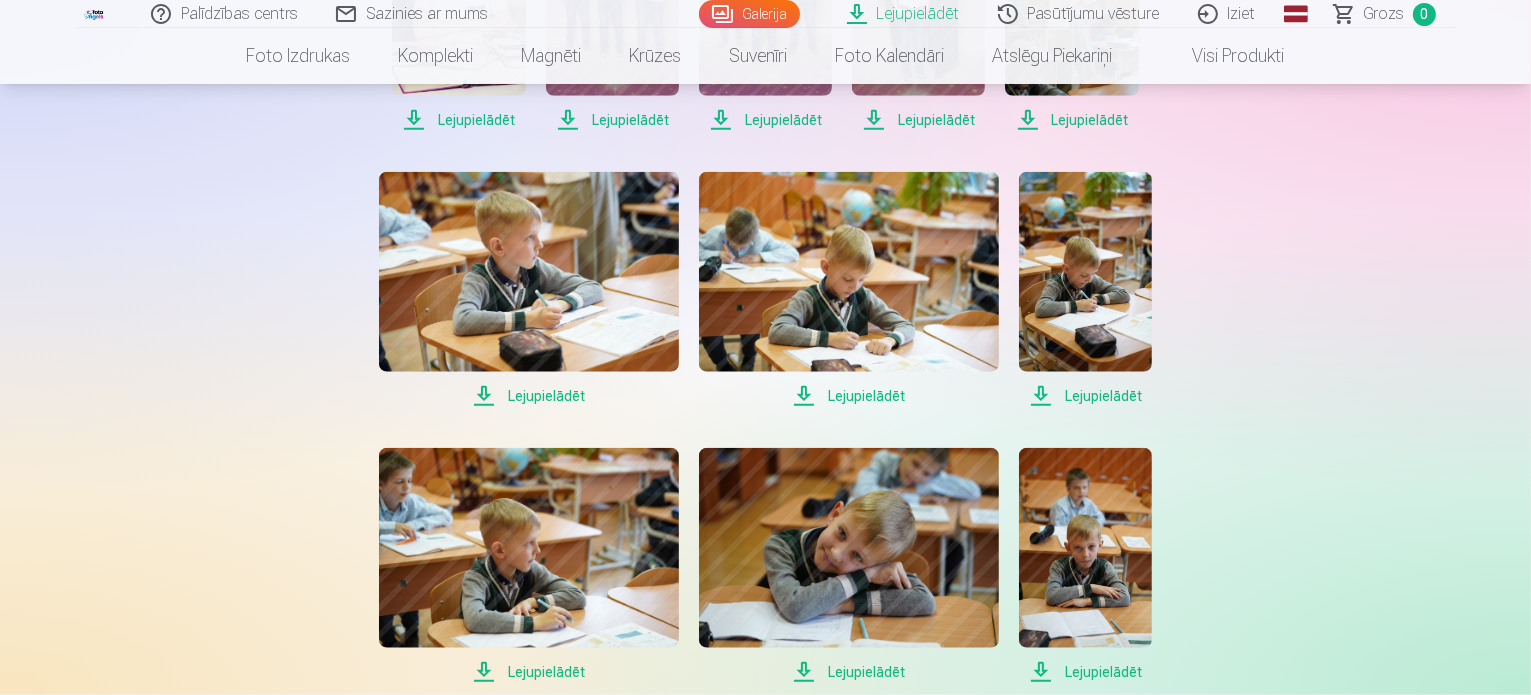 scroll, scrollTop: 2000, scrollLeft: 0, axis: vertical 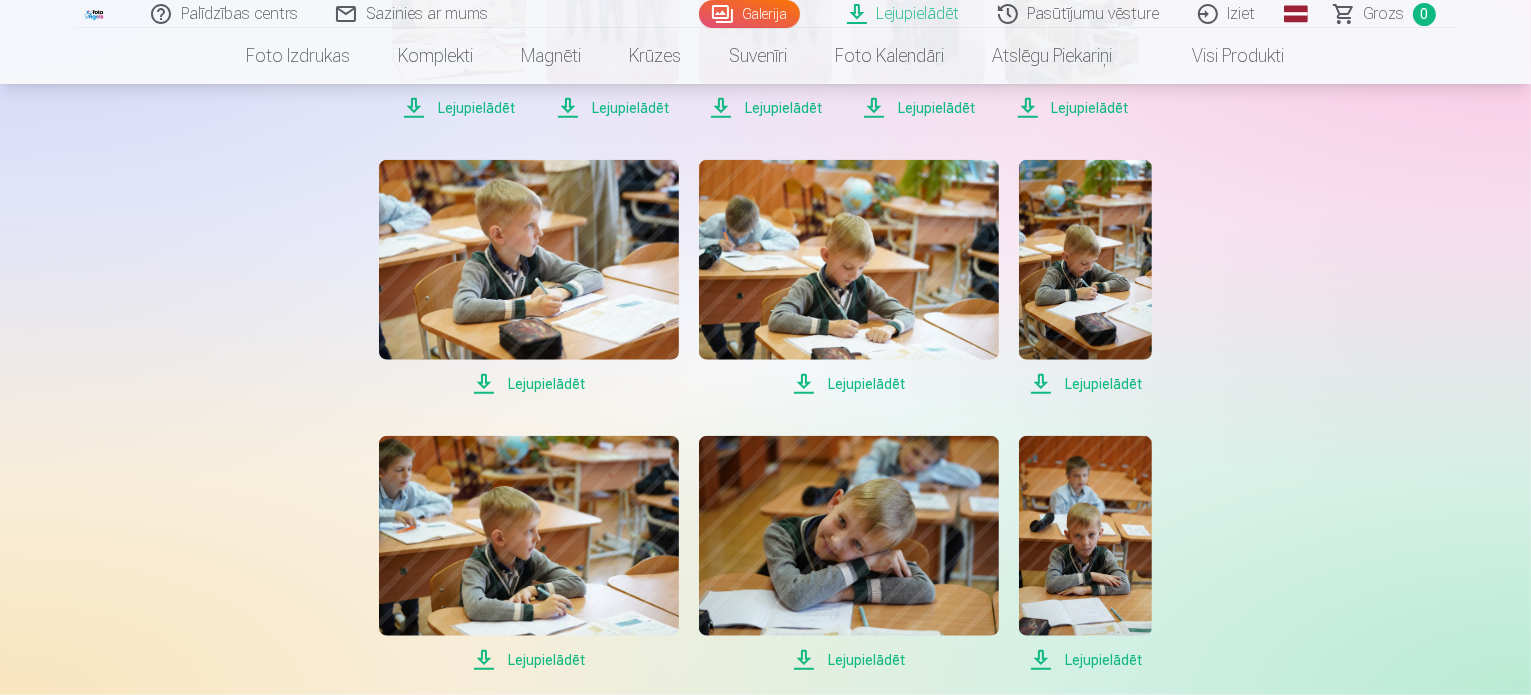 click on "Lejupielādēt" at bounding box center (529, 384) 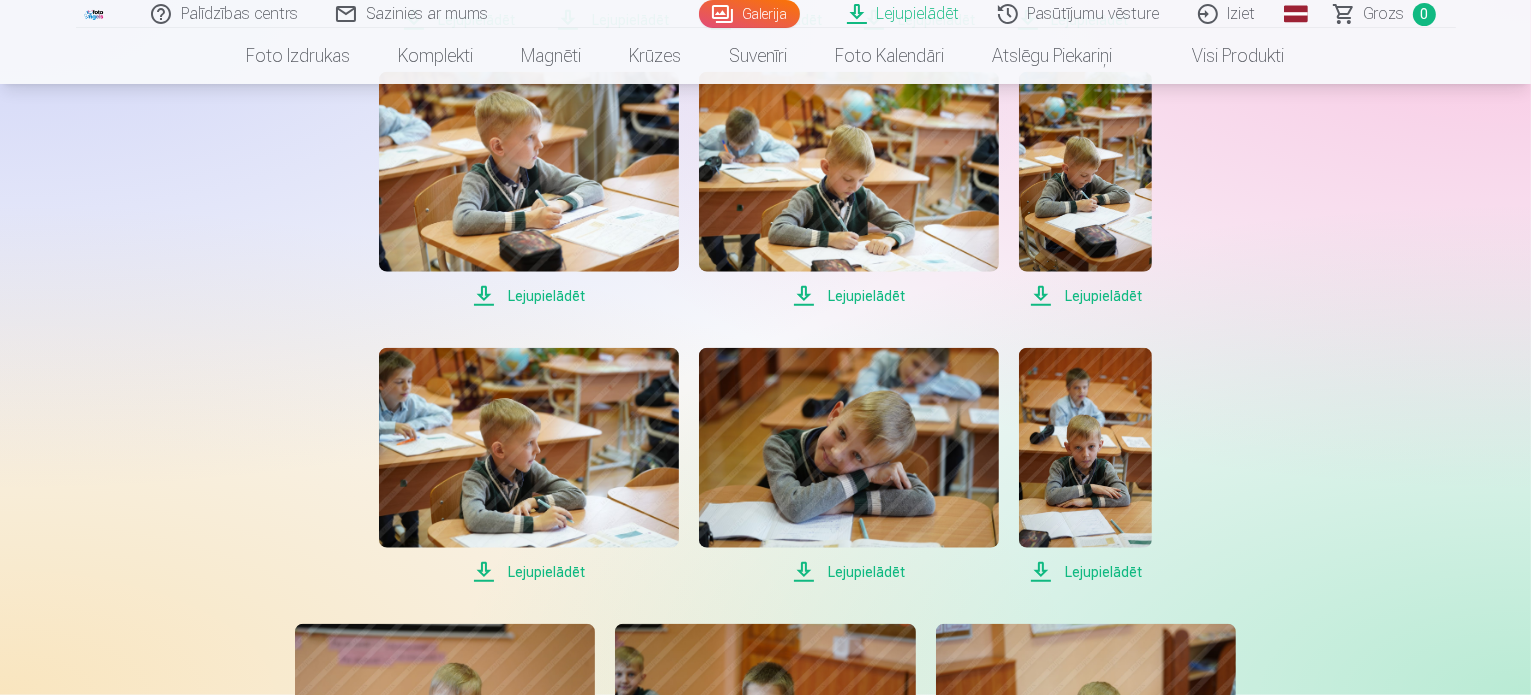 scroll, scrollTop: 2300, scrollLeft: 0, axis: vertical 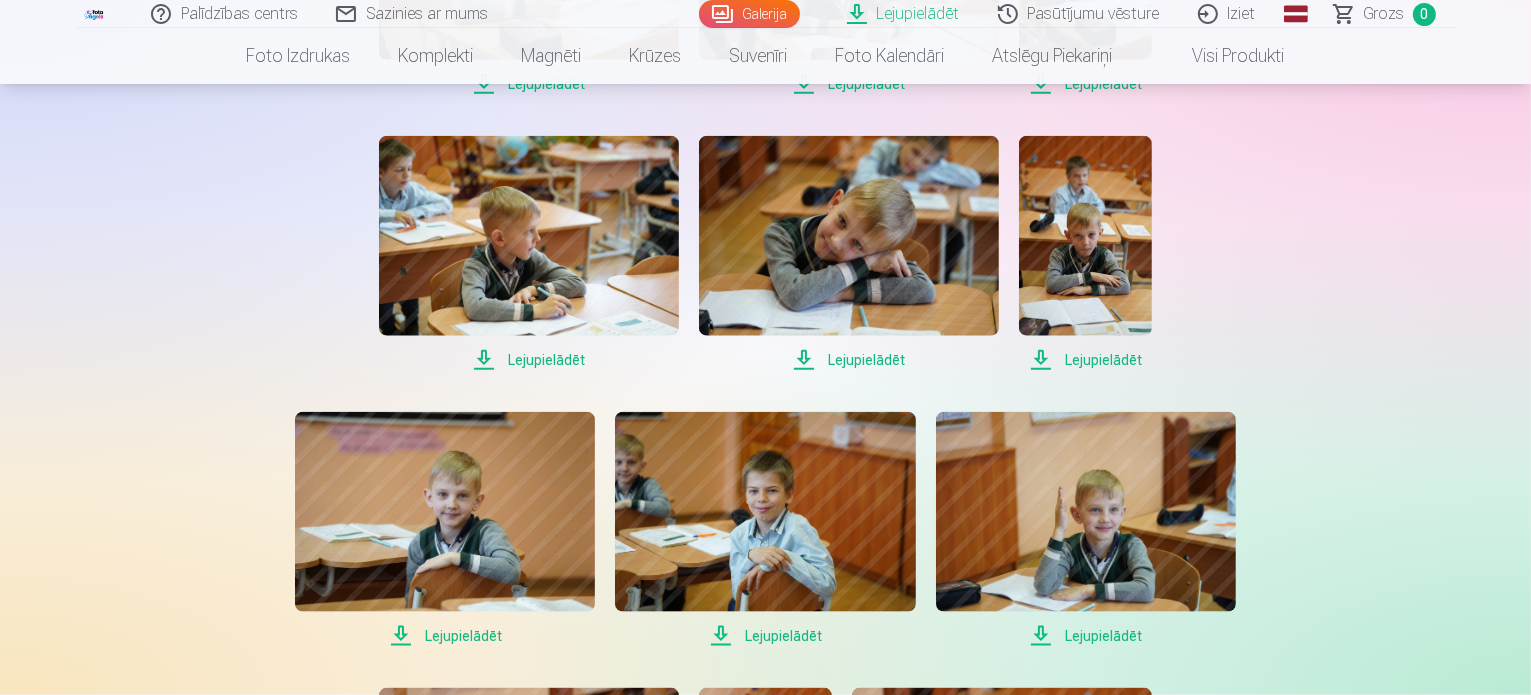 click on "Lejupielādēt" at bounding box center (529, 360) 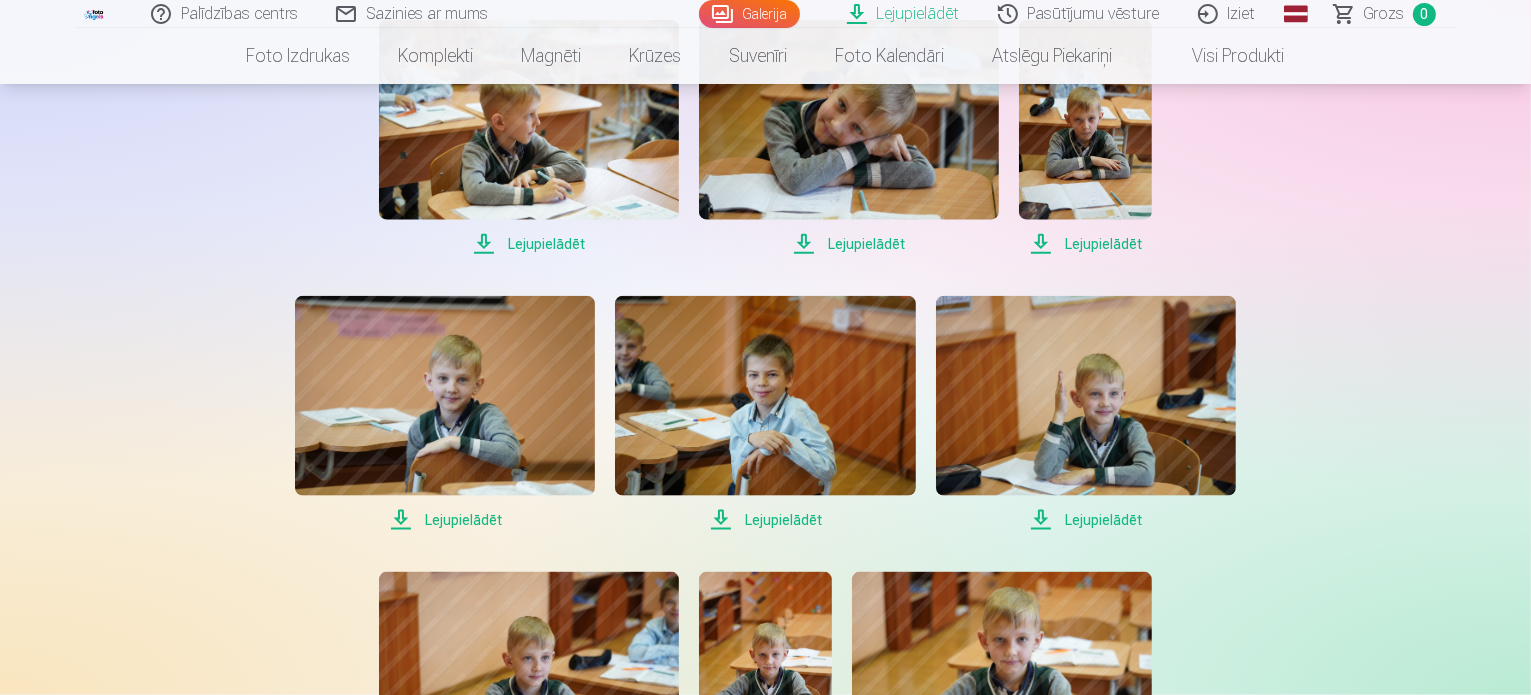 scroll, scrollTop: 2500, scrollLeft: 0, axis: vertical 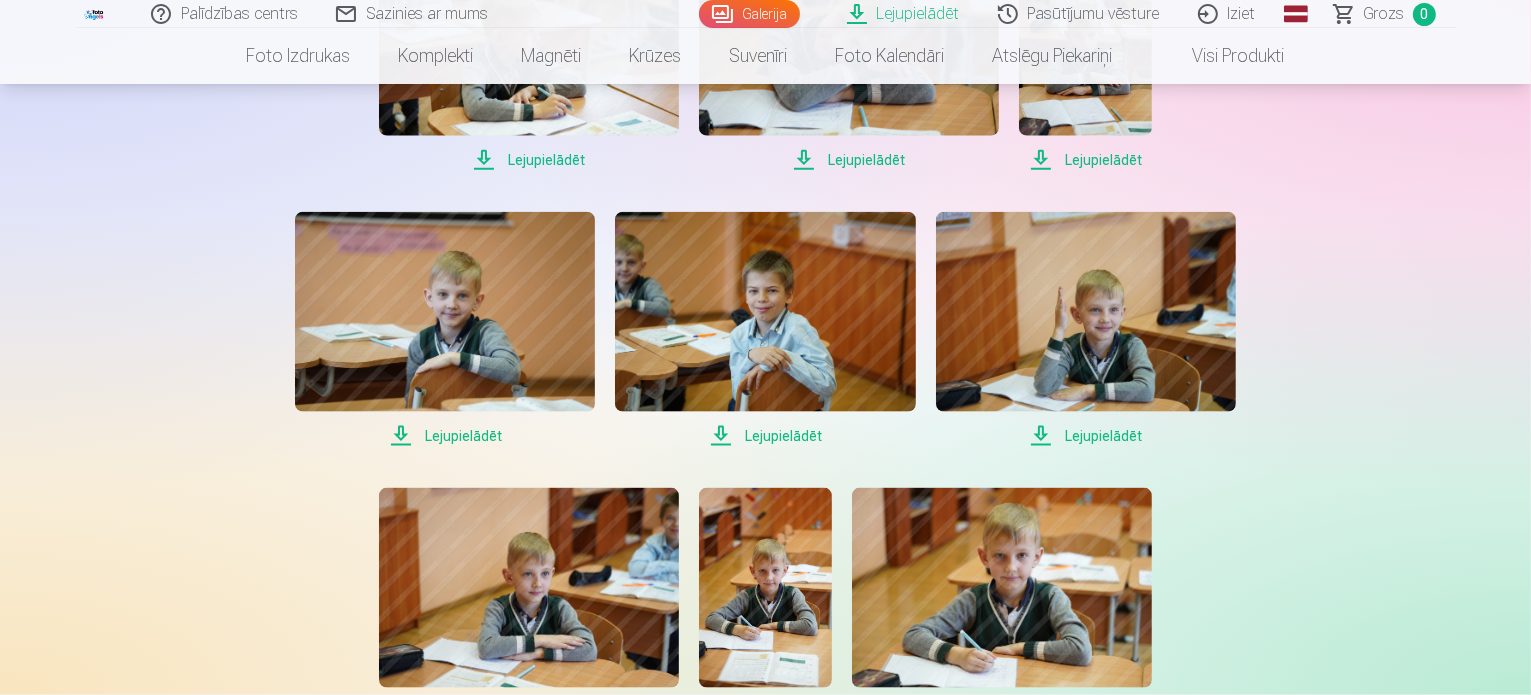 click on "Lejupielādēt" at bounding box center [445, 436] 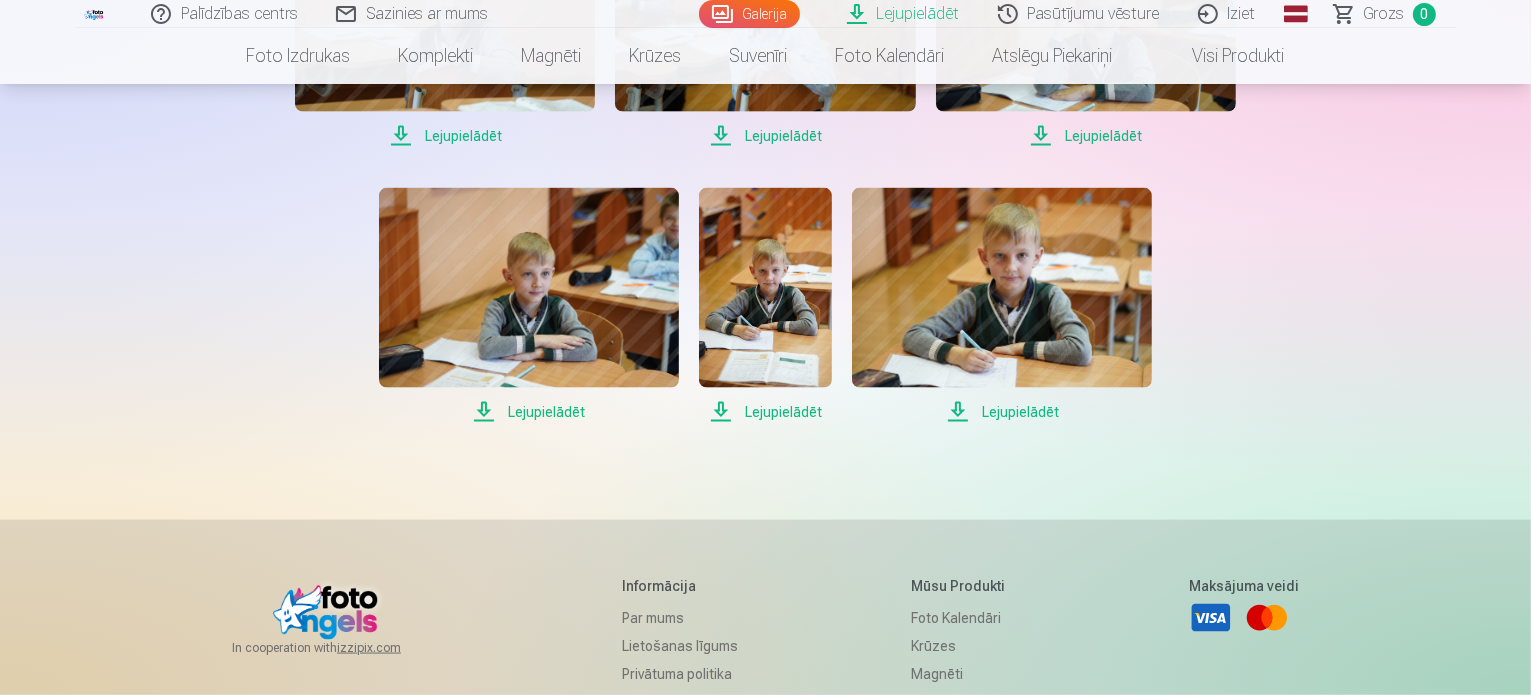 click on "Lejupielādēt" at bounding box center (529, 412) 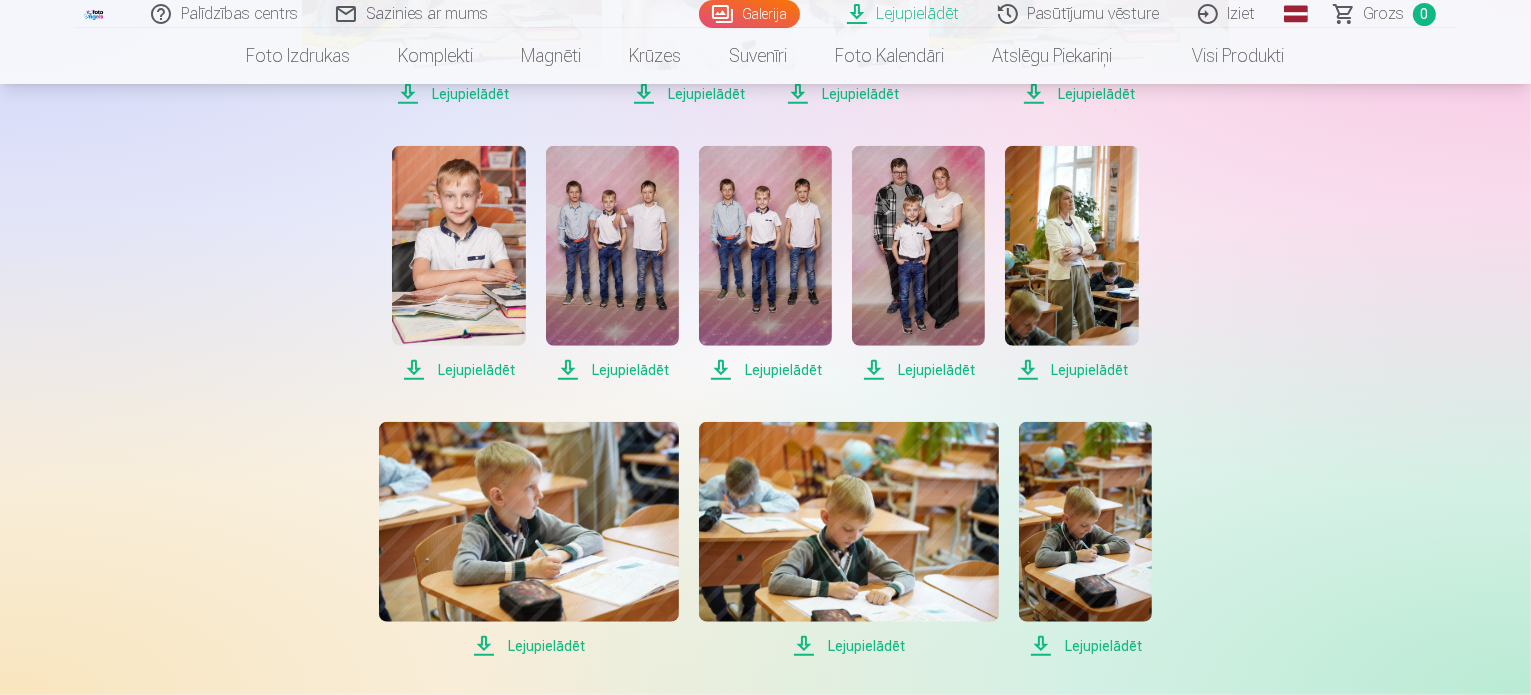 scroll, scrollTop: 1500, scrollLeft: 0, axis: vertical 